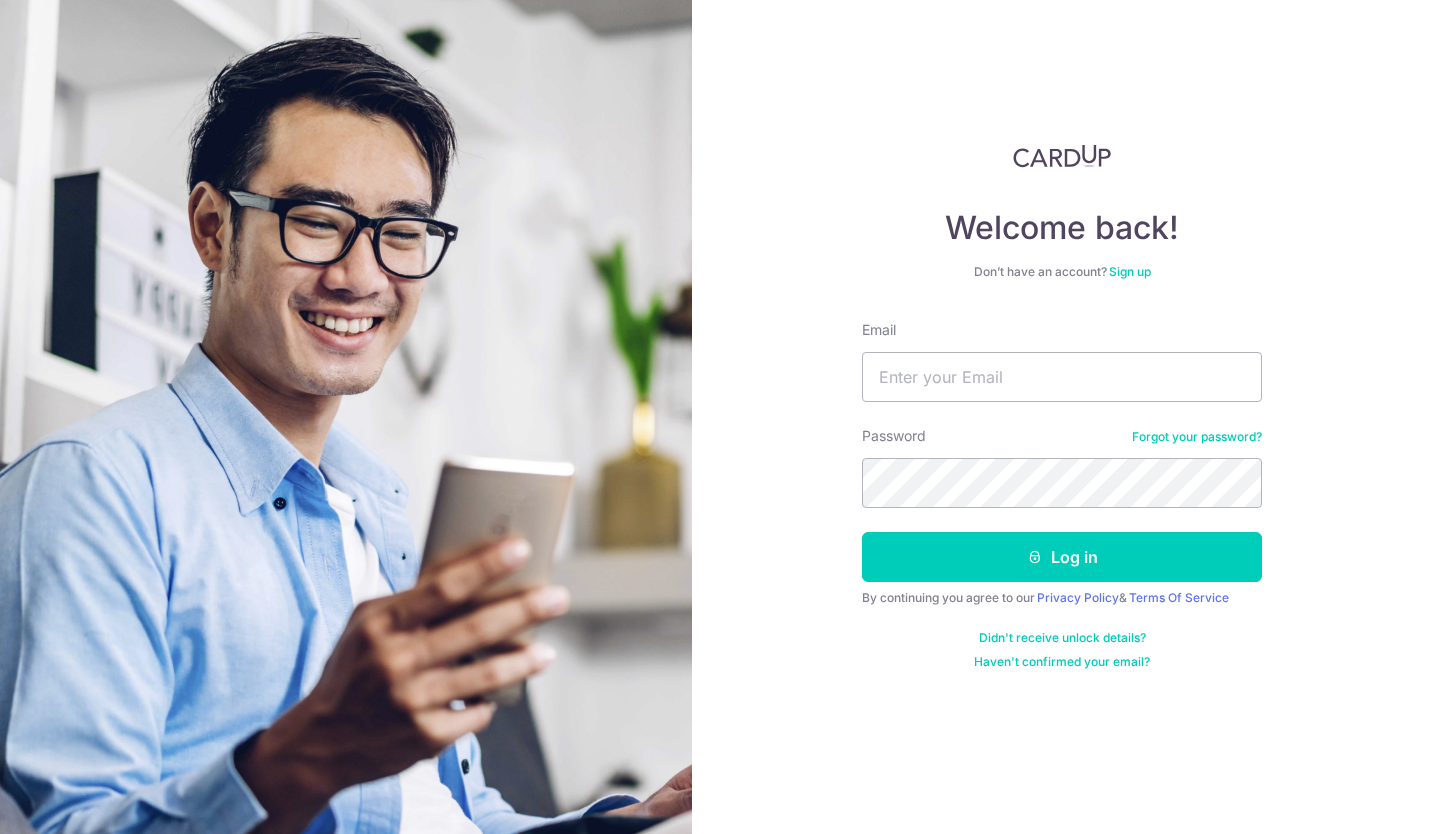 scroll, scrollTop: 0, scrollLeft: 0, axis: both 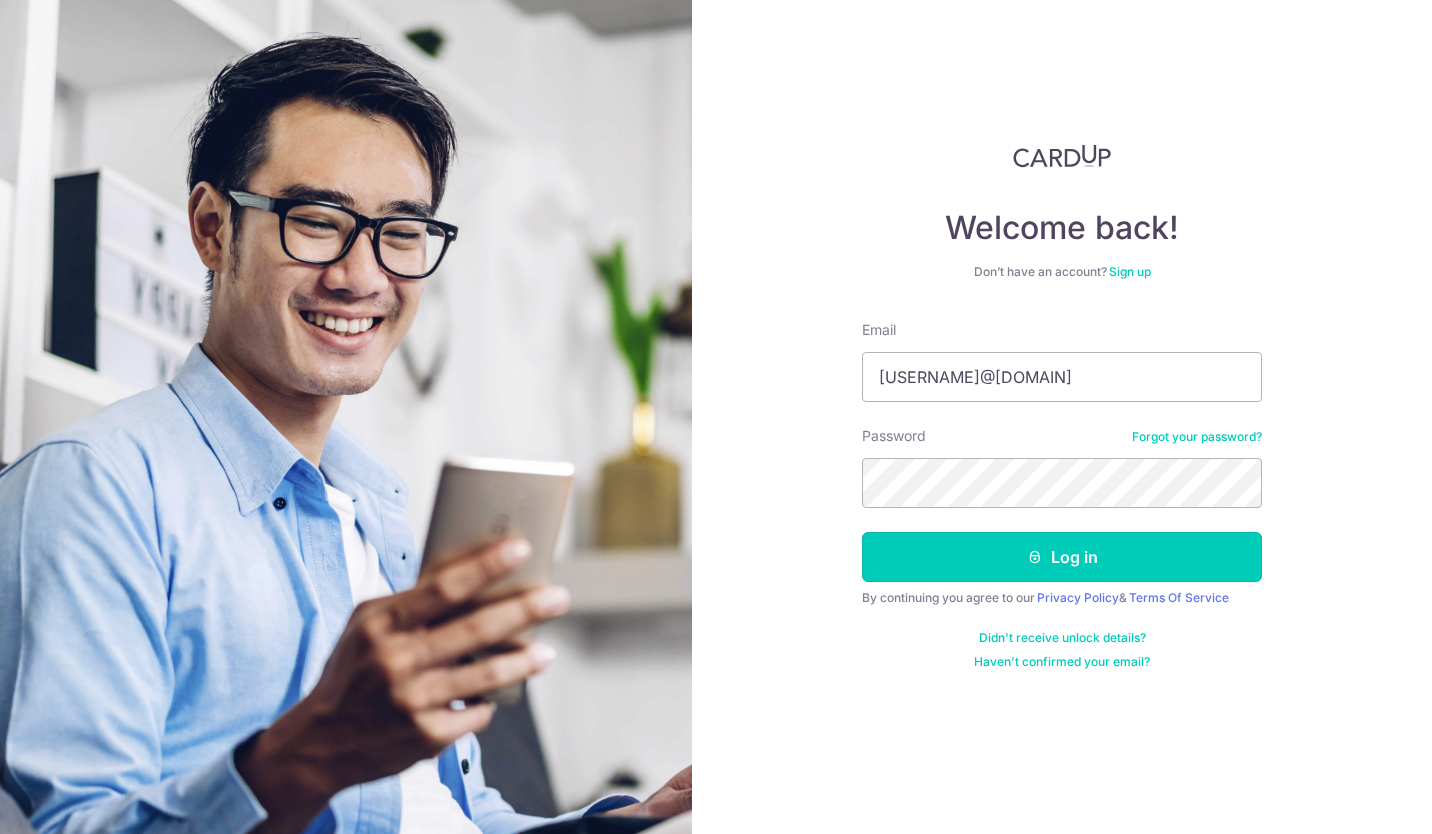click on "Log in" at bounding box center (1062, 557) 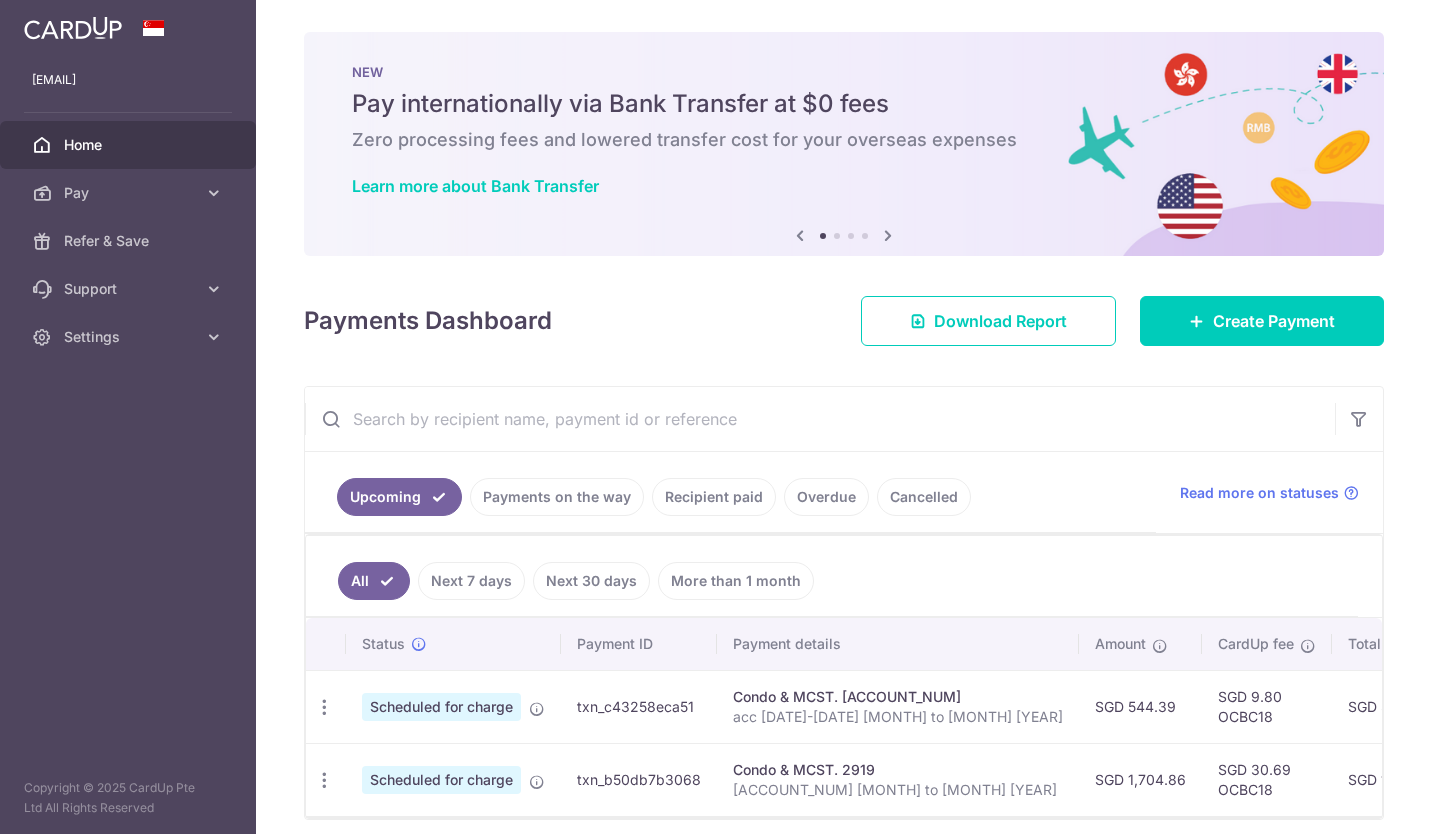 scroll, scrollTop: 0, scrollLeft: 0, axis: both 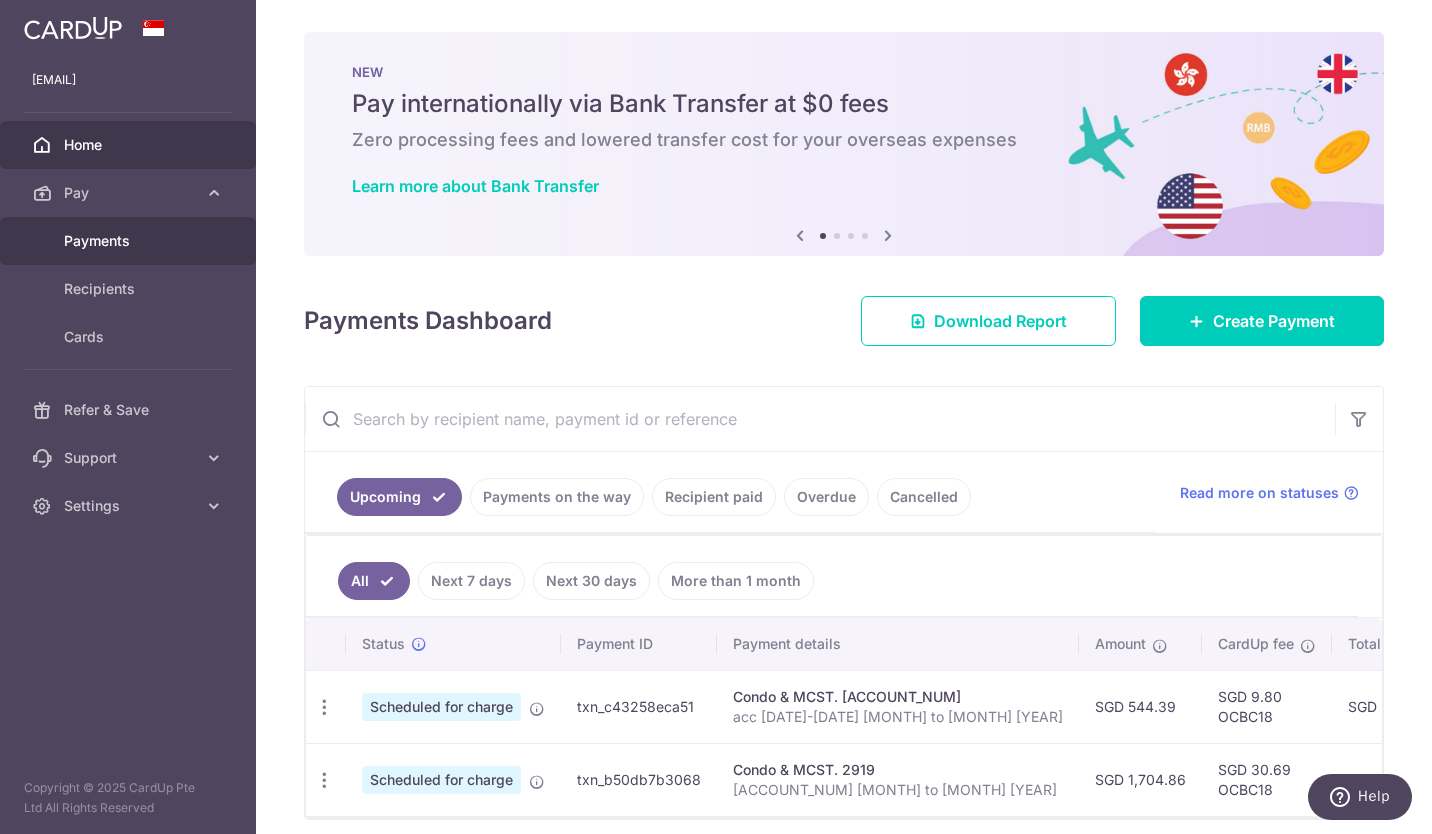 click on "Payments" at bounding box center (130, 241) 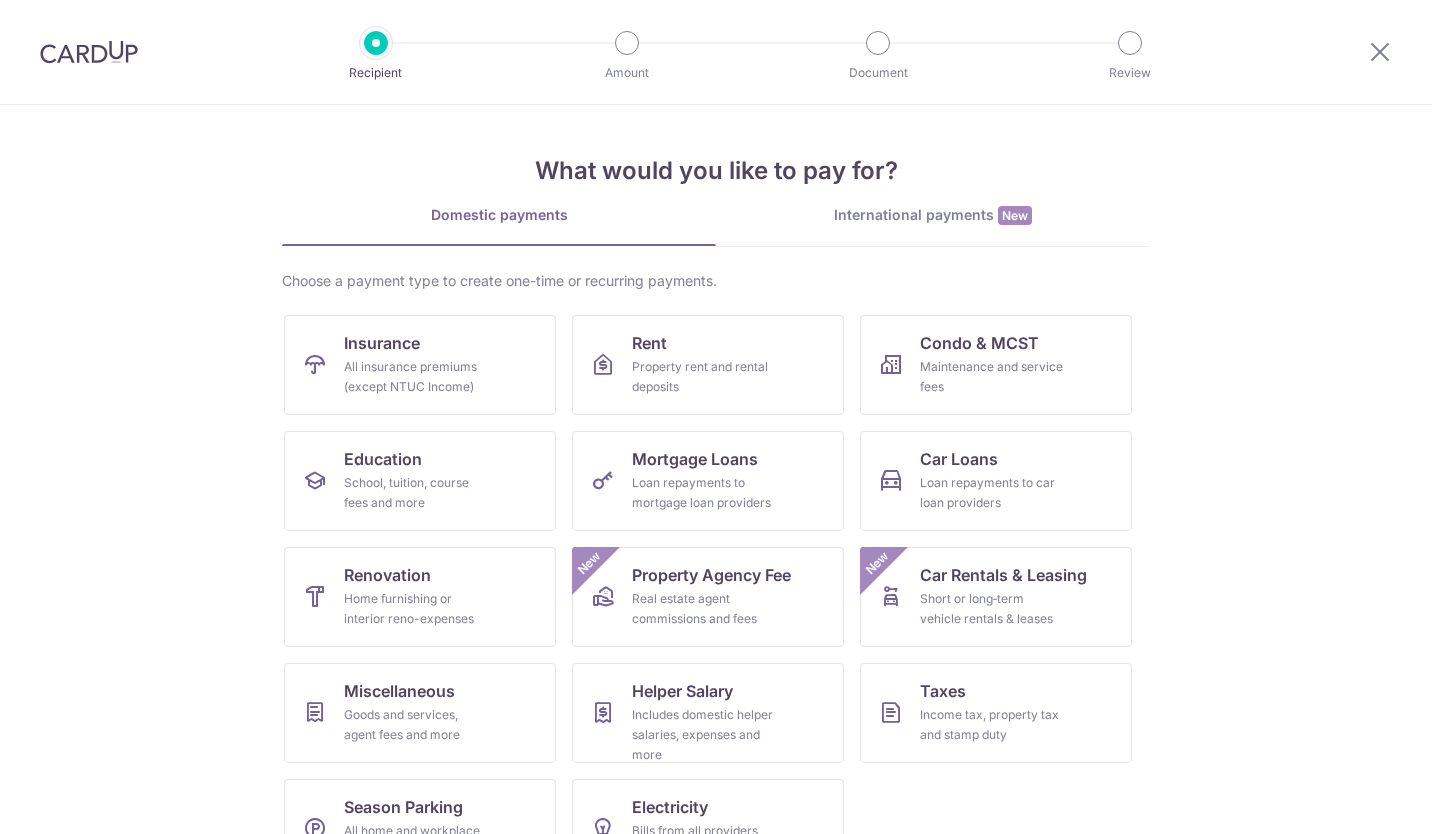 scroll, scrollTop: 0, scrollLeft: 0, axis: both 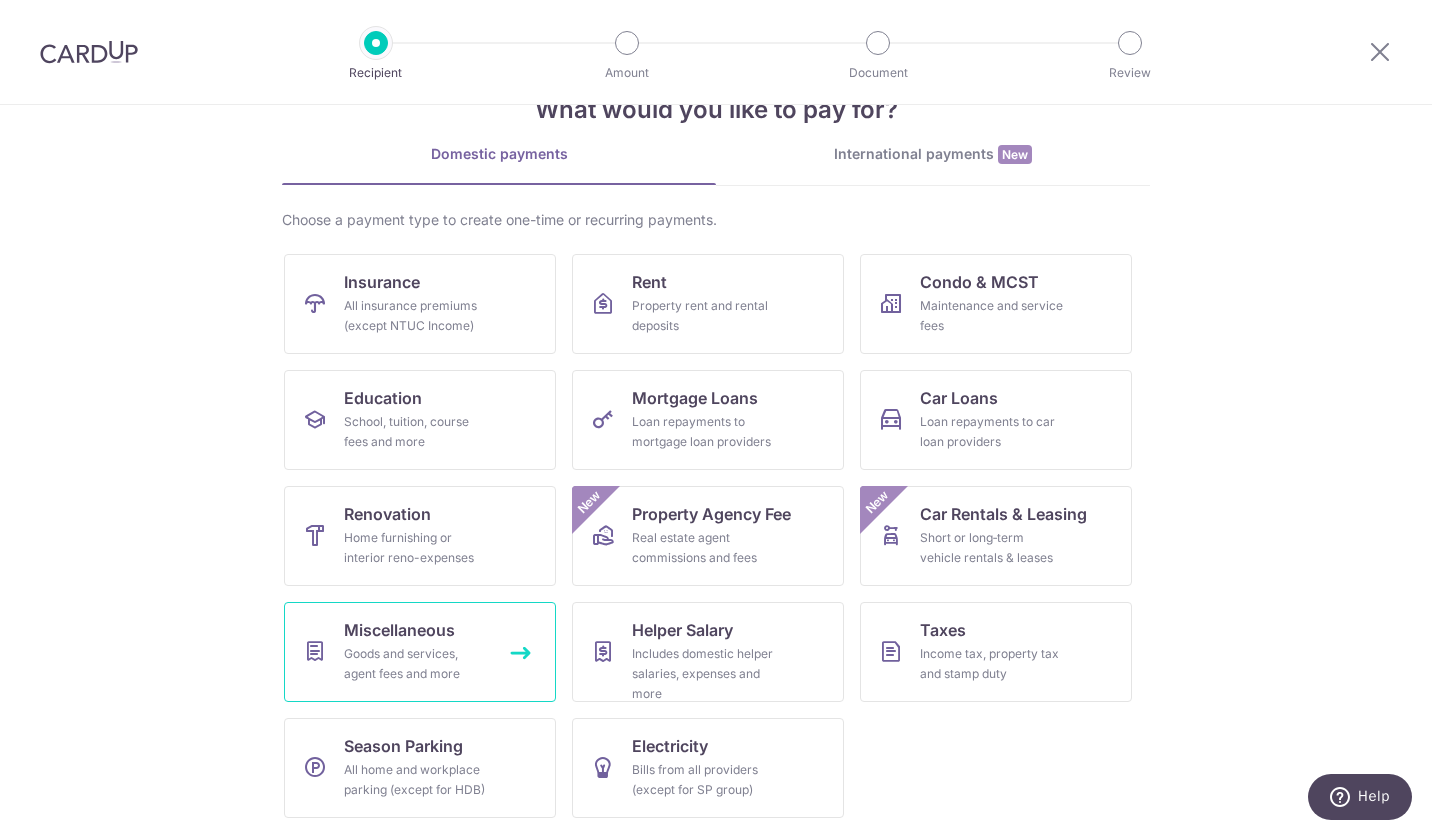 click on "Miscellaneous Goods and services, agent fees and more" at bounding box center [420, 652] 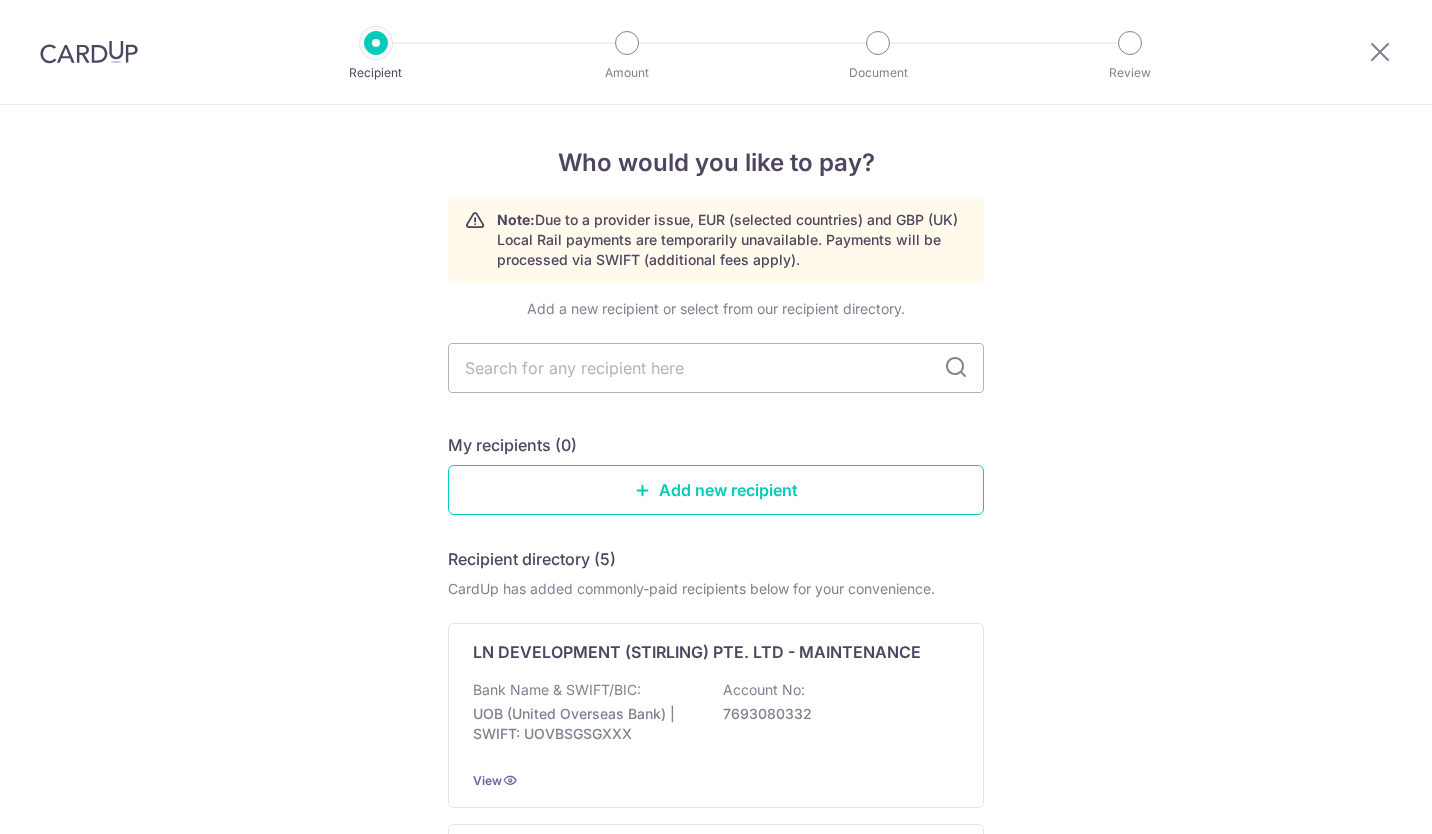 scroll, scrollTop: 0, scrollLeft: 0, axis: both 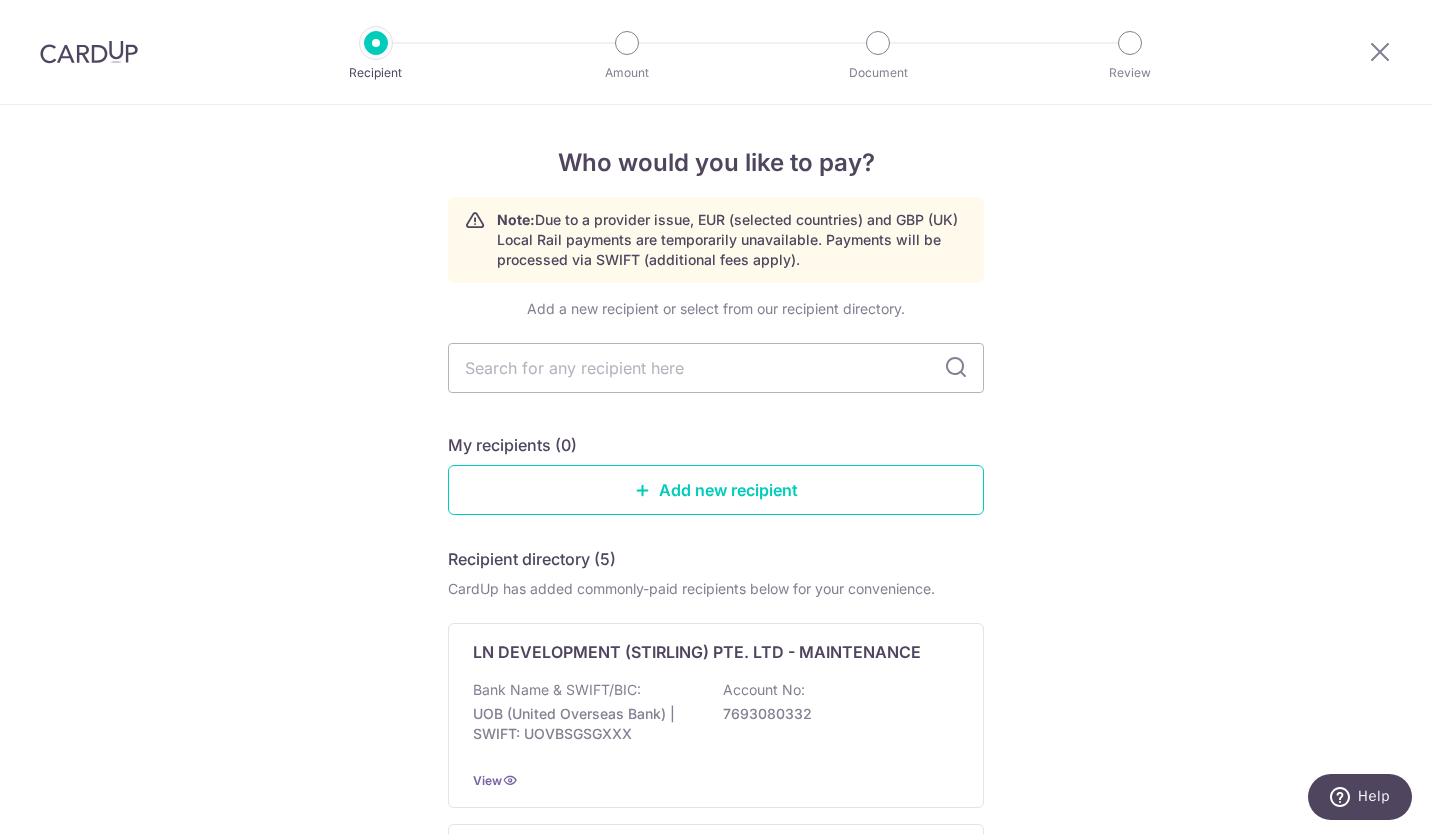 click at bounding box center (376, 43) 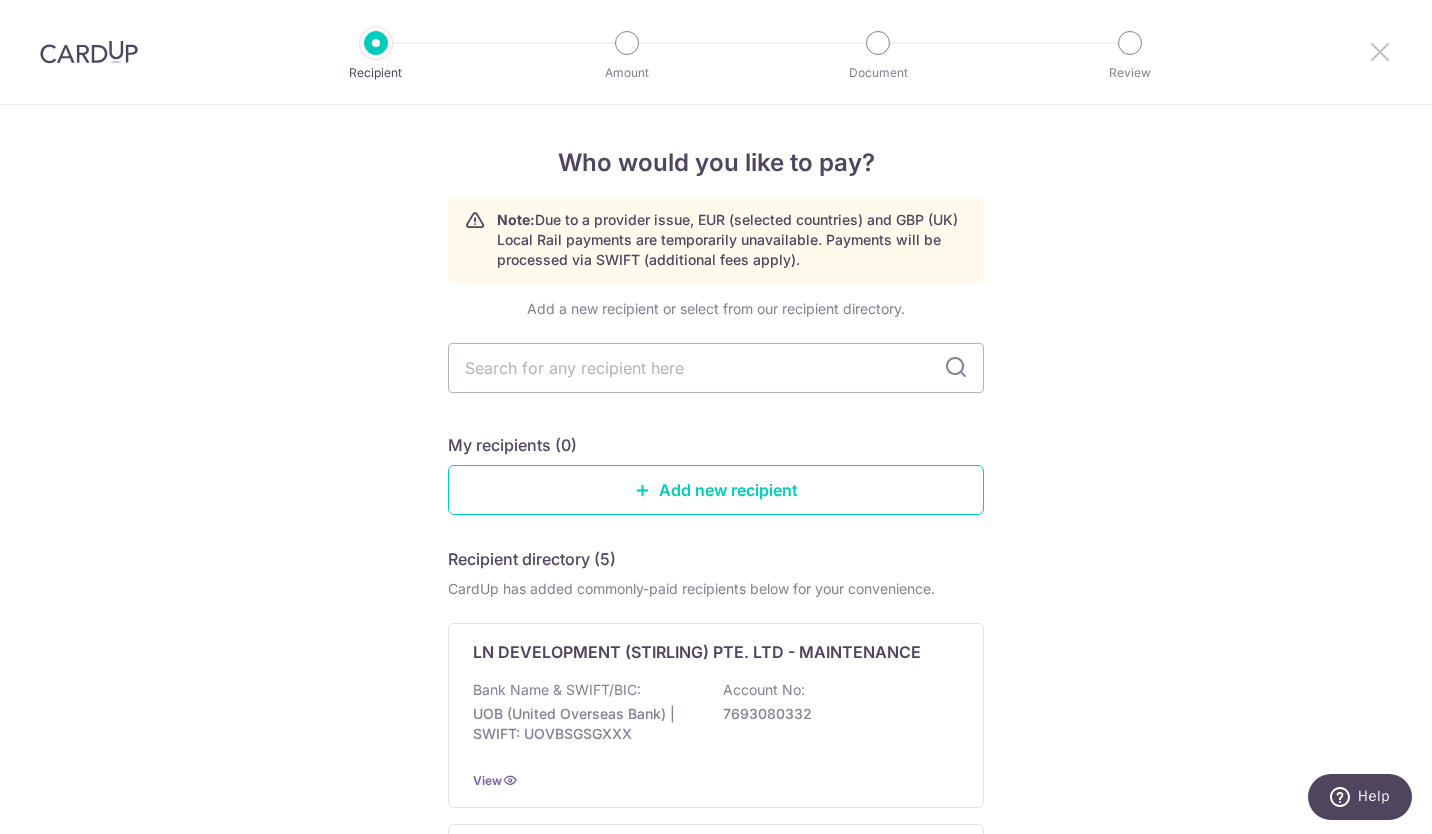 click at bounding box center [1380, 51] 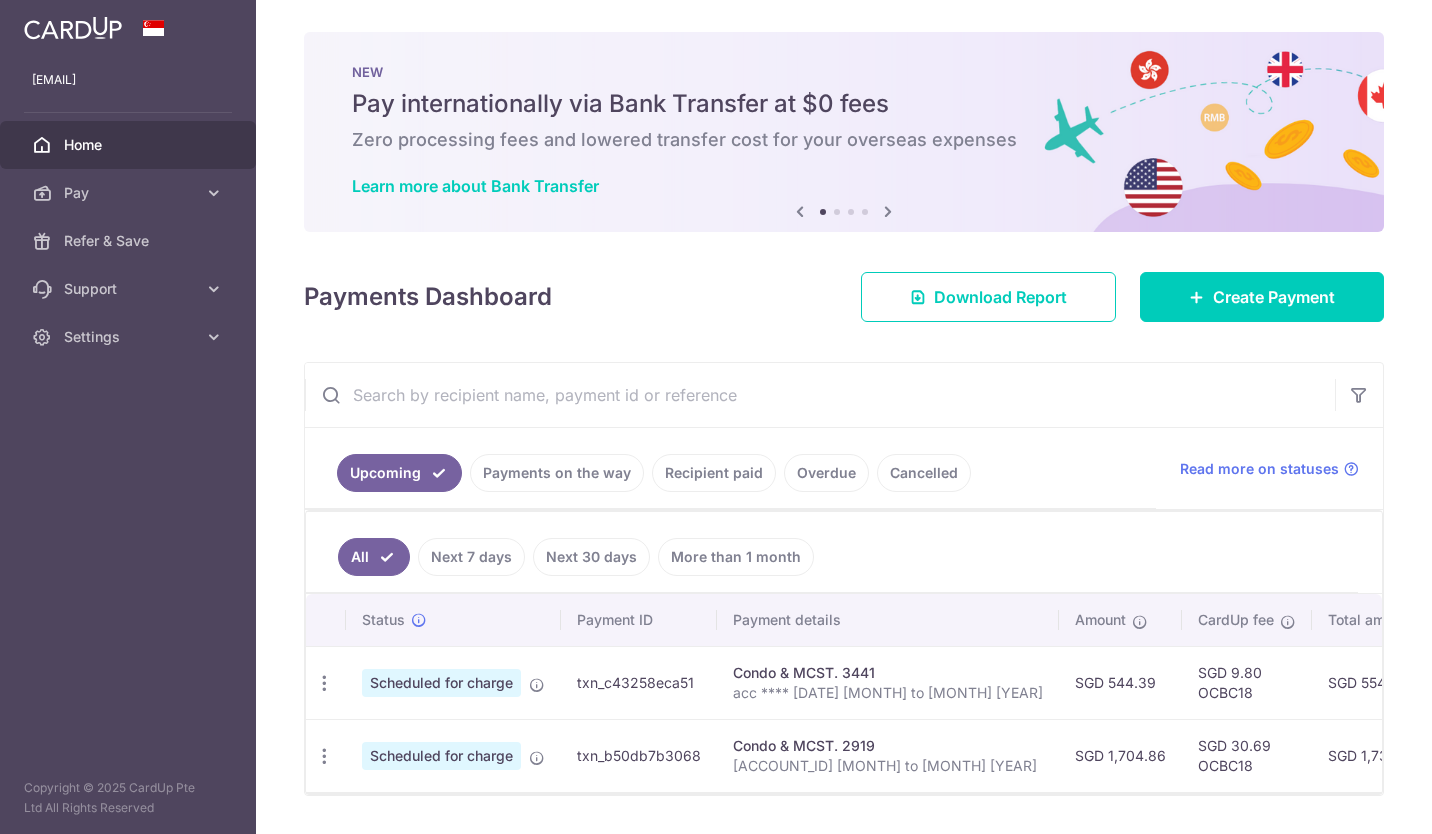 scroll, scrollTop: 0, scrollLeft: 0, axis: both 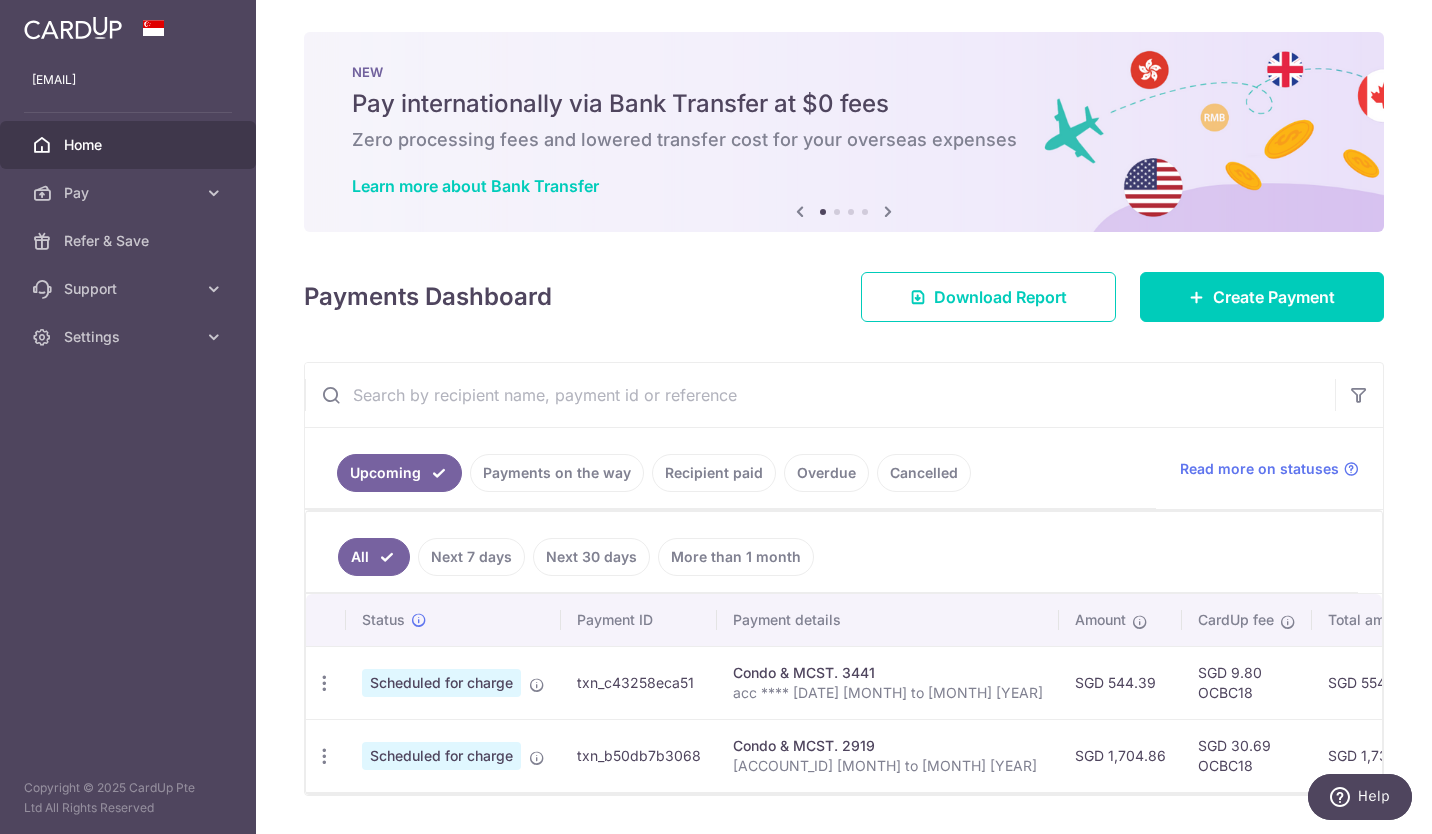 click on "Pay" at bounding box center [130, 193] 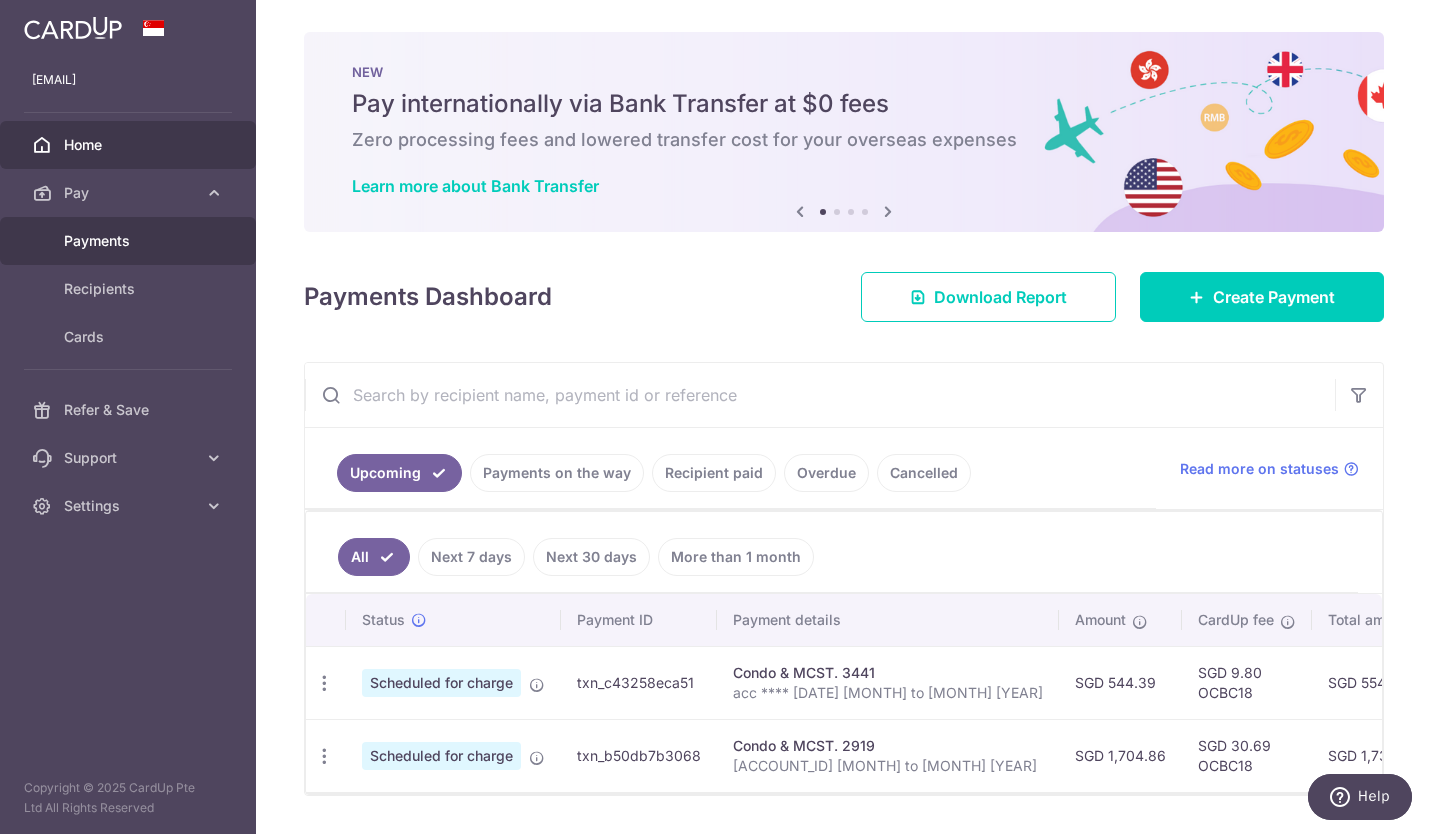 click on "Payments" at bounding box center (130, 241) 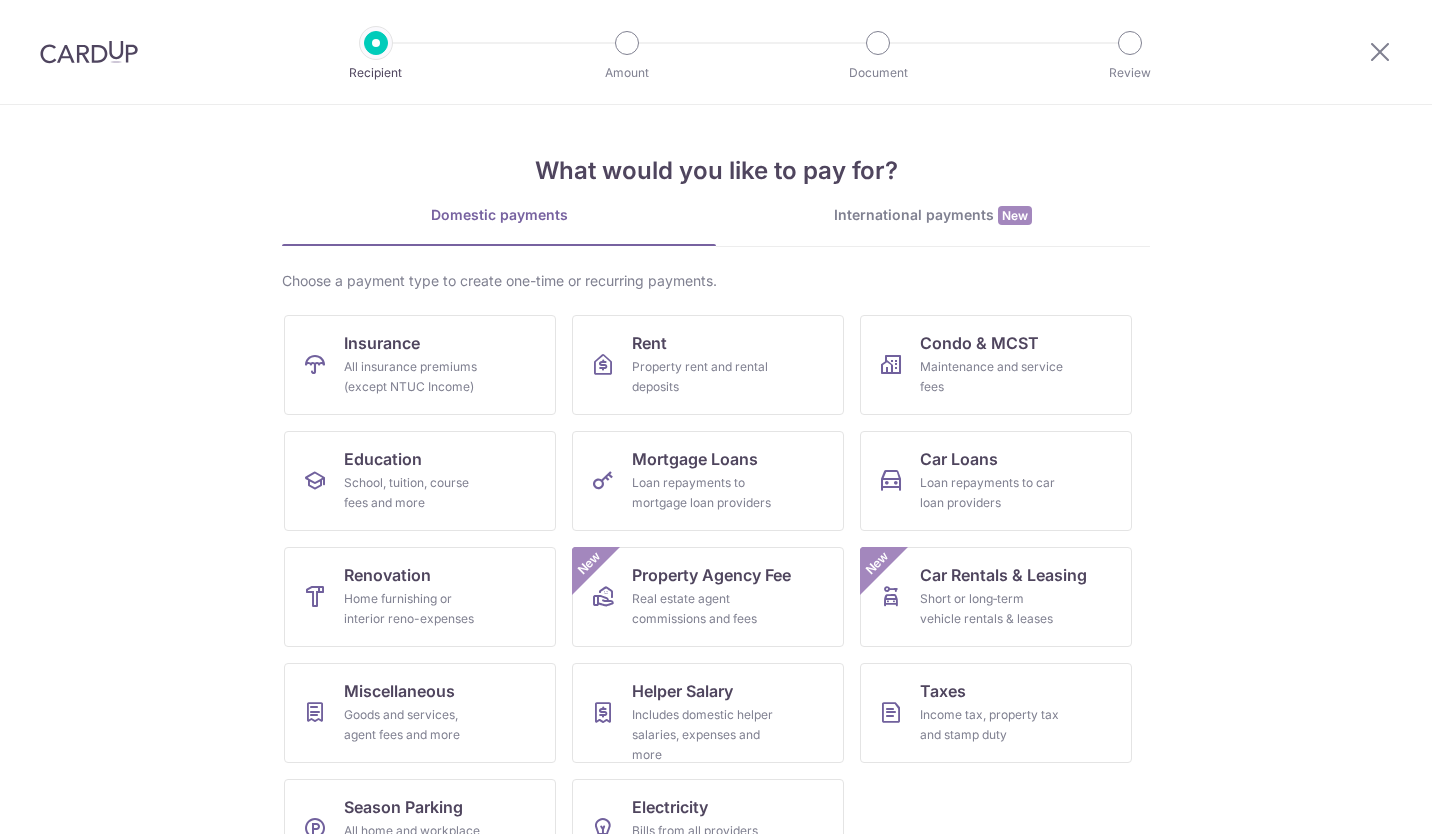 scroll, scrollTop: 0, scrollLeft: 0, axis: both 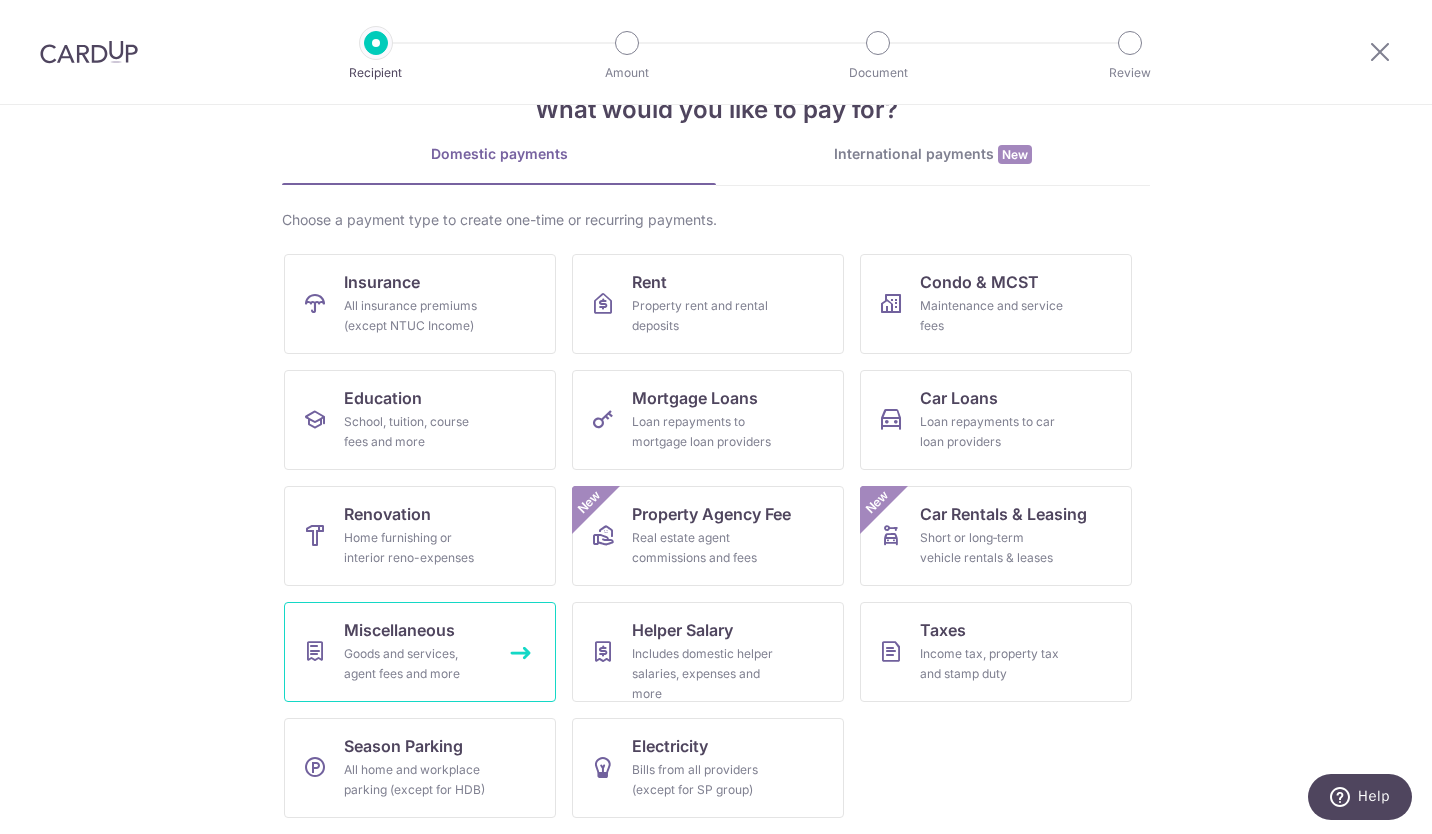 click on "Miscellaneous Goods and services, agent fees and more" at bounding box center (420, 652) 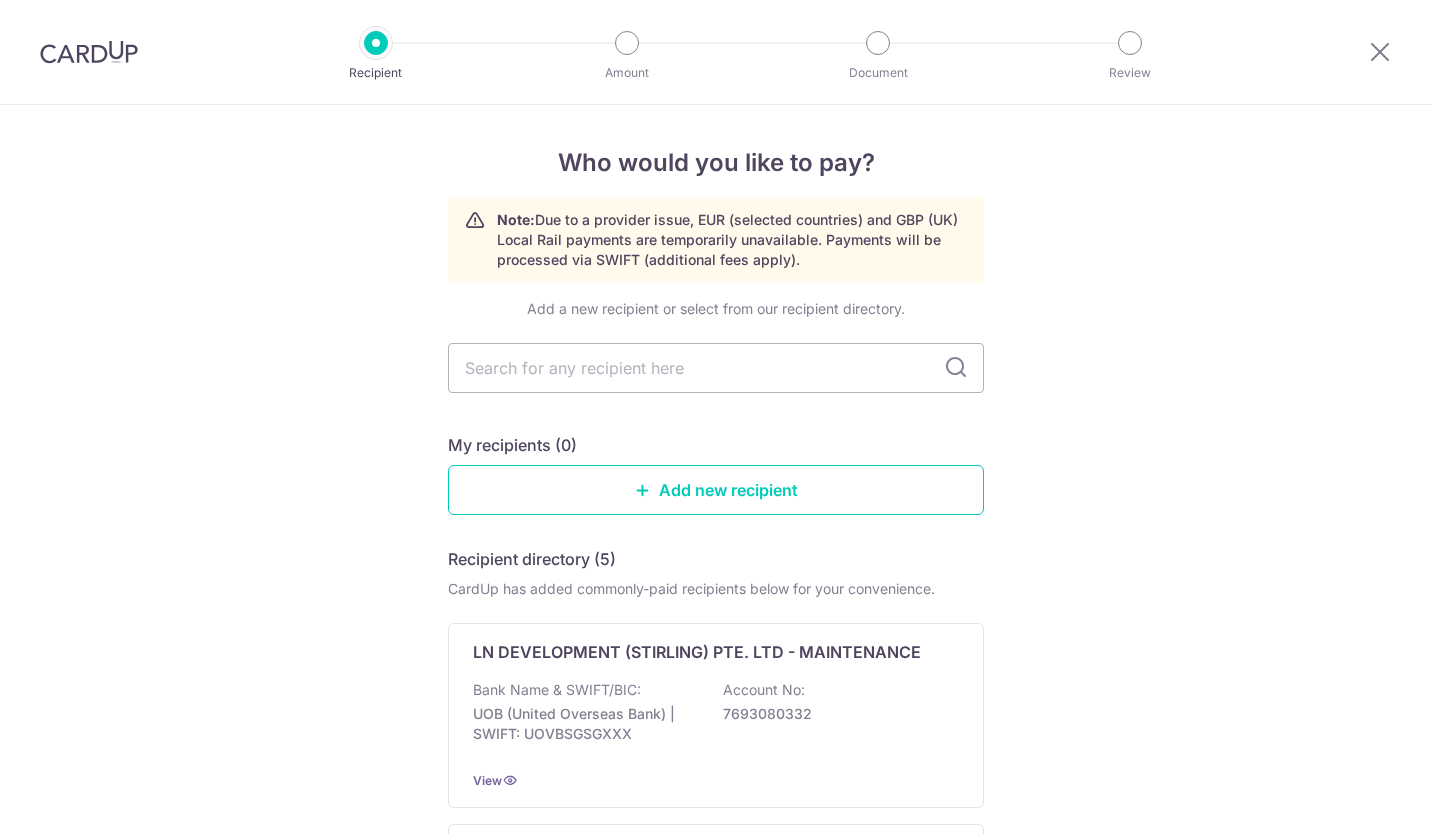 scroll, scrollTop: 0, scrollLeft: 0, axis: both 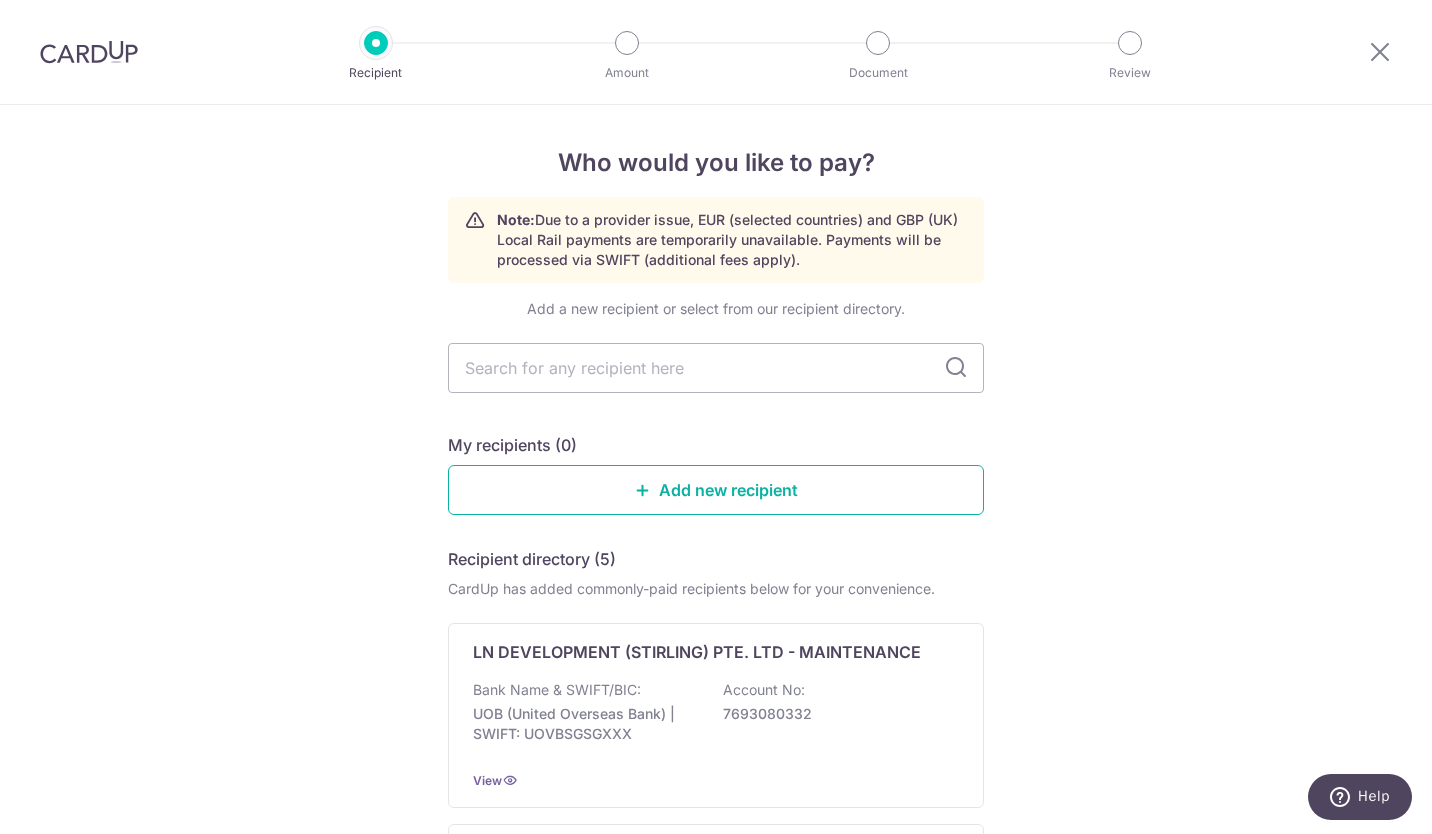 click on "Add new recipient" at bounding box center (716, 490) 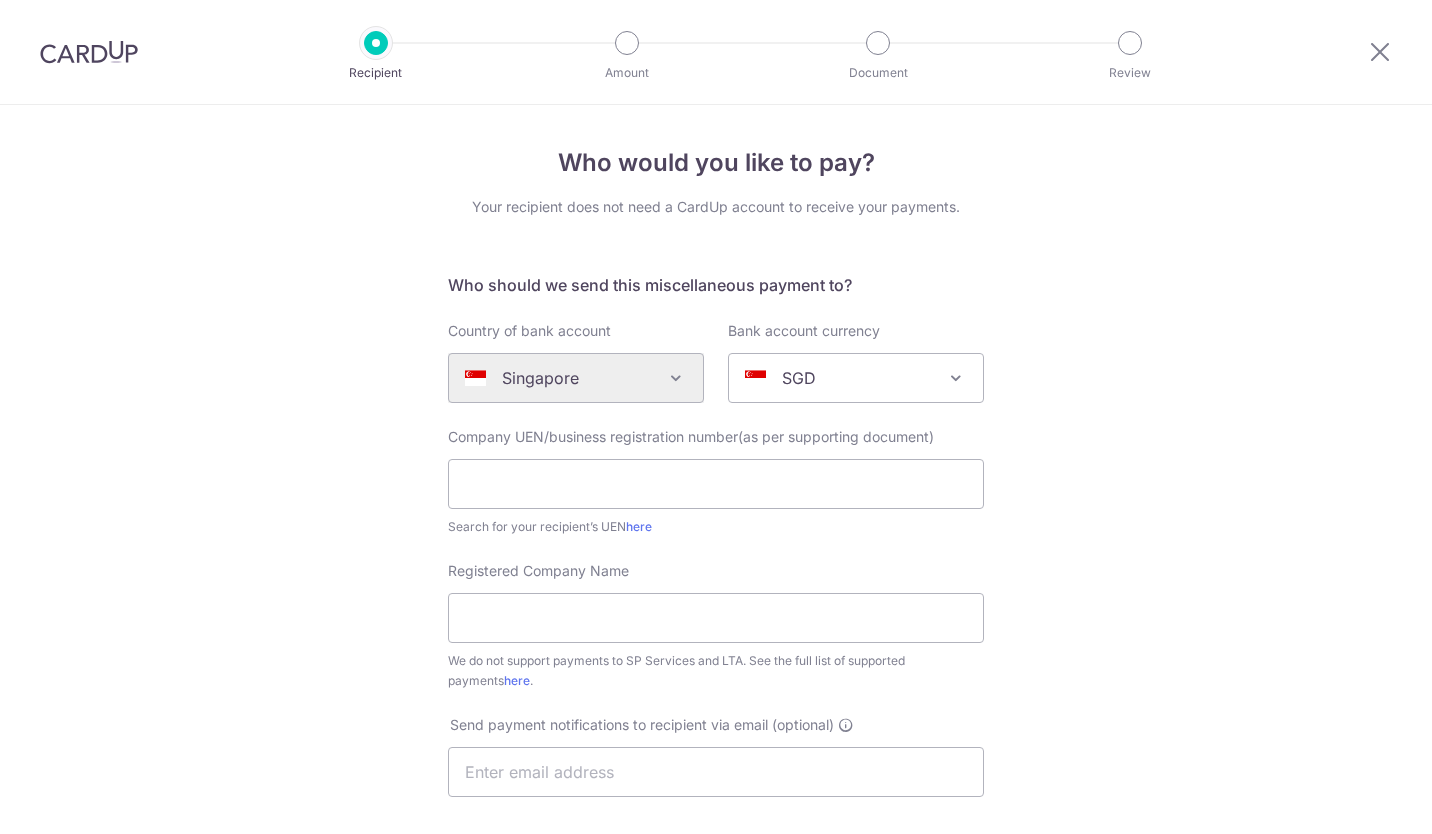 scroll, scrollTop: 0, scrollLeft: 0, axis: both 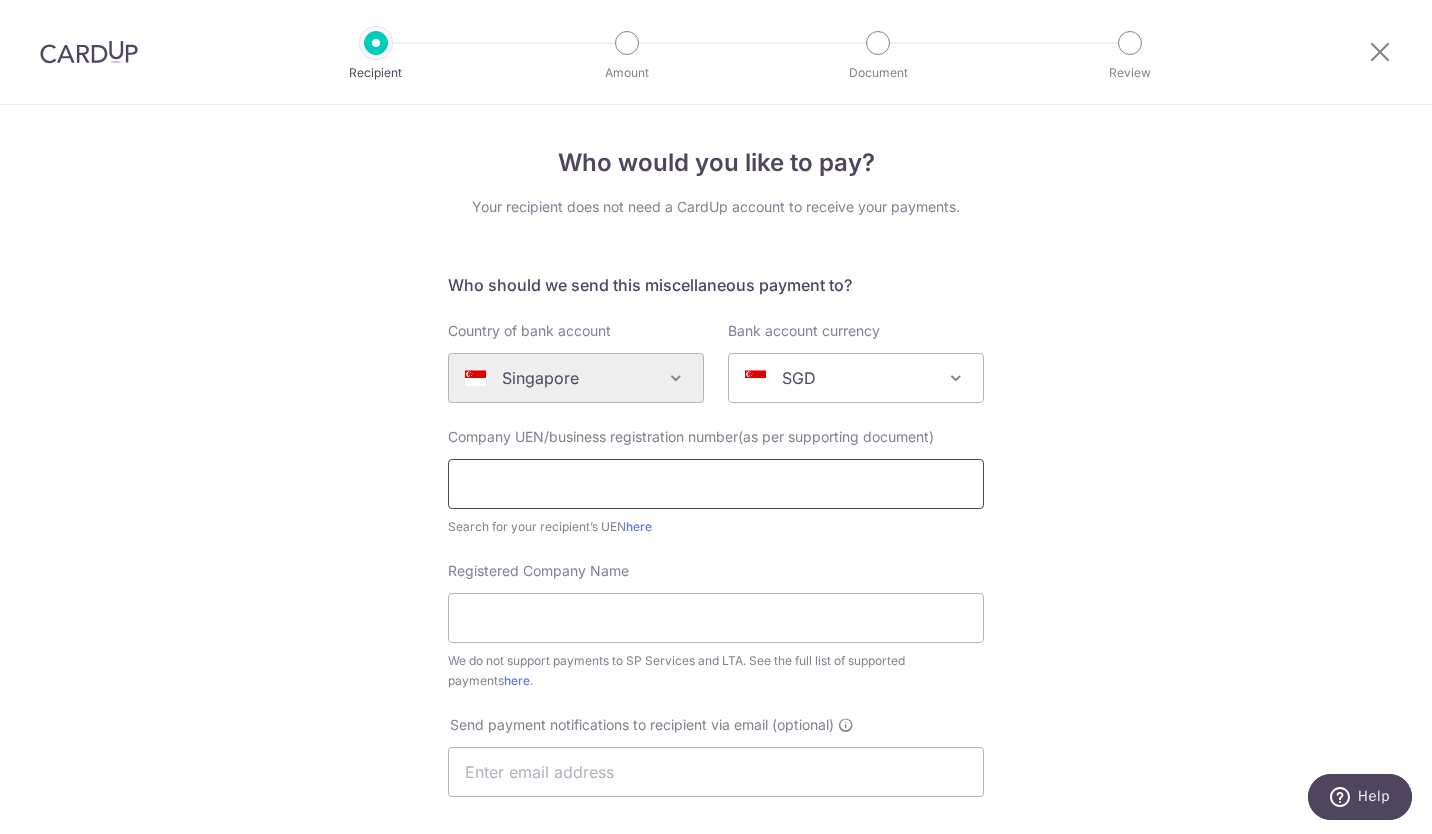 click at bounding box center (716, 484) 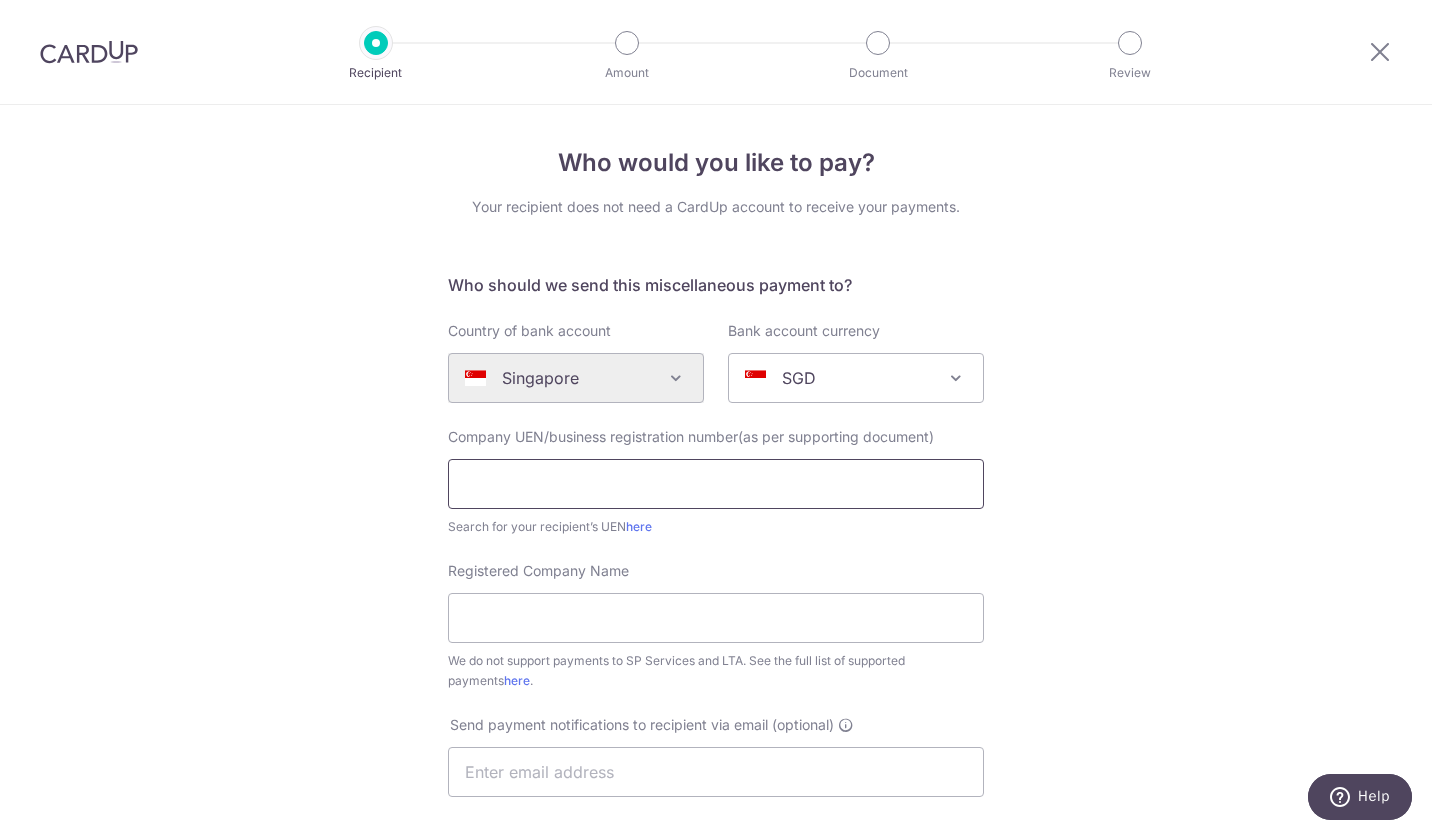paste on "VINORA PTE. LTD." 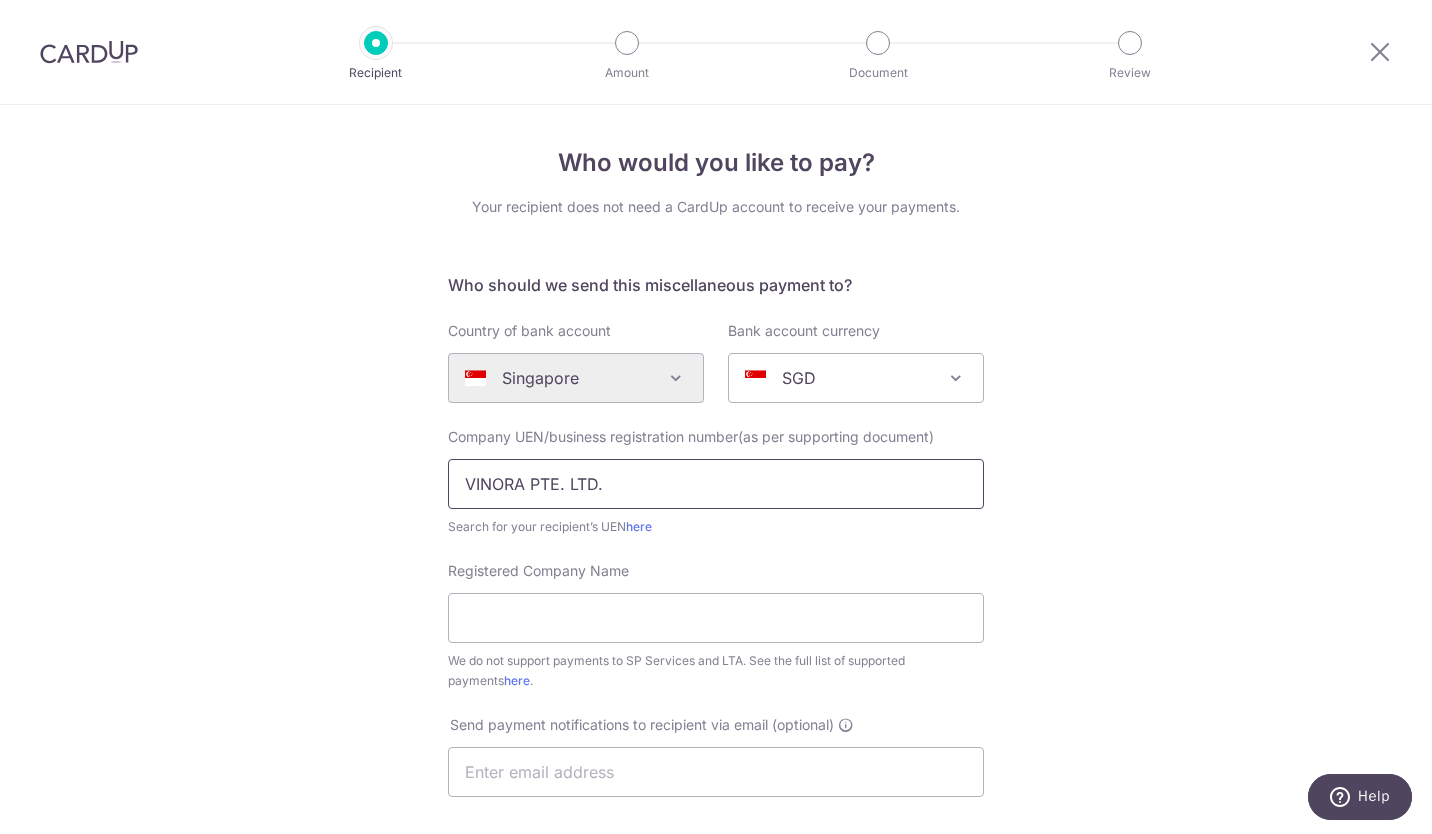 drag, startPoint x: 674, startPoint y: 492, endPoint x: 393, endPoint y: 459, distance: 282.9311 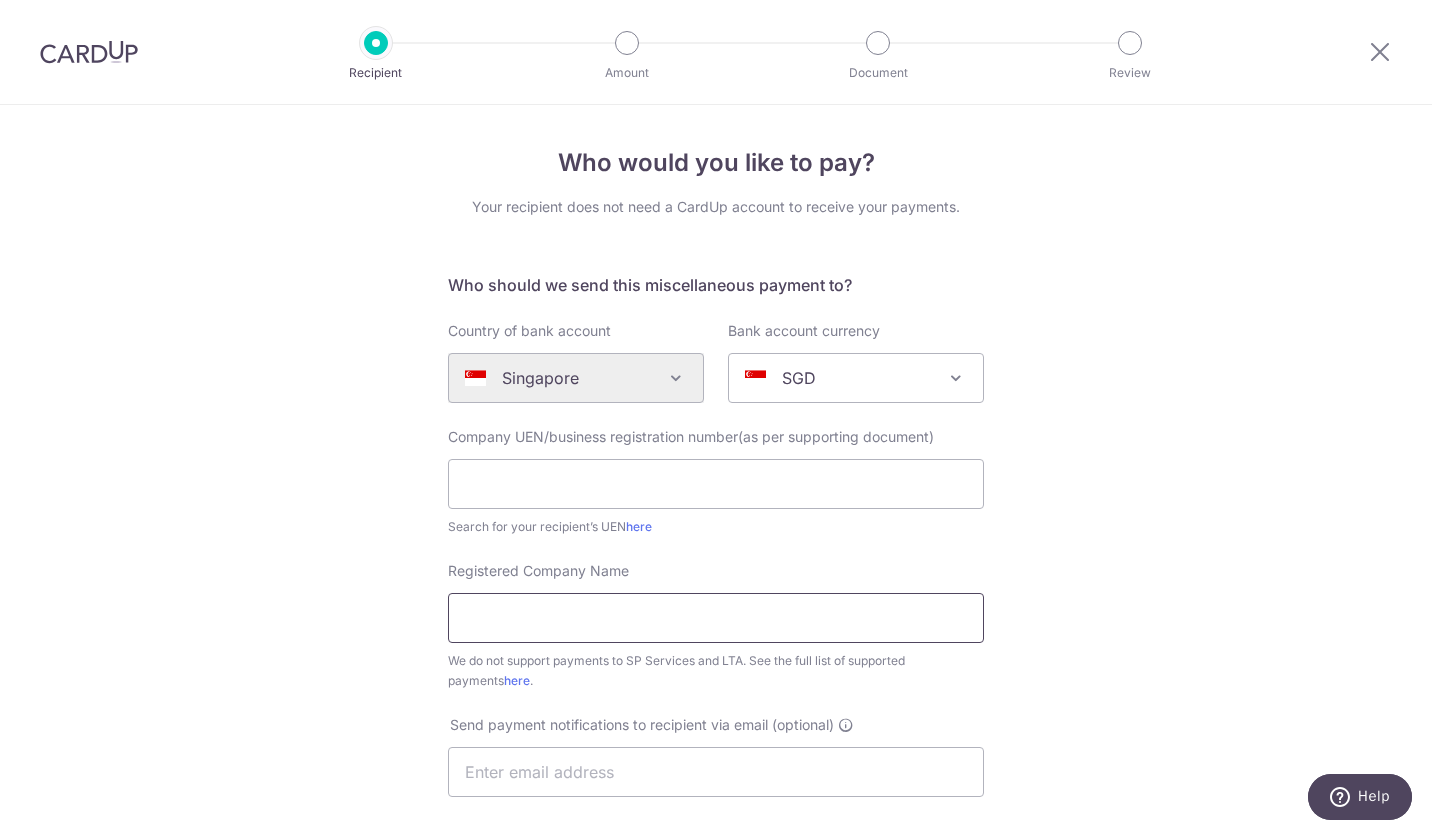 drag, startPoint x: 715, startPoint y: 632, endPoint x: 746, endPoint y: 631, distance: 31.016125 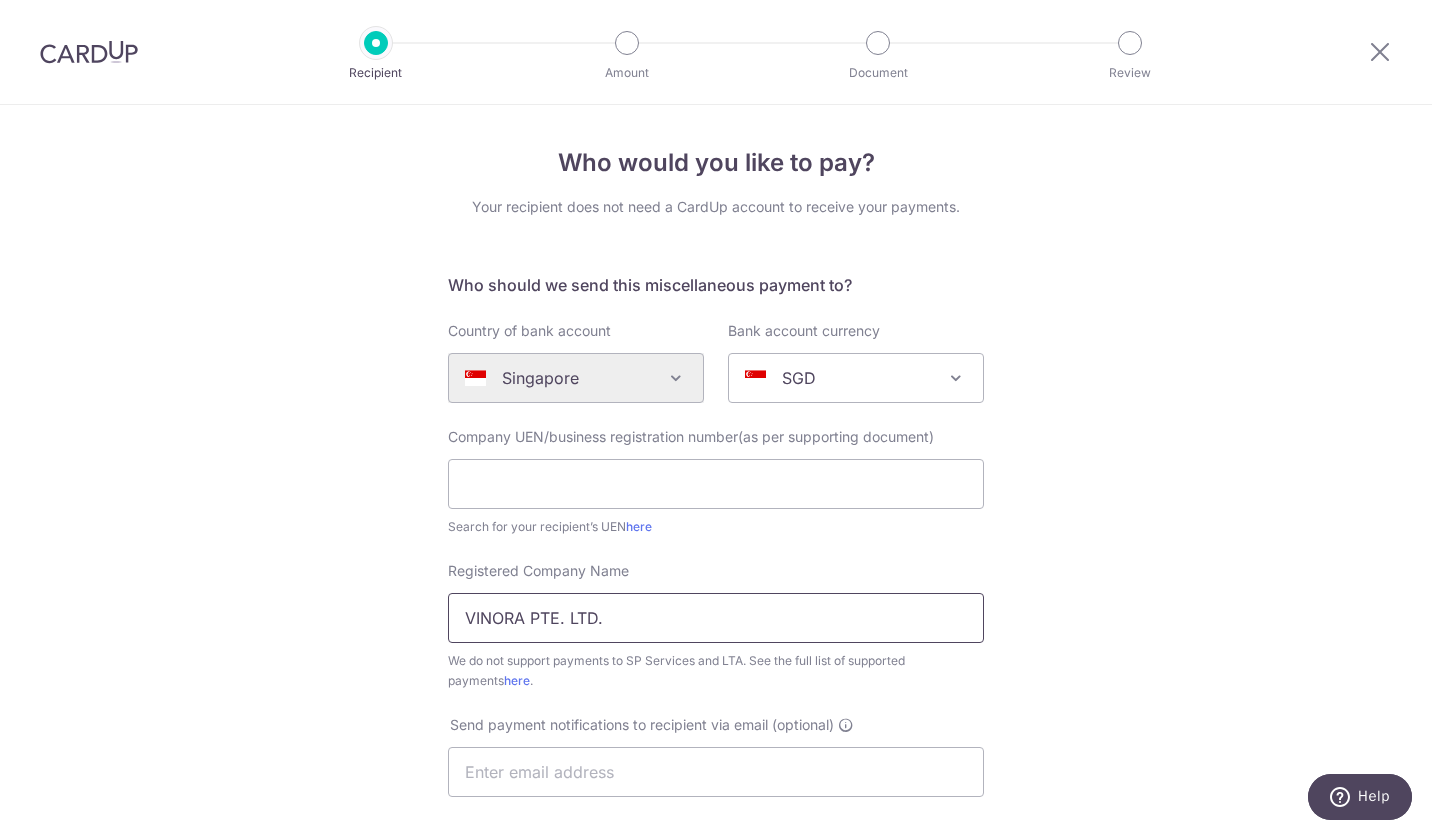 type on "VINORA PTE. LTD." 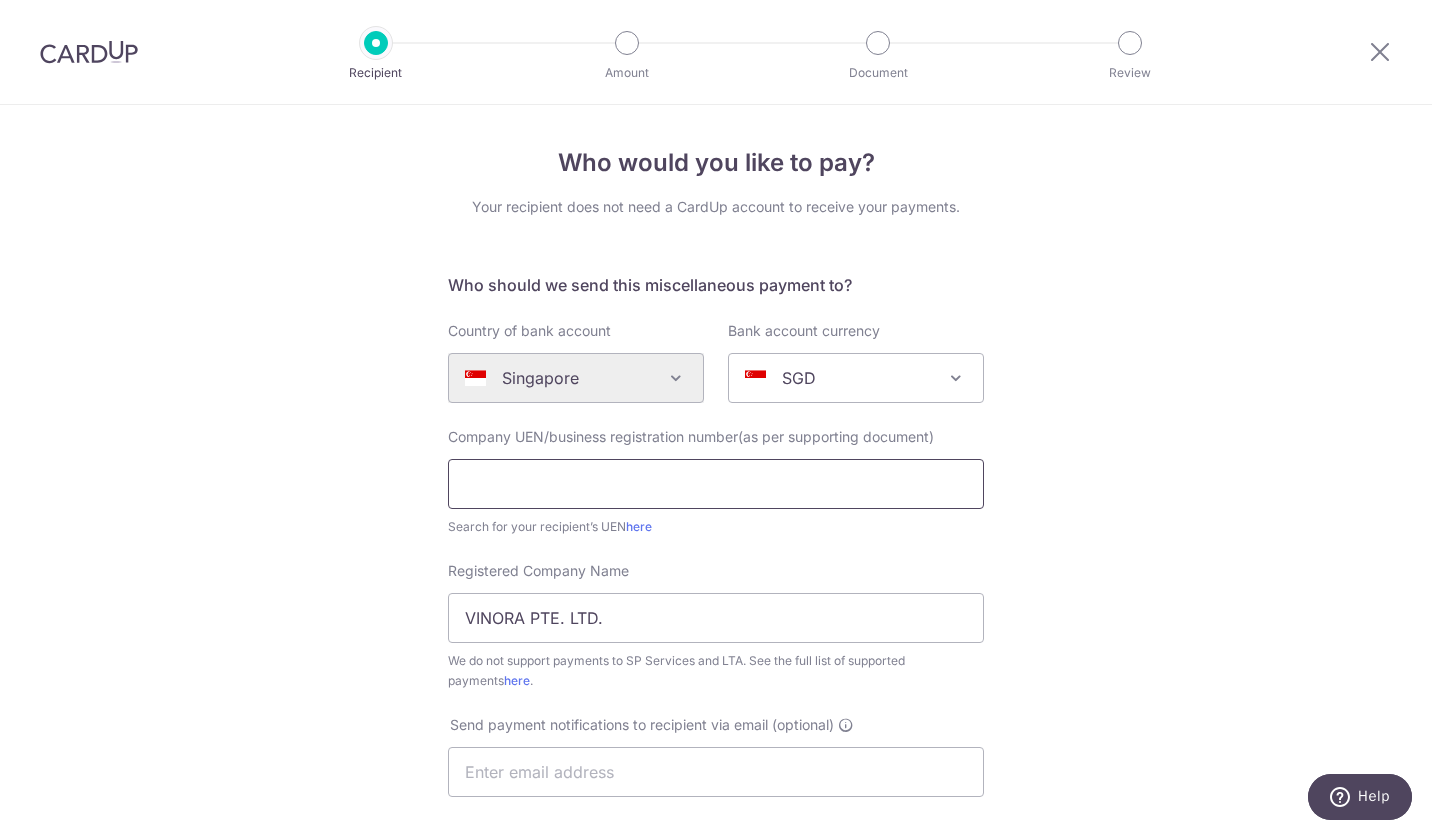 click at bounding box center [716, 484] 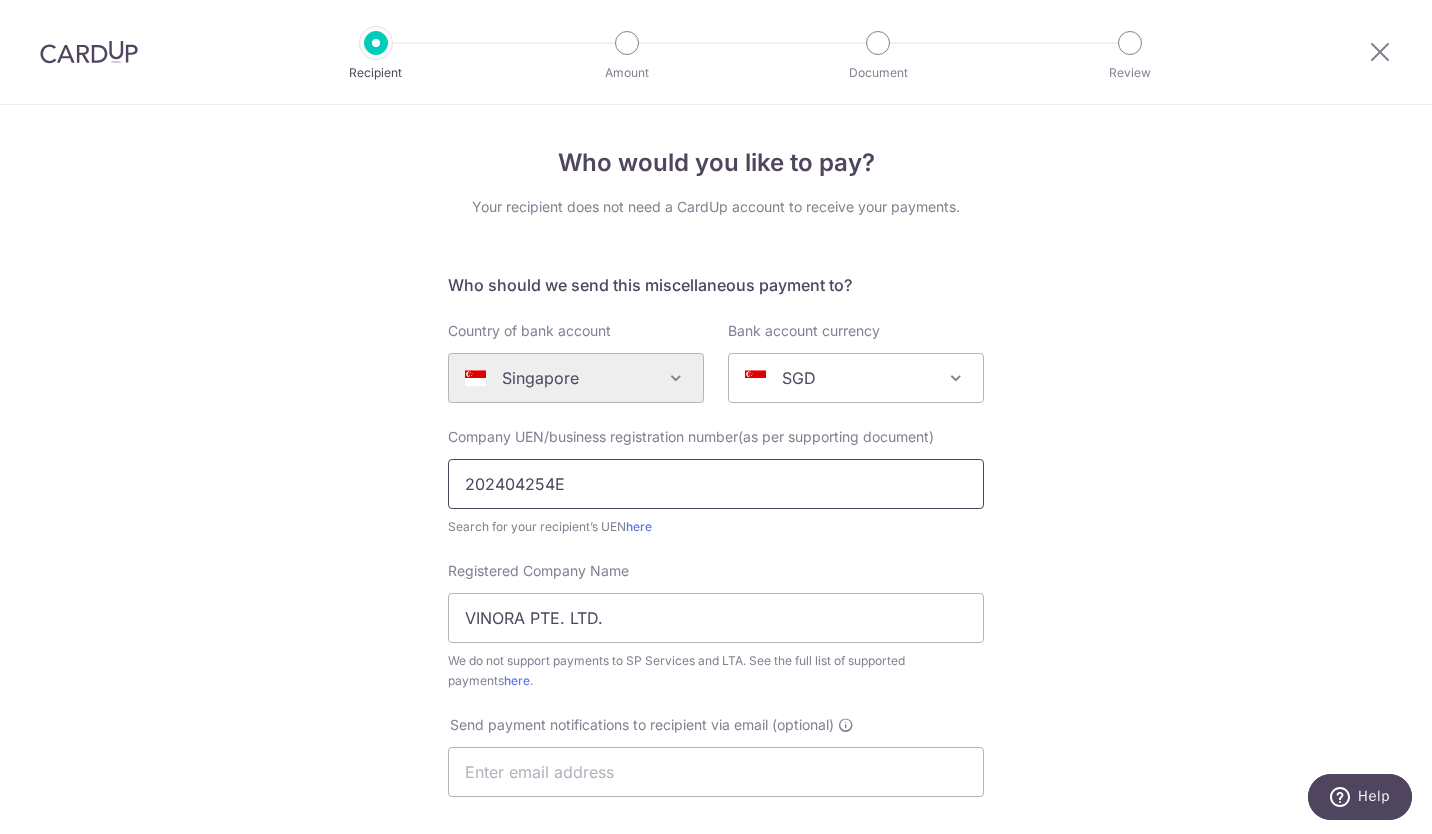 scroll, scrollTop: 511, scrollLeft: 0, axis: vertical 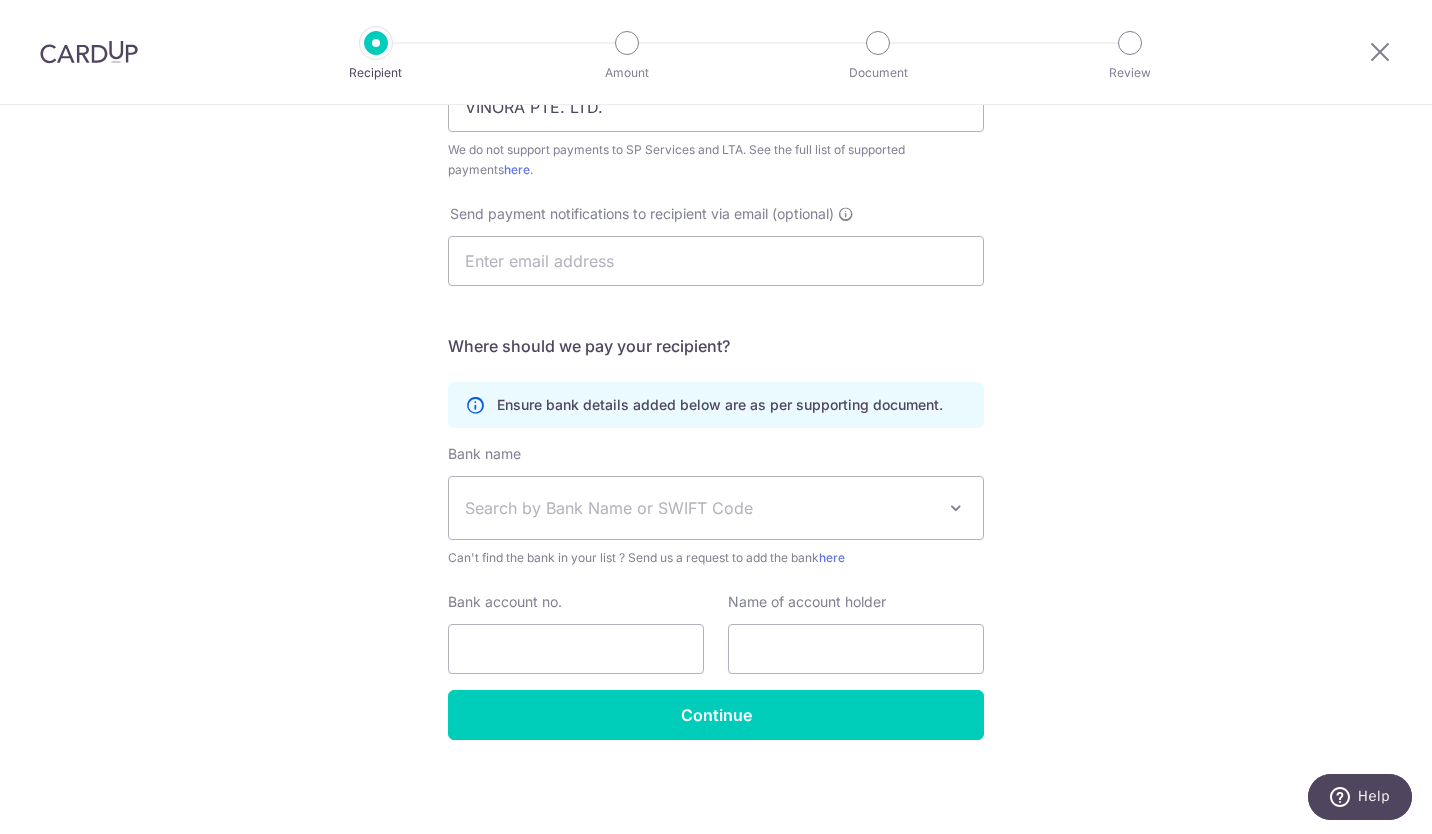 type on "202404254E" 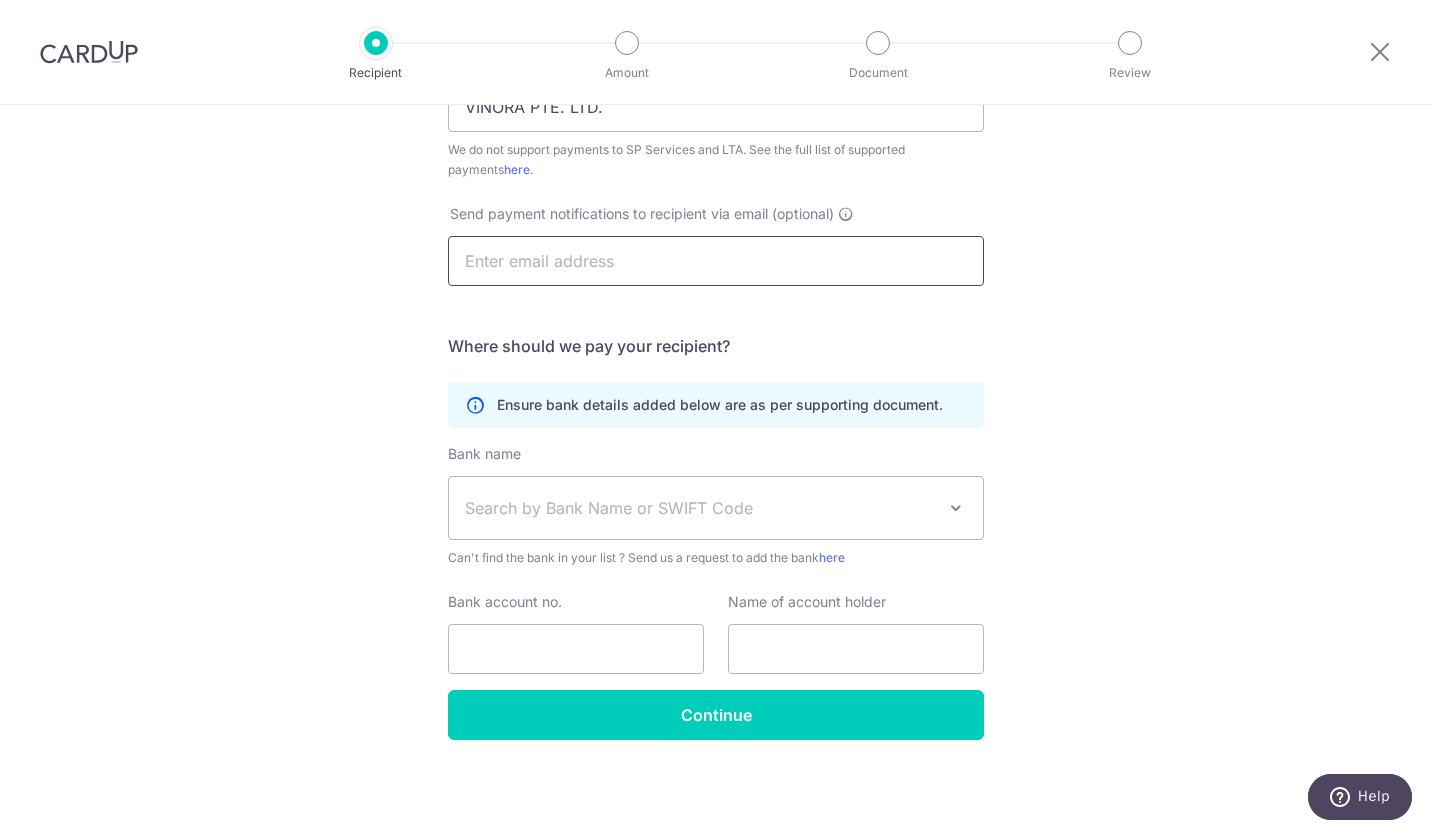 drag, startPoint x: 540, startPoint y: 254, endPoint x: 577, endPoint y: 247, distance: 37.65634 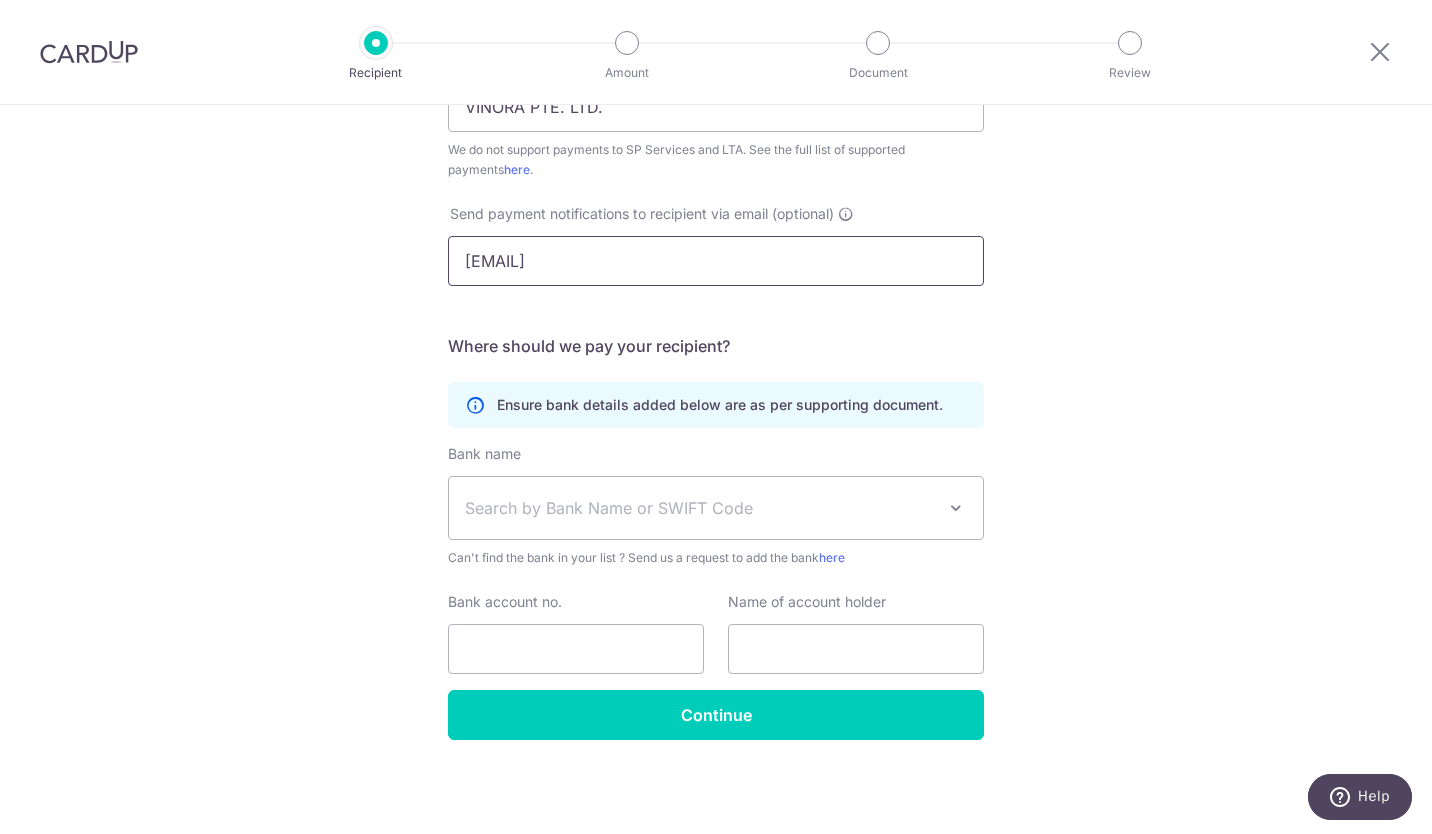 type on "contact@vinora.com.sg" 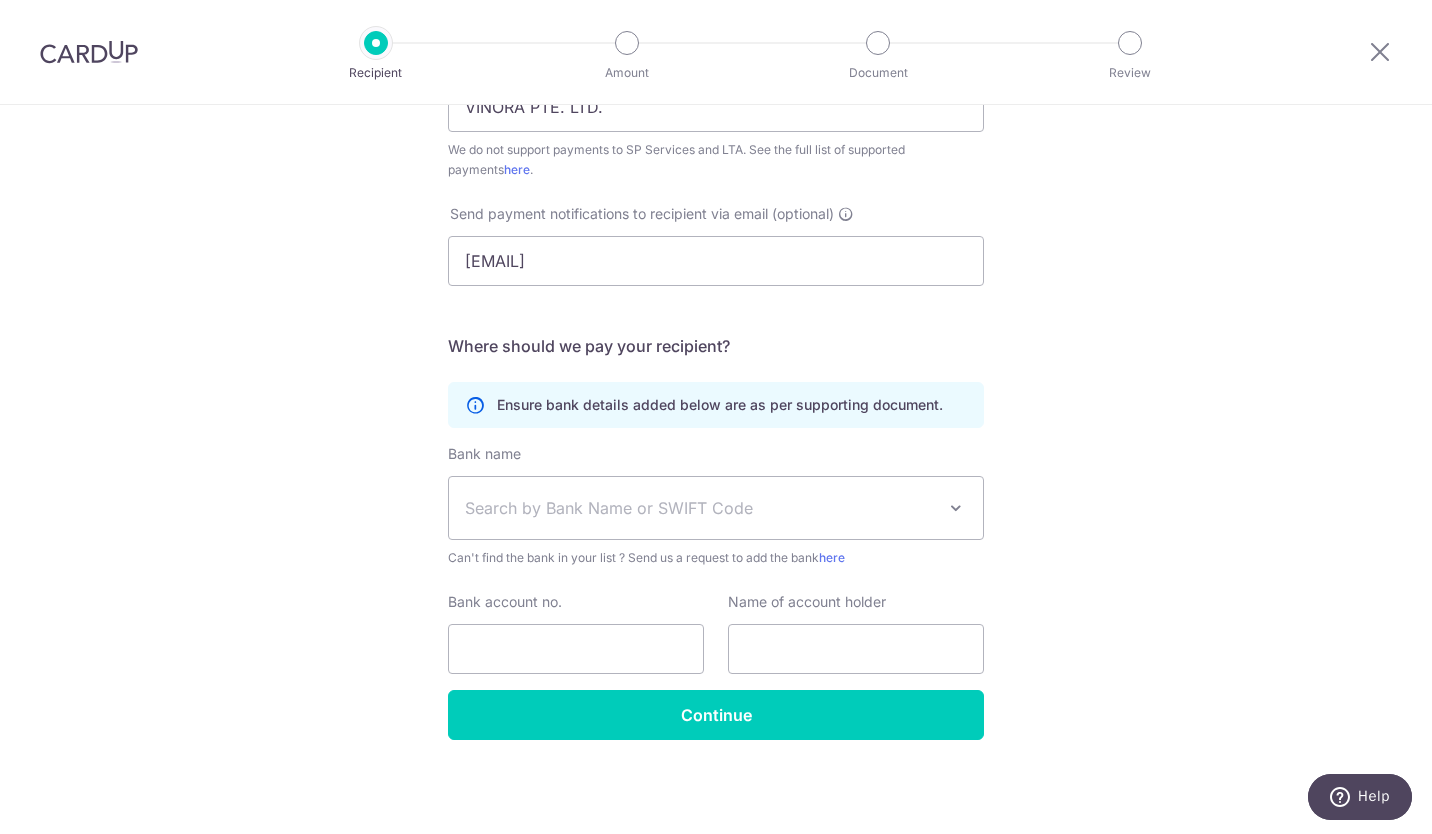 click on "Who would you like to pay?
Your recipient does not need a CardUp account to receive your payments.
Who should we send this miscellaneous payment to?
Country of bank account
Algeria
Andorra
Angola
Anguilla
Argentina
Armenia
Aruba
Australia
Austria
Azerbaijan
Bahrain
Bangladesh
Belgium
Bolivia
Bosnia and Herzegovina
Brazil
British Virgin Islands
Bulgaria
Canada
Chile
China
Colombia
Costa Rica
Croatia
Cyprus
Czech Republic
Denmark
Dominica
Dominican Republic
East Timor
Ecuador
Egypt
Estonia
Faroe Islands
Fiji
Finland
France
French Guiana
French Polynesia
French Southern Territories
Georgia
Germany
Greece
Greenland
Grenada
Guernsey
Guyana
Honduras
Hong Kong
Hungary
Iceland
India
Indonesia
Ireland
Isle of Man
Israel
Italy
Japan
Jersey
Kazakhstan
Kosovo
Kuwait
Kyrgyzstan" at bounding box center [716, 214] 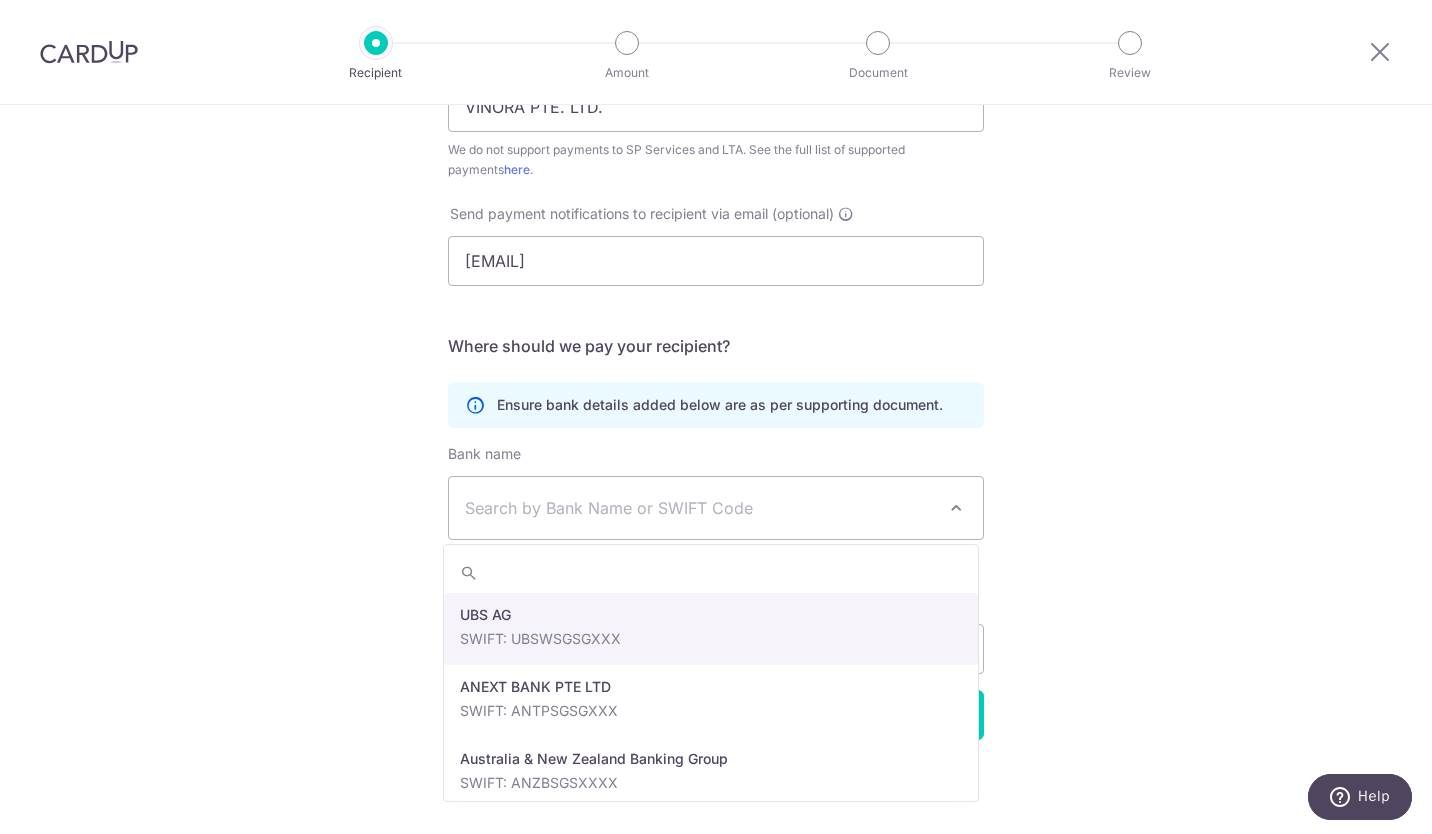 click on "Search by Bank Name or SWIFT Code" at bounding box center [700, 508] 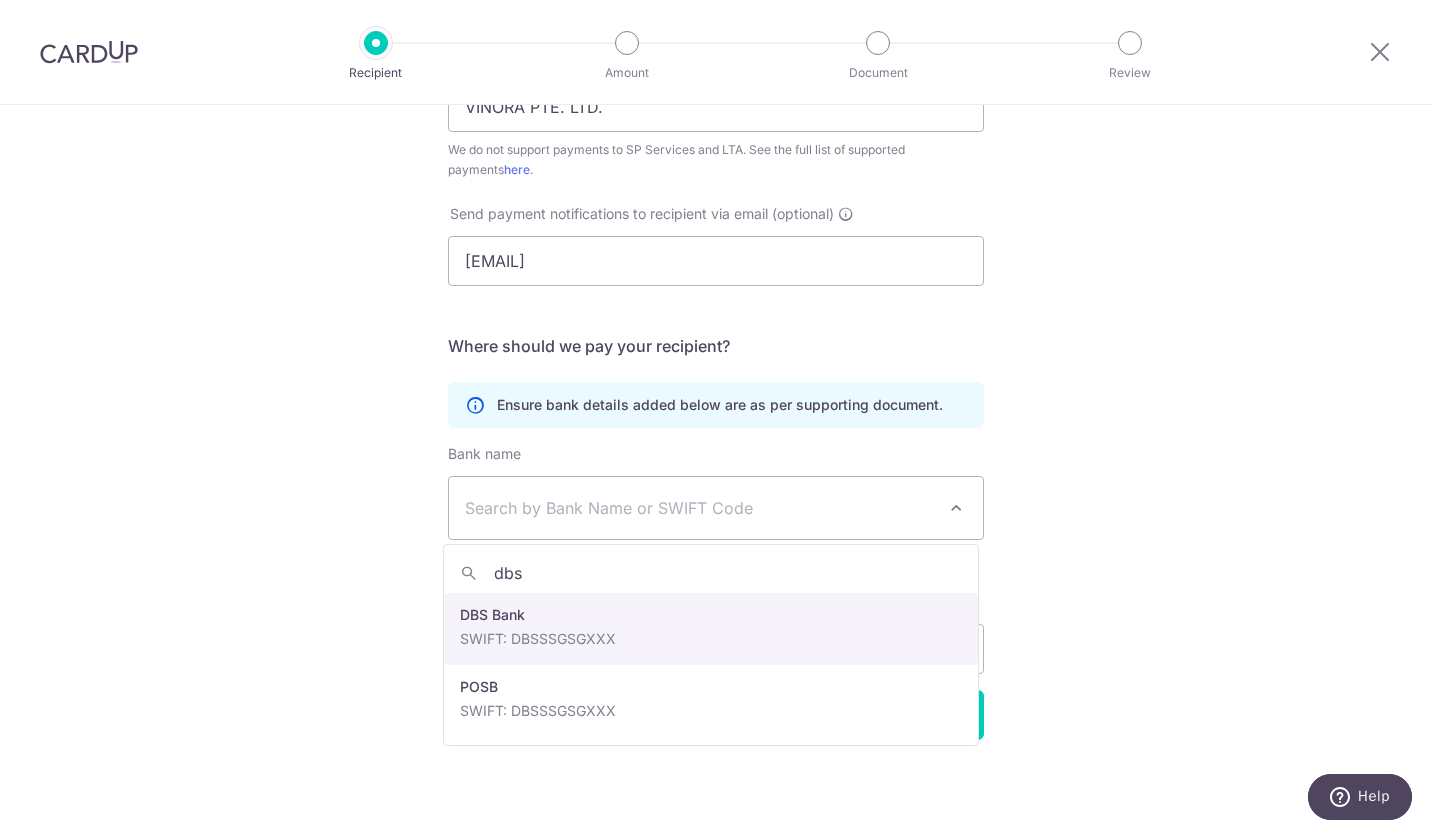 type on "dbs" 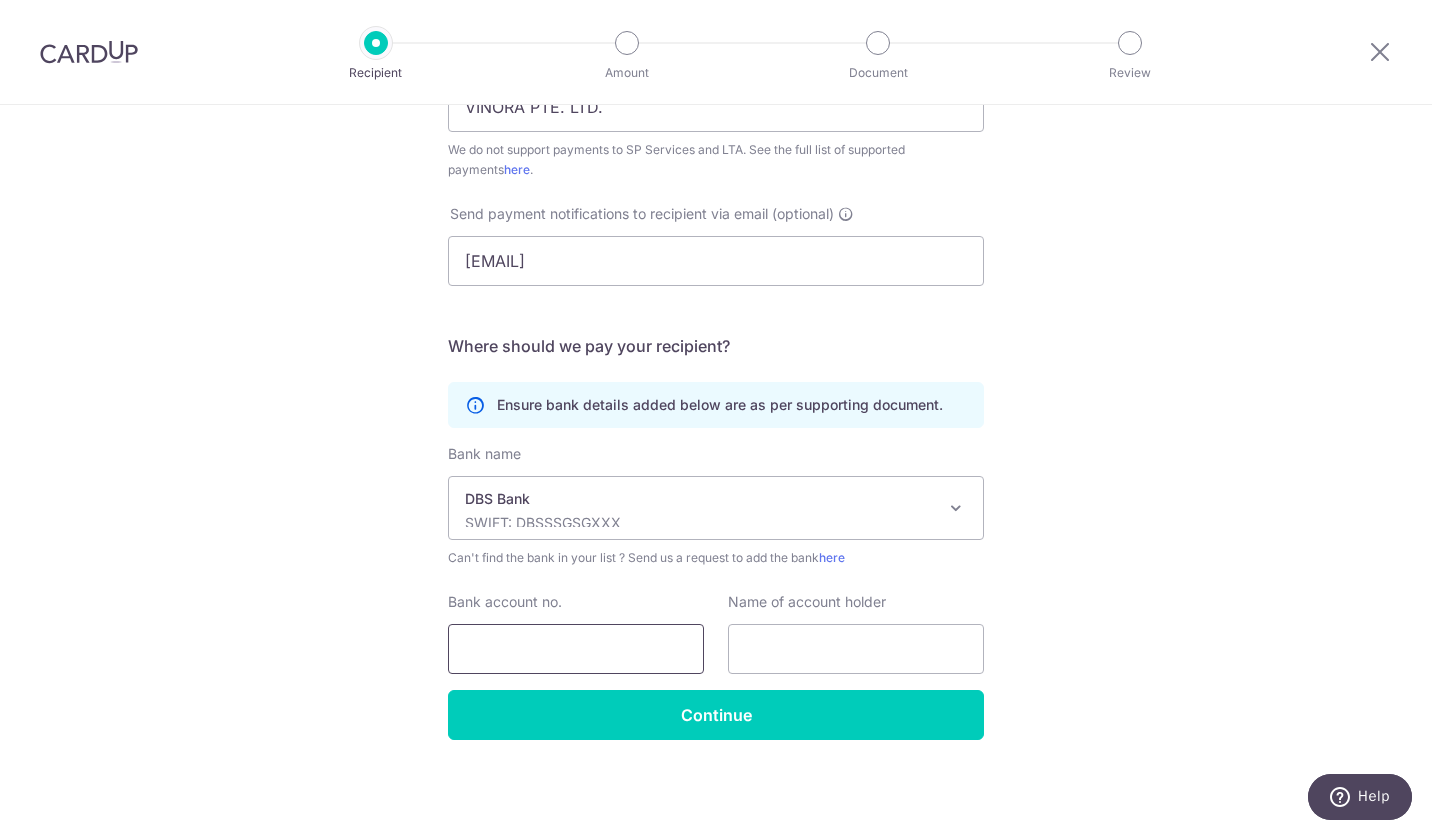 click on "Bank account no." at bounding box center [576, 649] 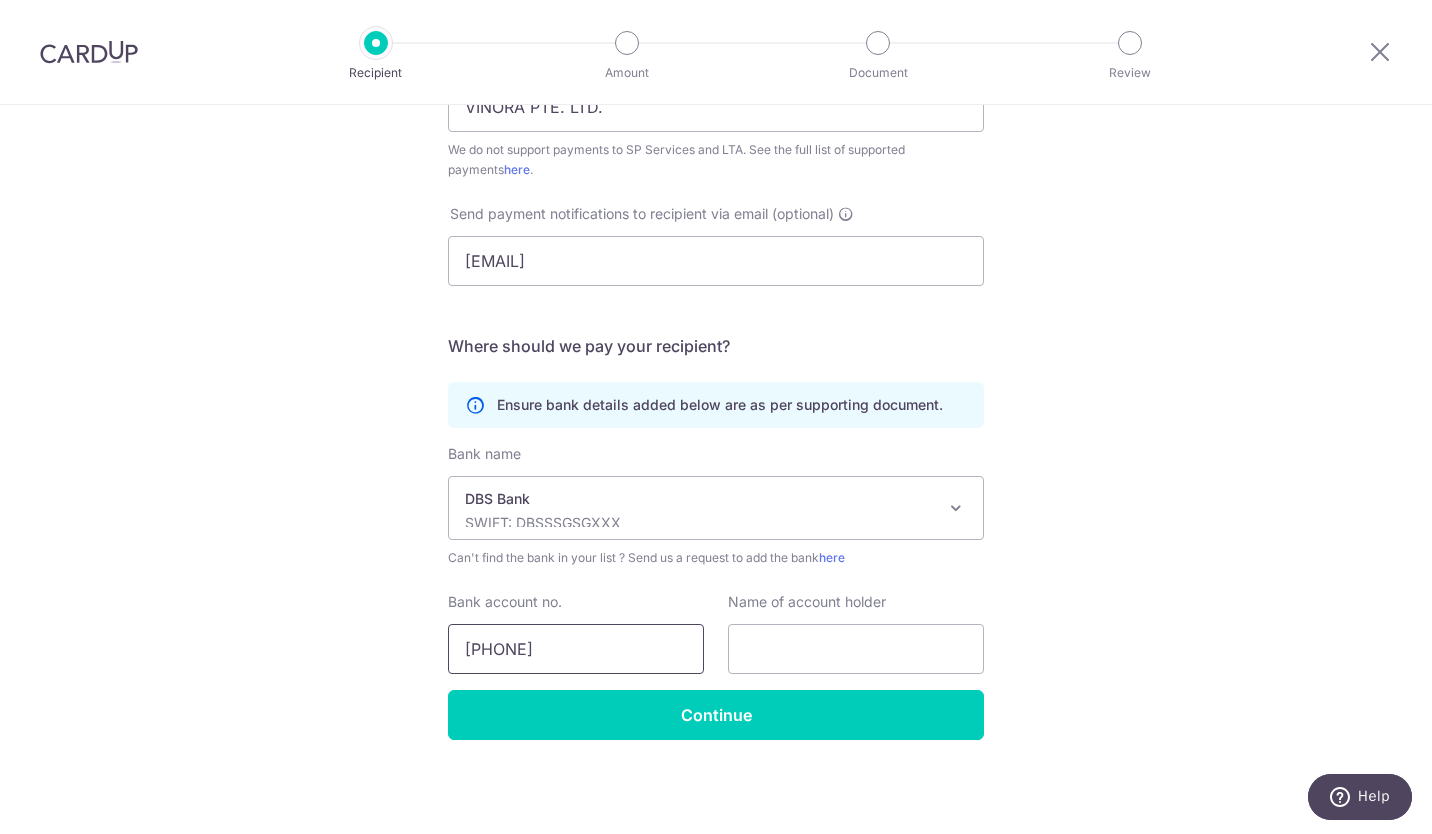 click on "8852-1585-7594" at bounding box center (576, 649) 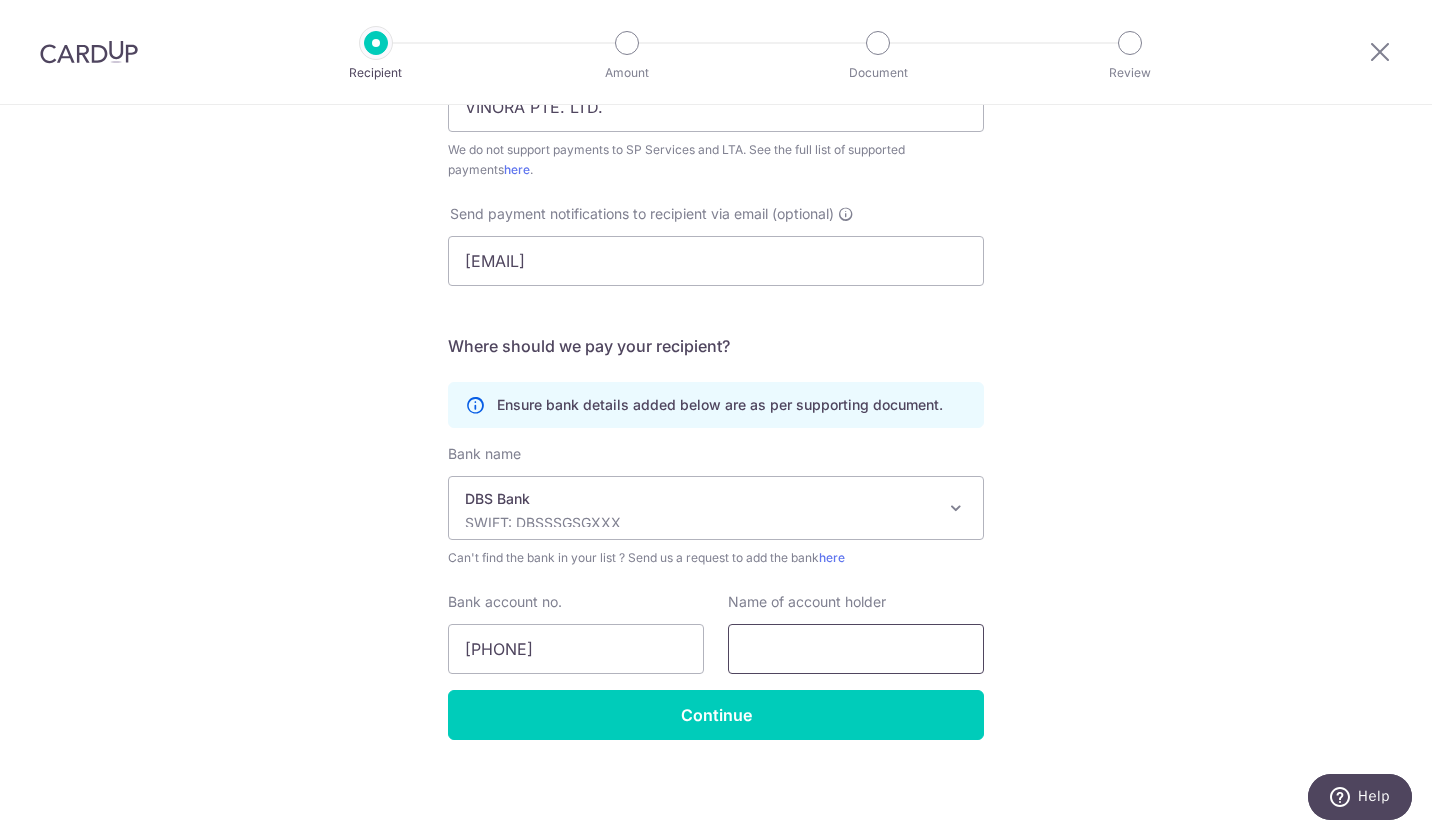 click at bounding box center (856, 649) 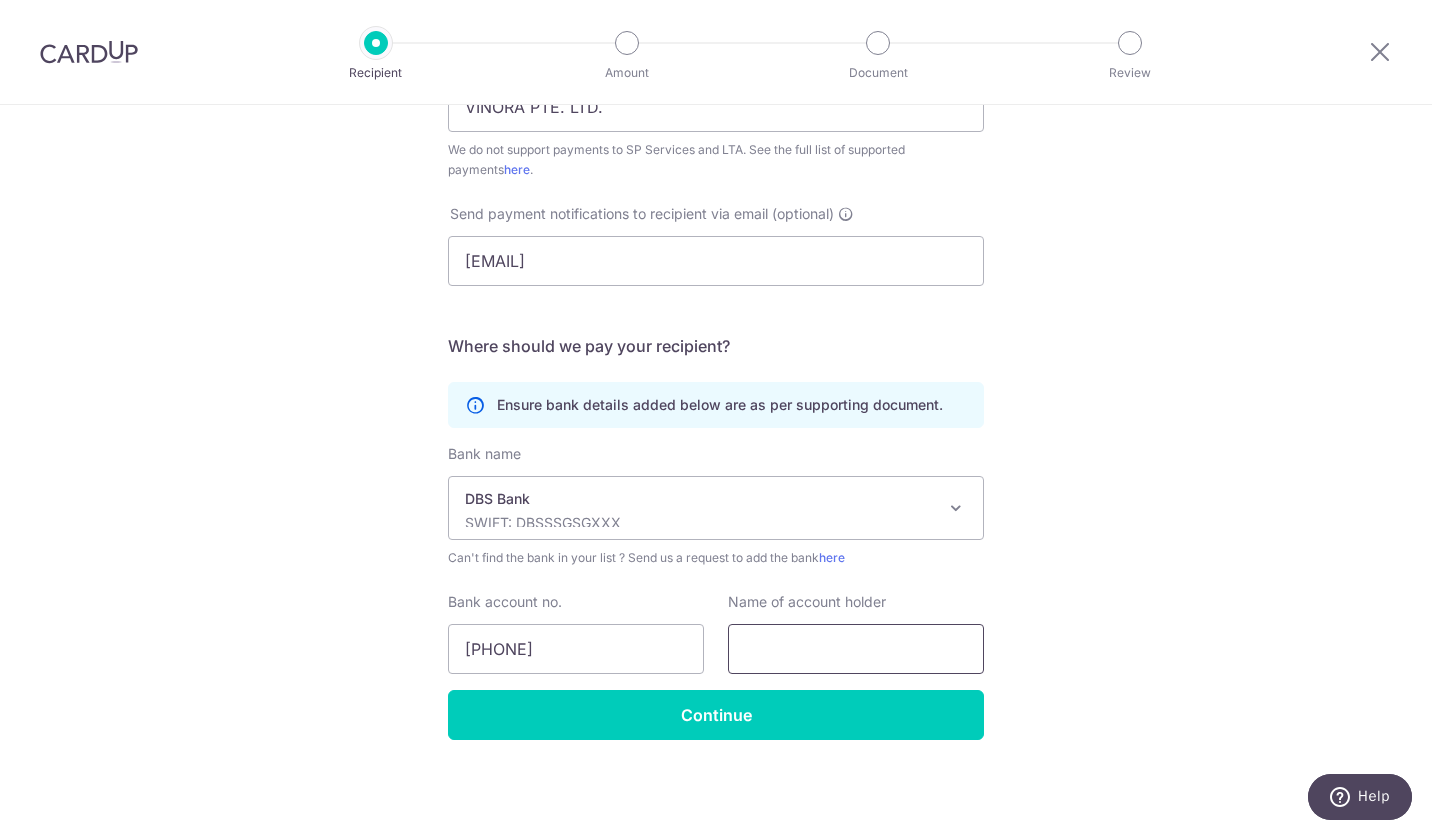 scroll, scrollTop: 0, scrollLeft: 0, axis: both 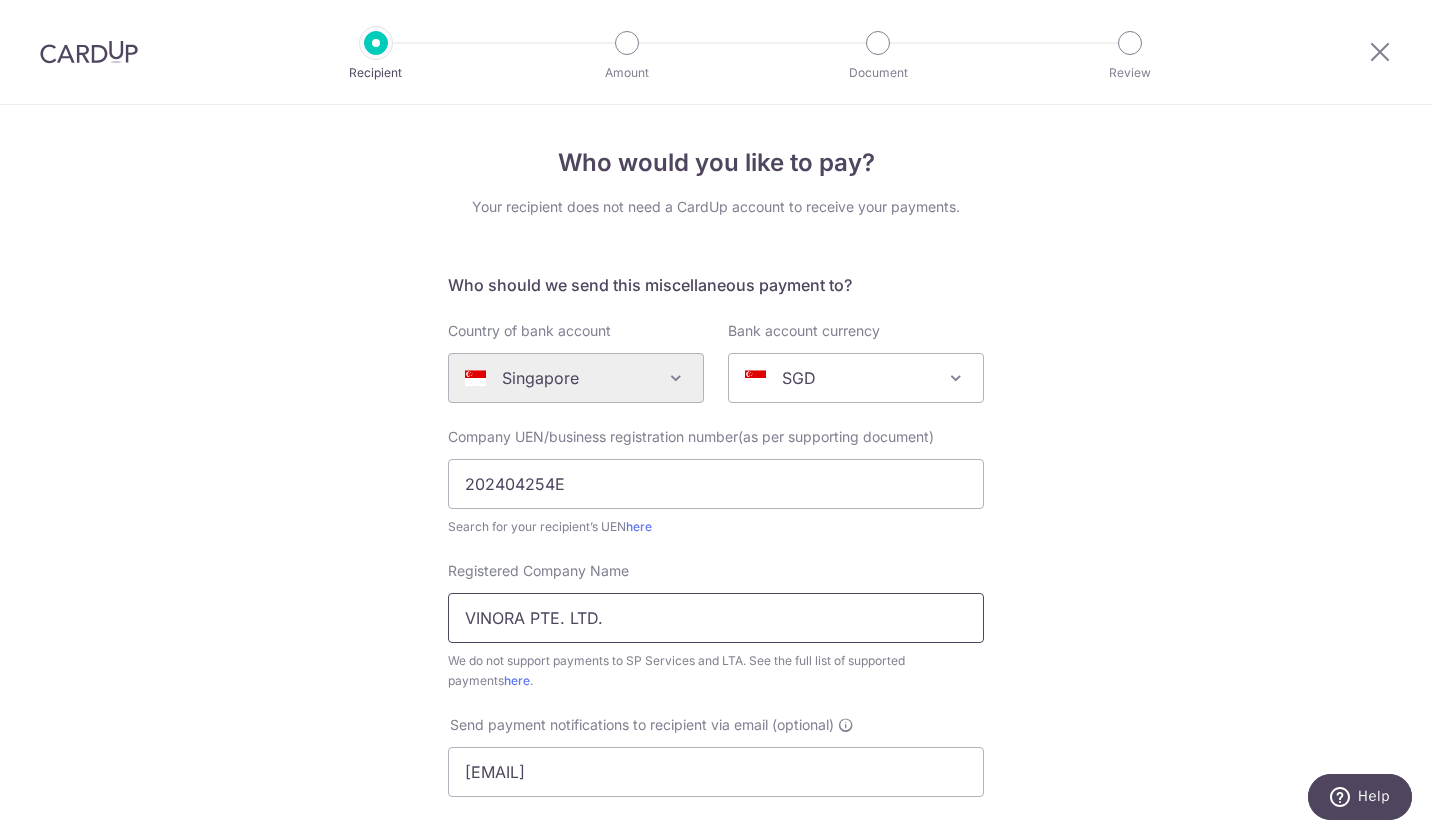 drag, startPoint x: 651, startPoint y: 619, endPoint x: 387, endPoint y: 624, distance: 264.04733 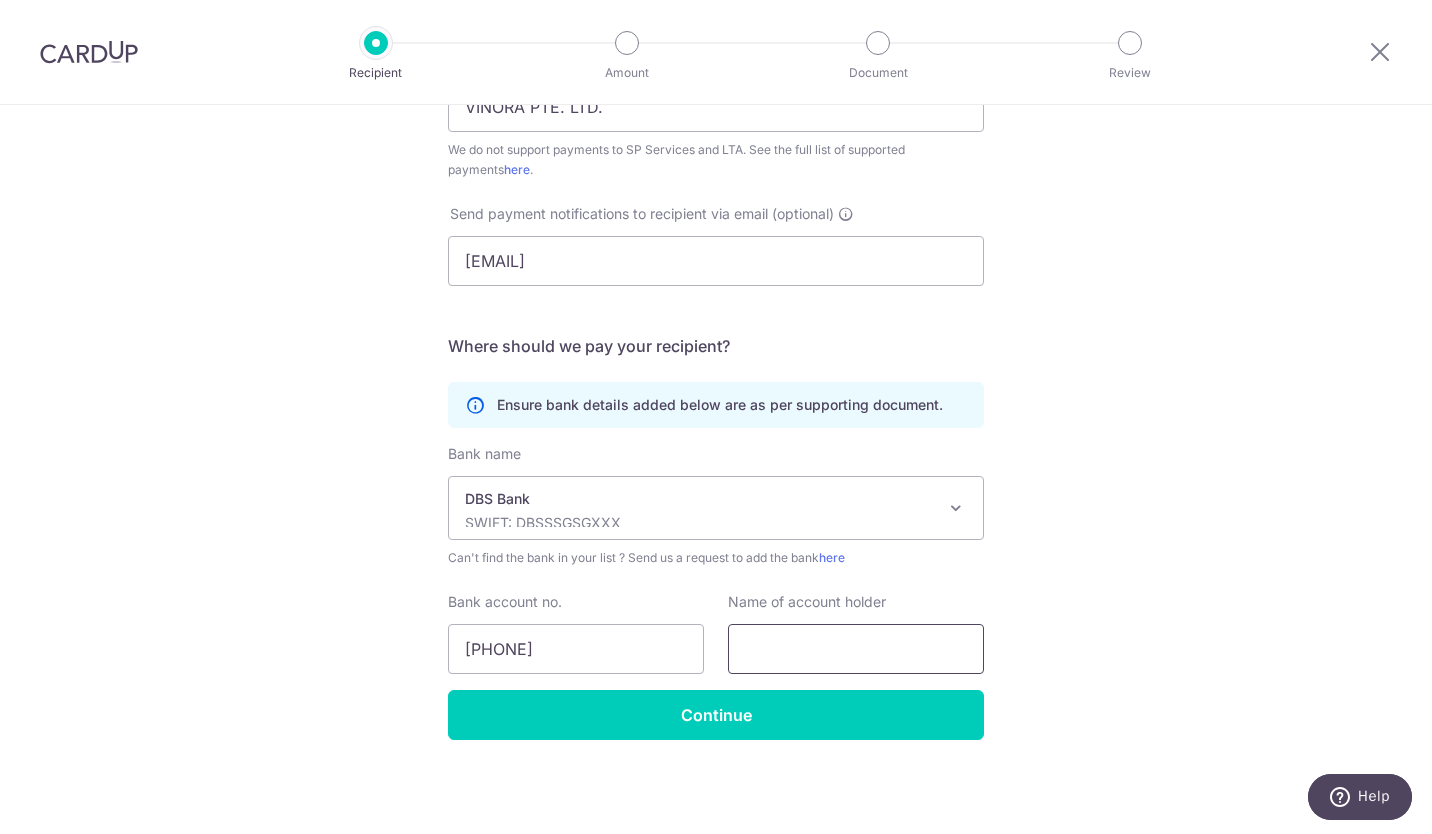 click at bounding box center (856, 649) 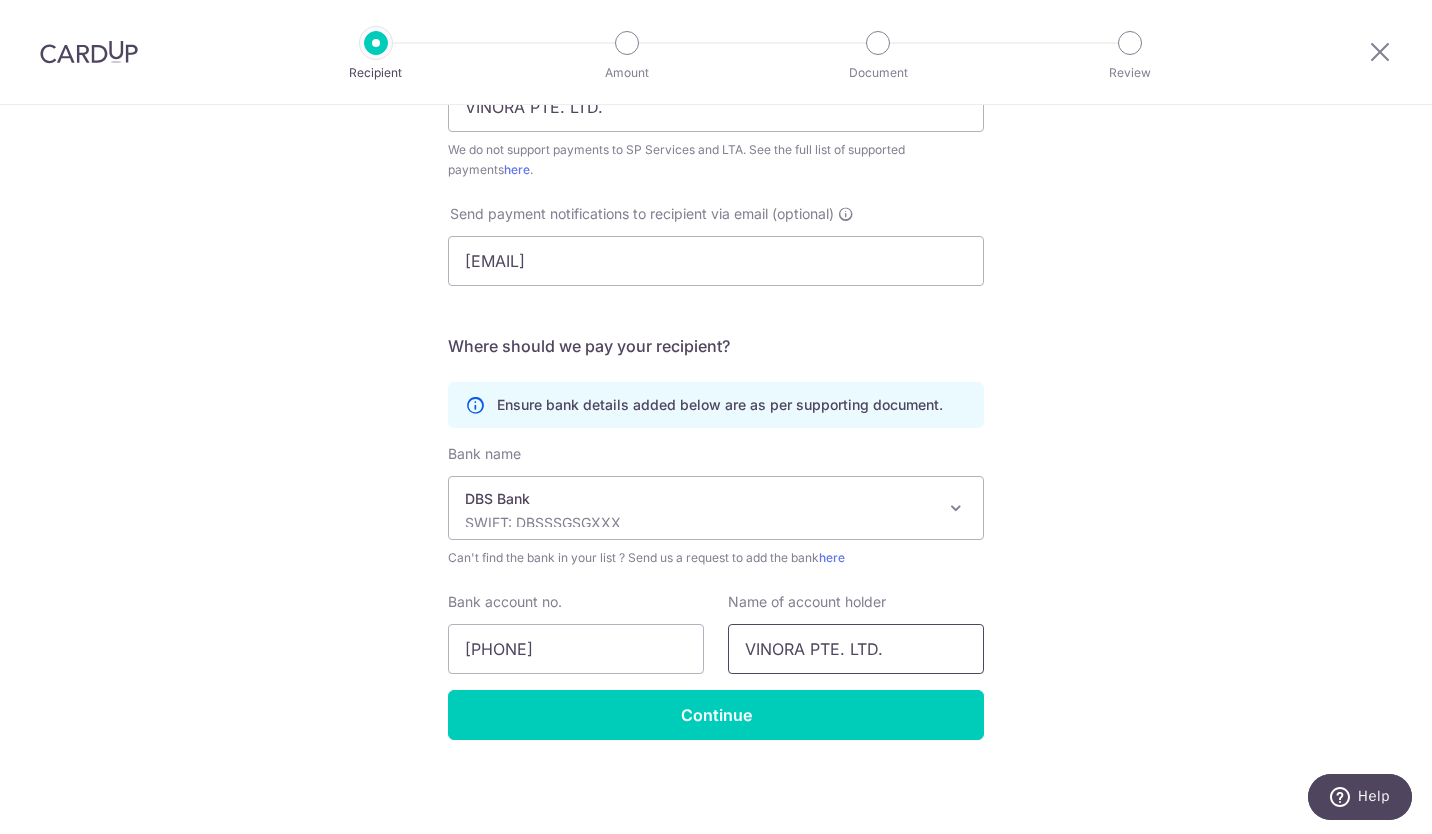 type on "VINORA PTE. LTD." 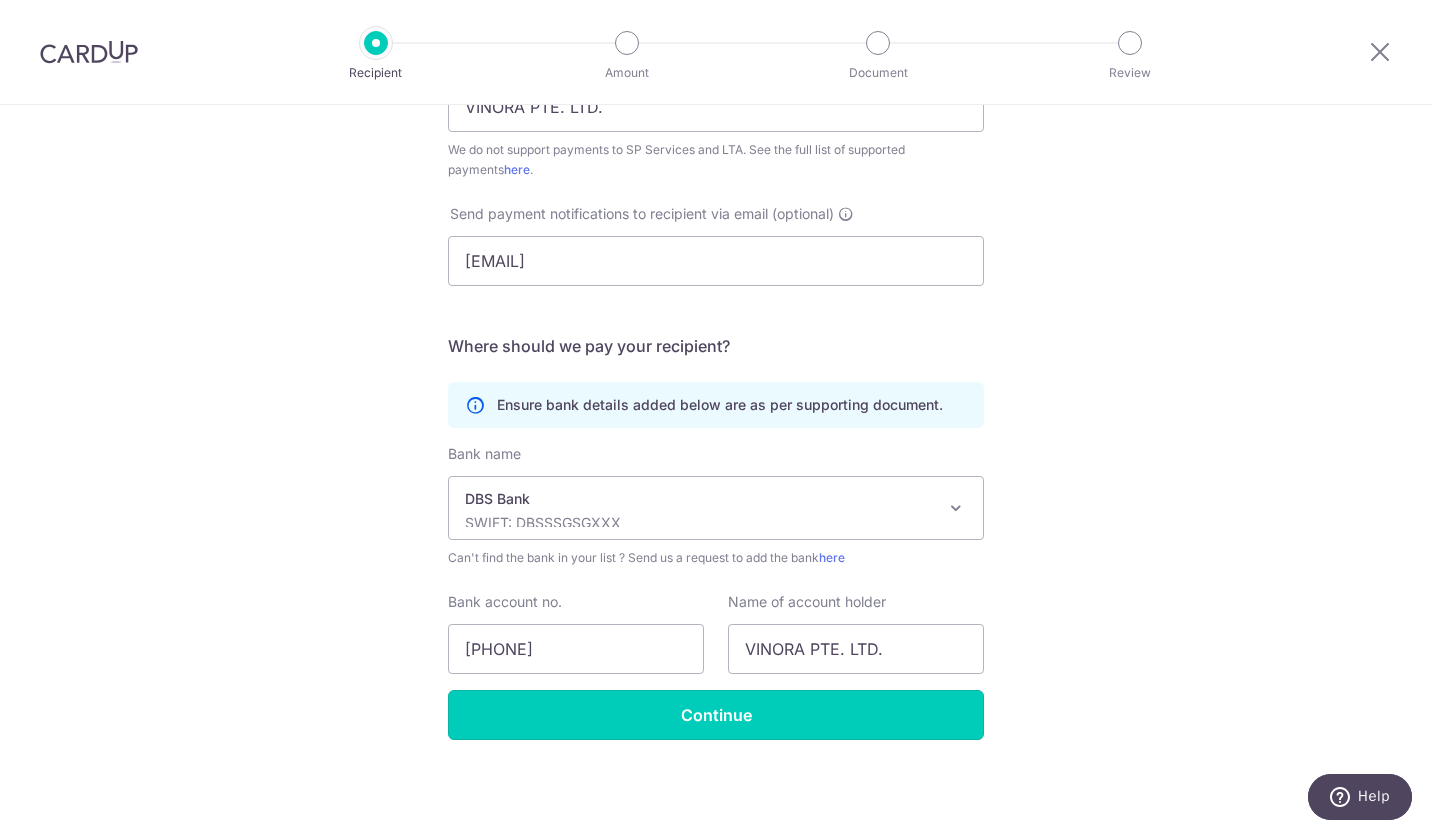 click on "Continue" at bounding box center (716, 715) 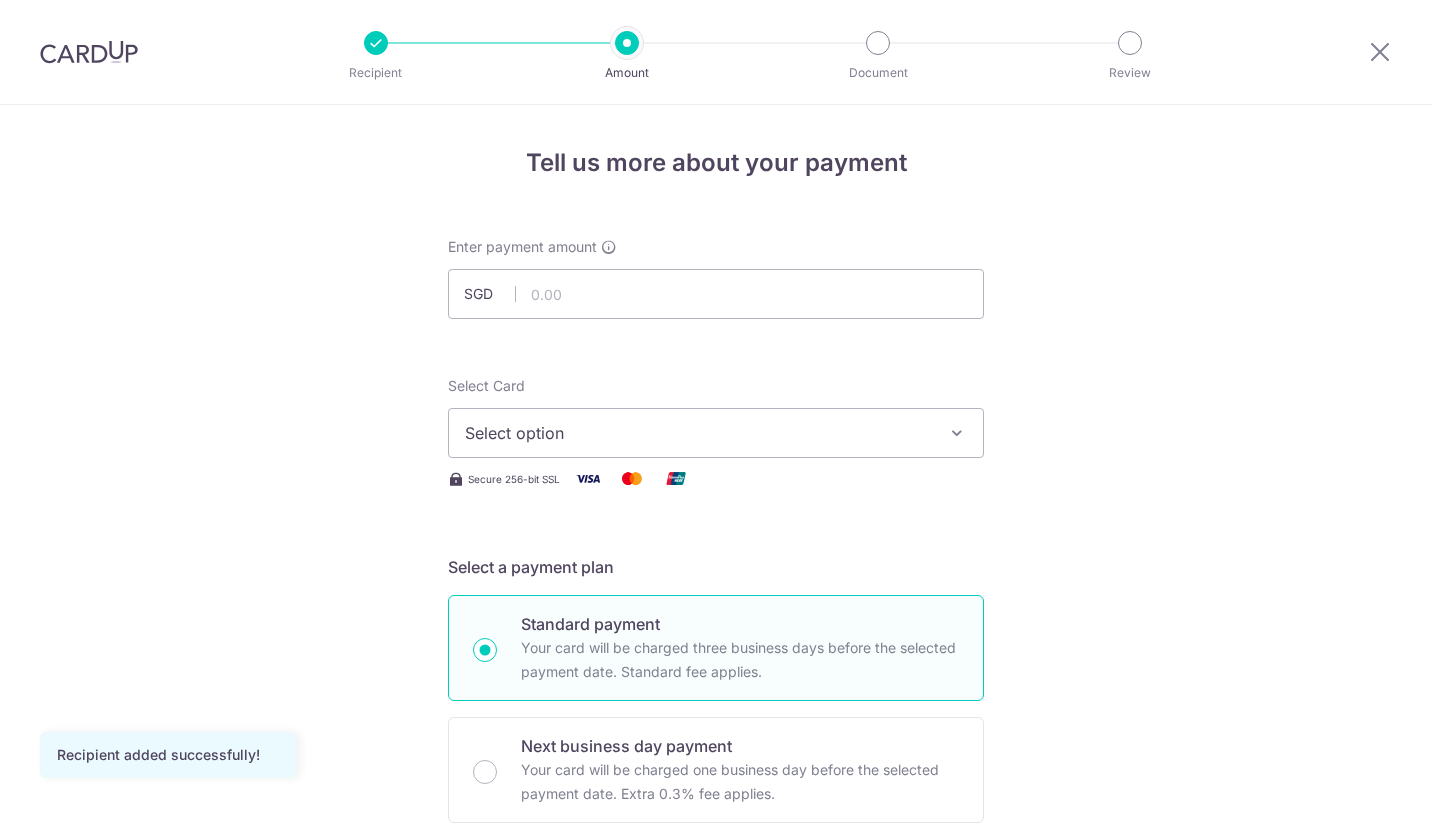 scroll, scrollTop: 0, scrollLeft: 0, axis: both 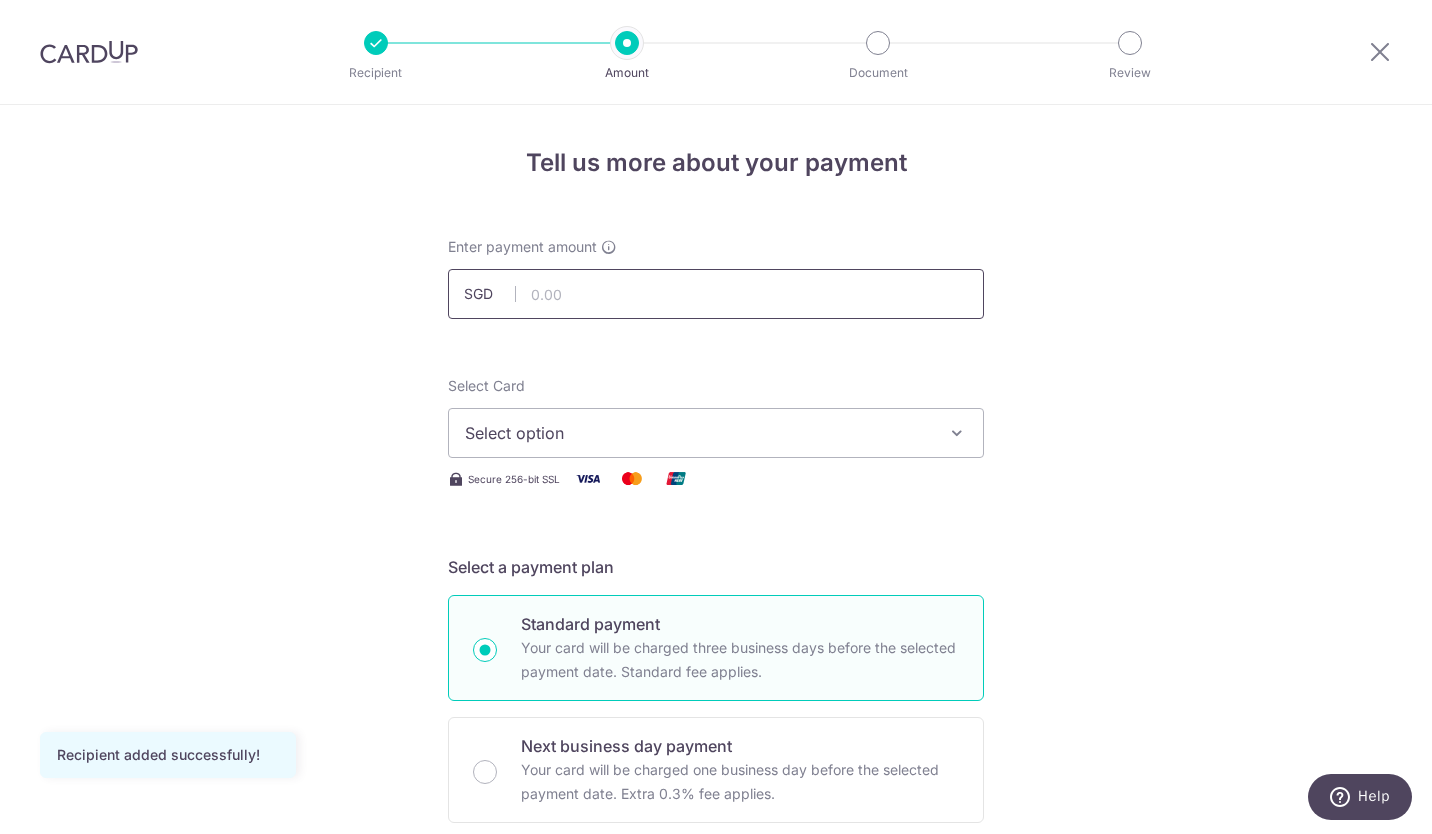 click at bounding box center (716, 294) 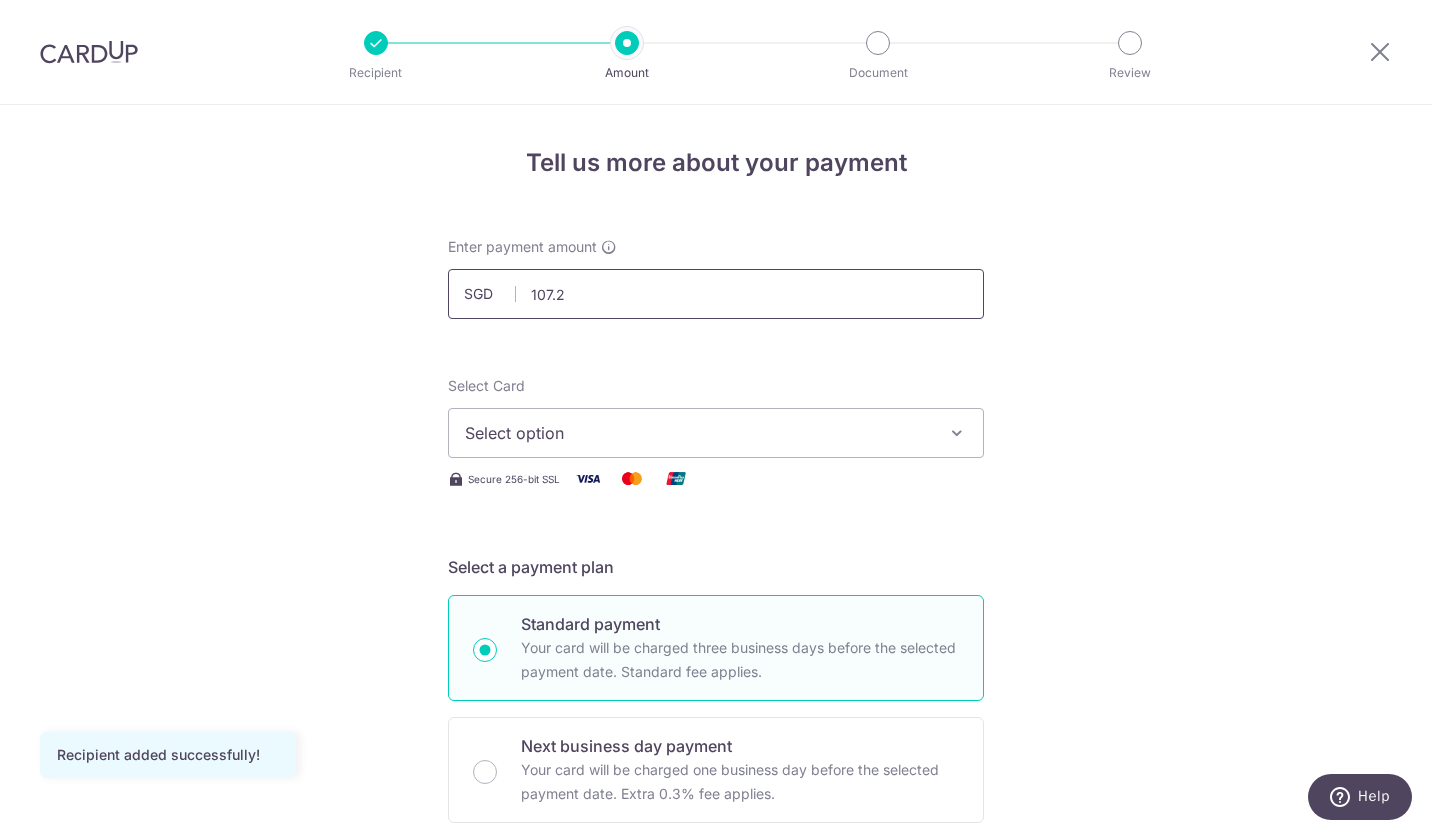 type on "107.20" 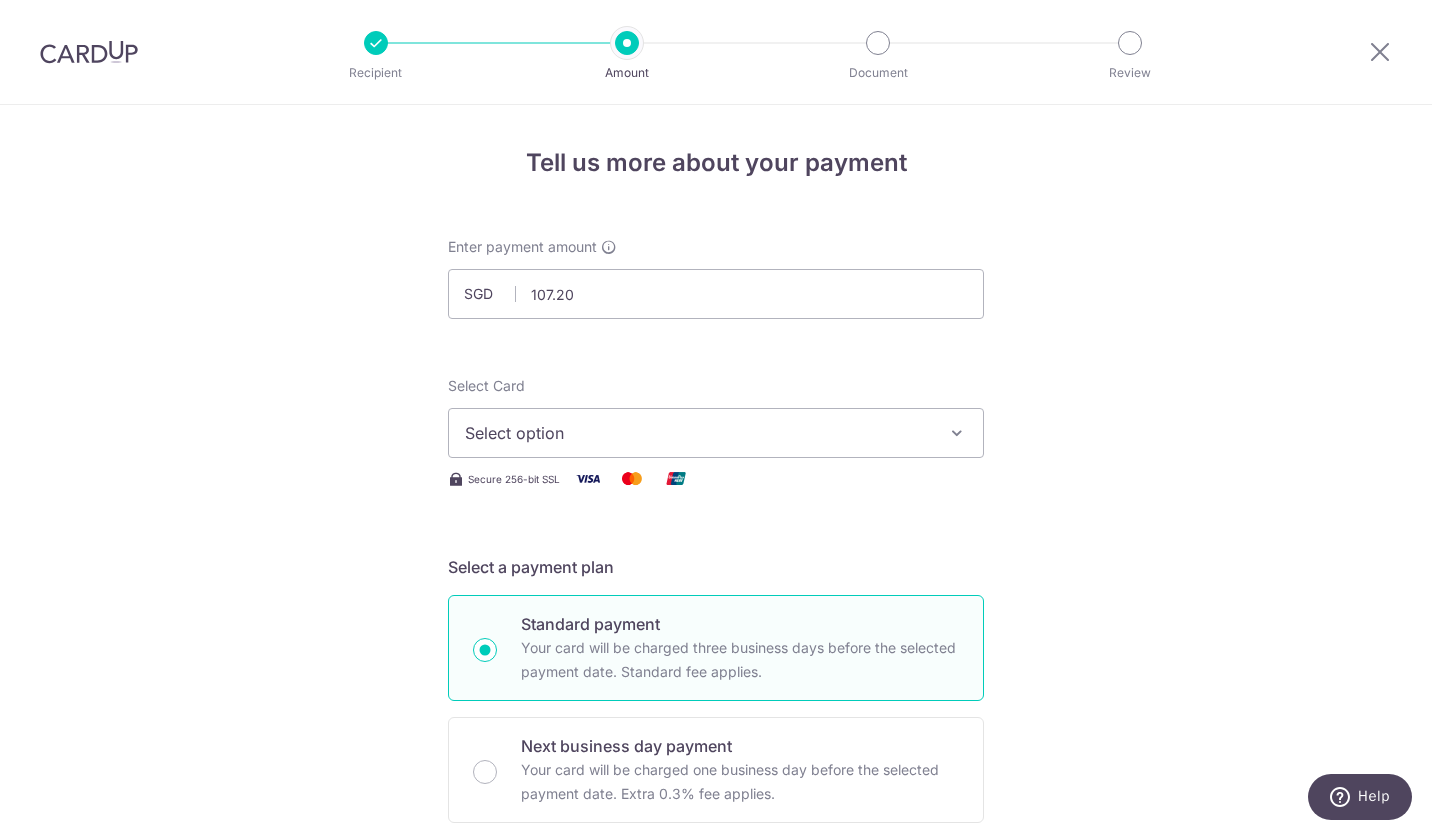 click on "Tell us more about your payment
Enter payment amount
SGD
107.20
107.20
Recipient added successfully!
Select Card
Select option
Add credit card
Your Cards
**** 6643
**** 1005
**** 7948
Secure 256-bit SSL
Text
New card details
Card" at bounding box center (716, 1009) 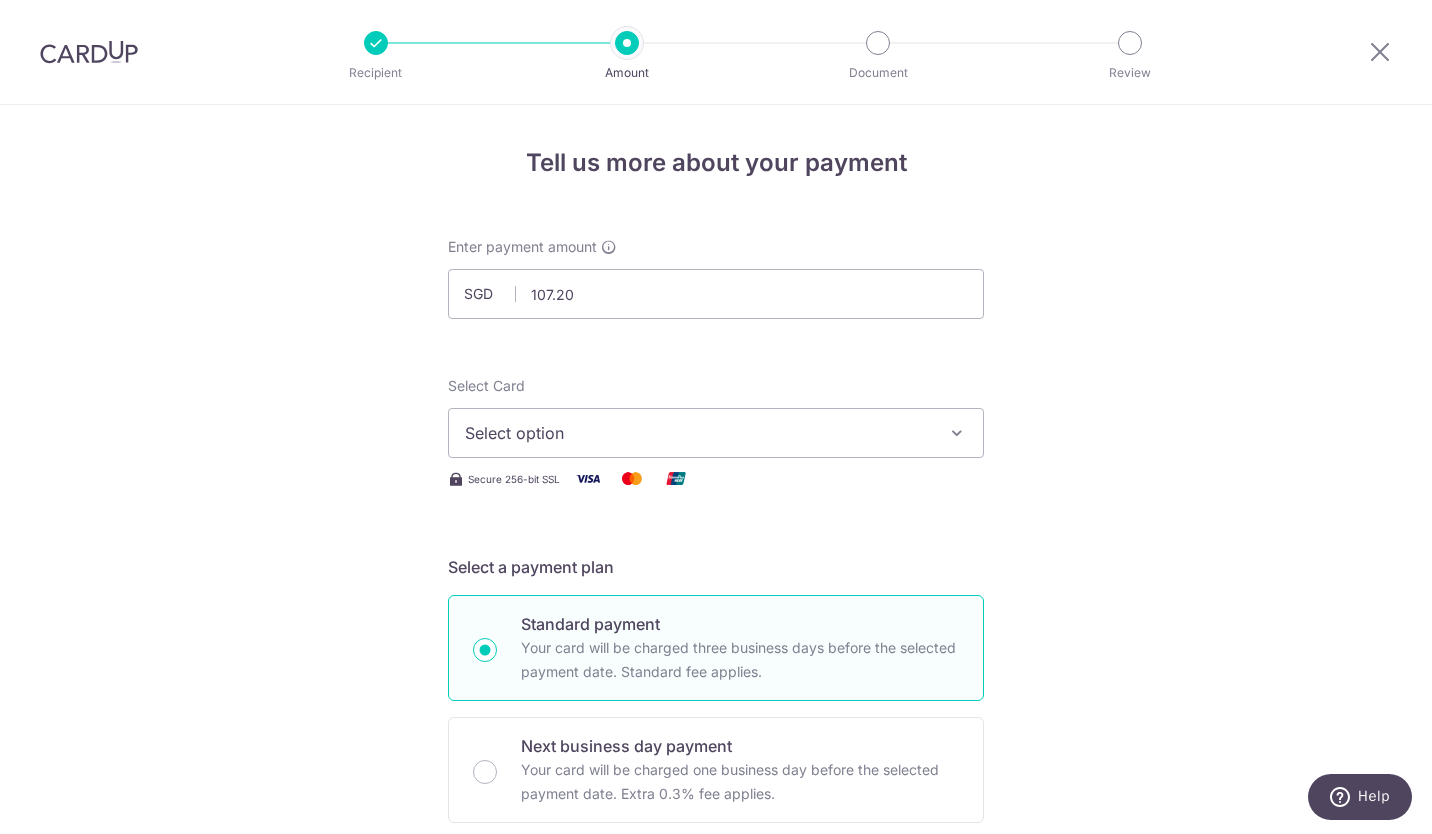 click on "Select option" at bounding box center (716, 433) 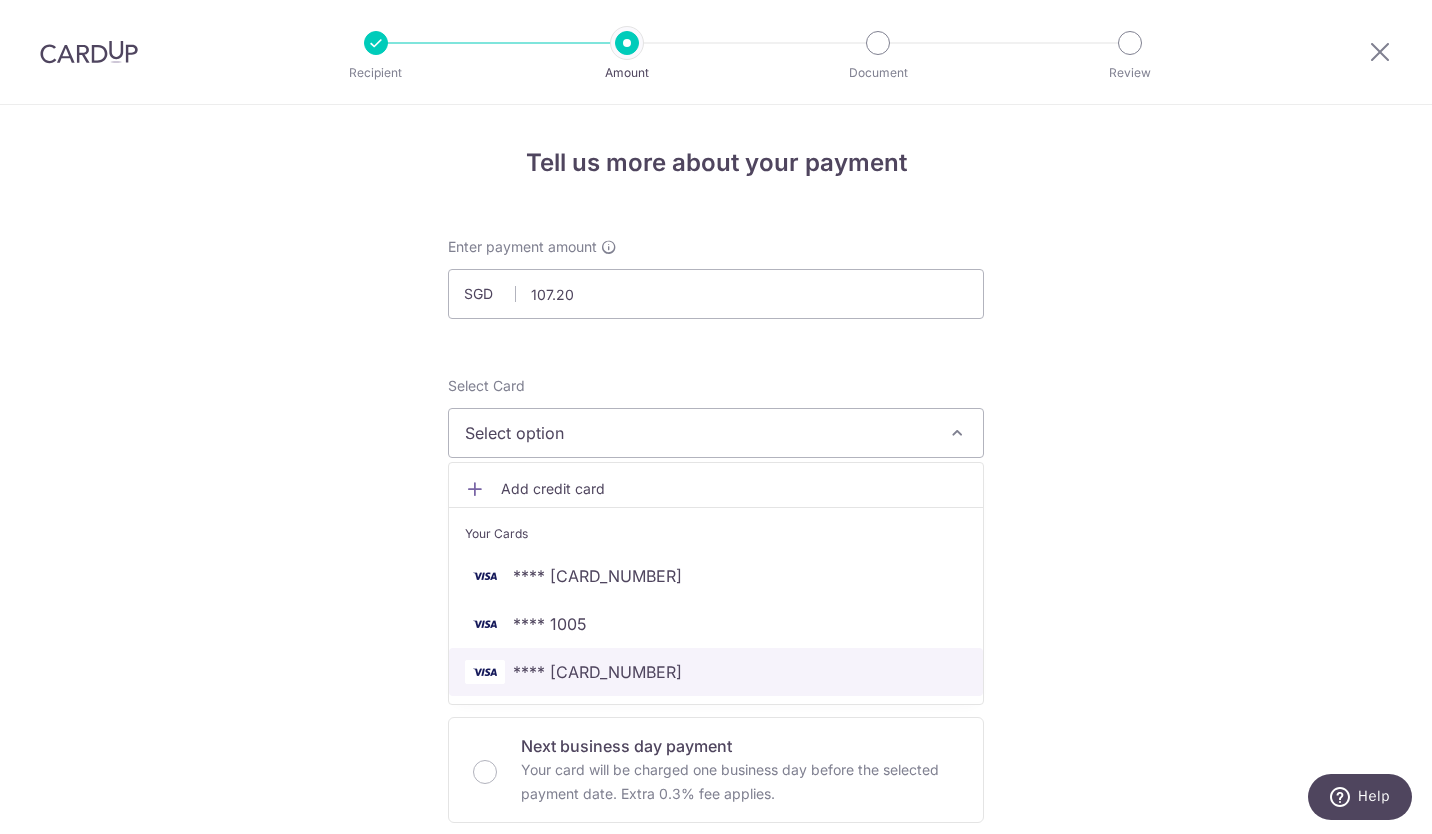 drag, startPoint x: 581, startPoint y: 676, endPoint x: 355, endPoint y: 531, distance: 268.5163 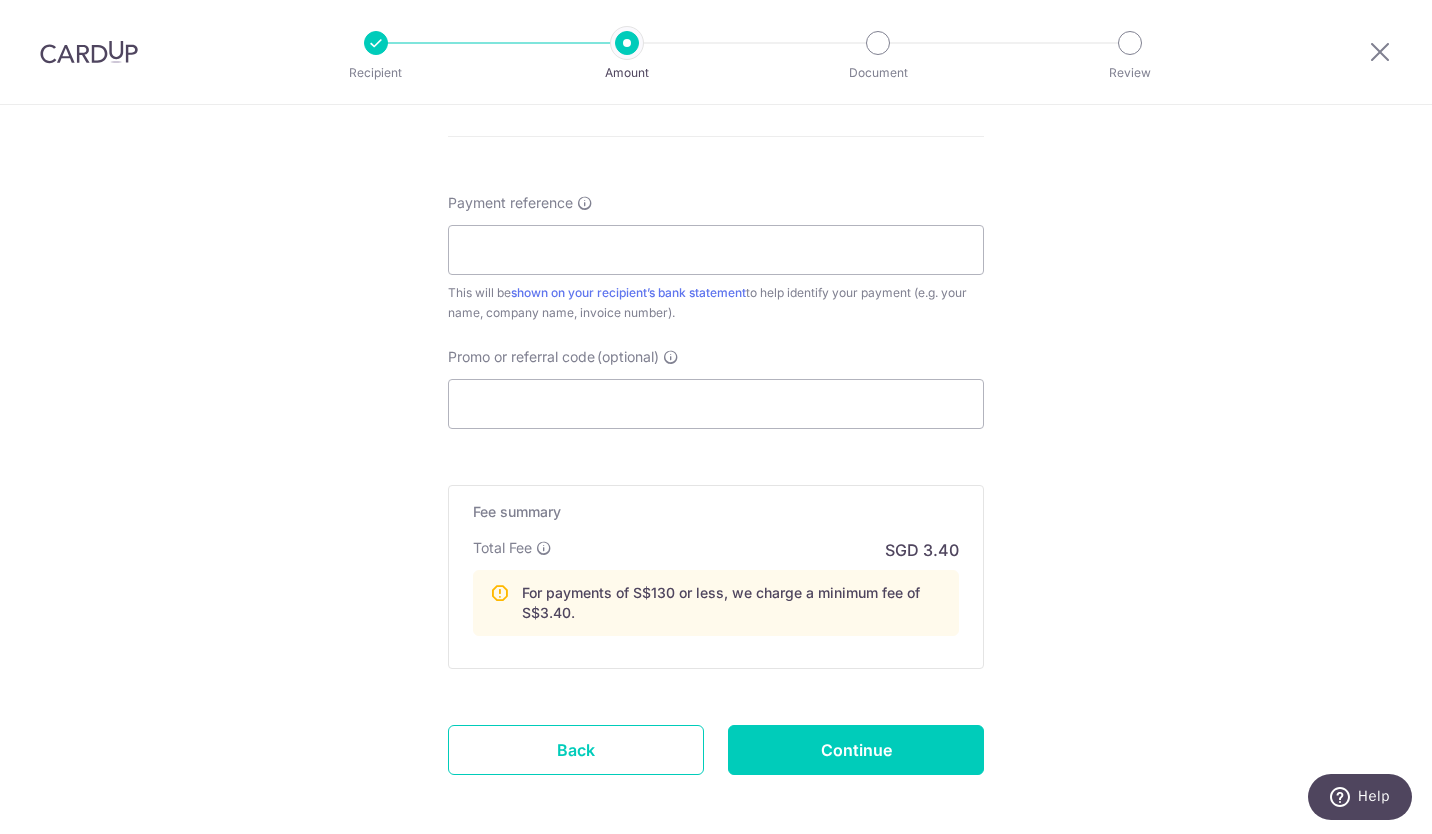 scroll, scrollTop: 1162, scrollLeft: 0, axis: vertical 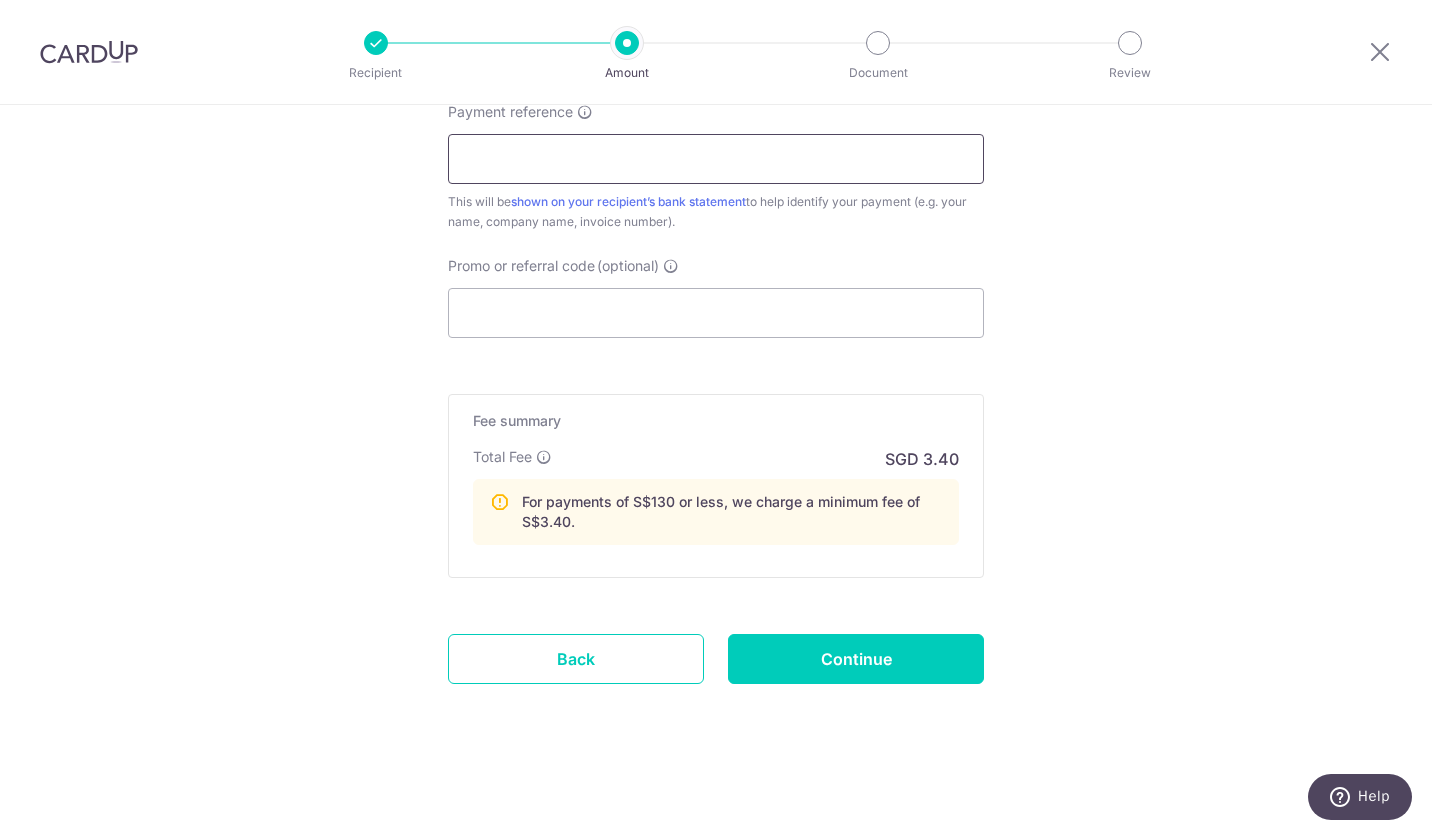 click on "Payment reference" at bounding box center [716, 159] 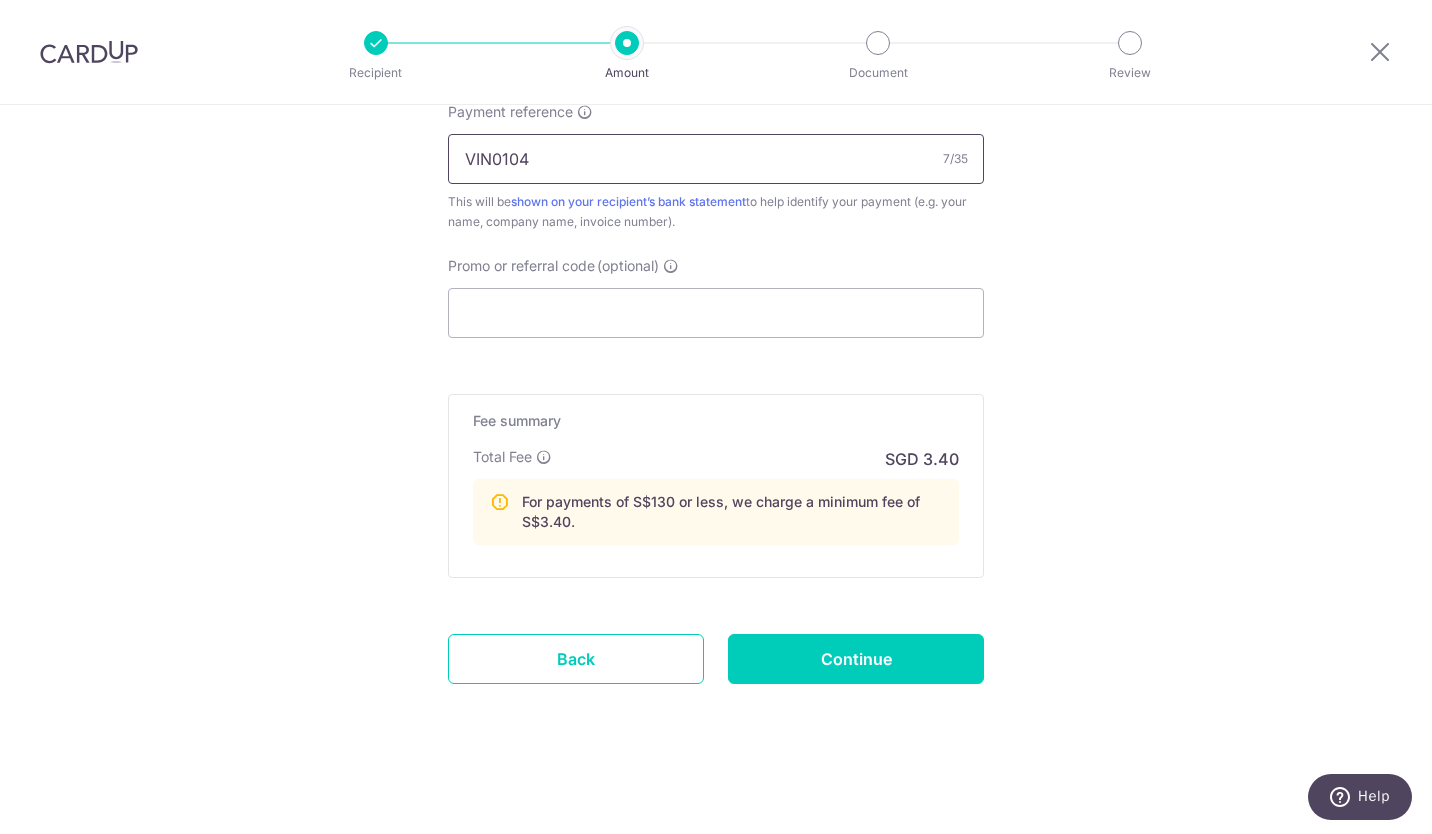 type on "VIN0104" 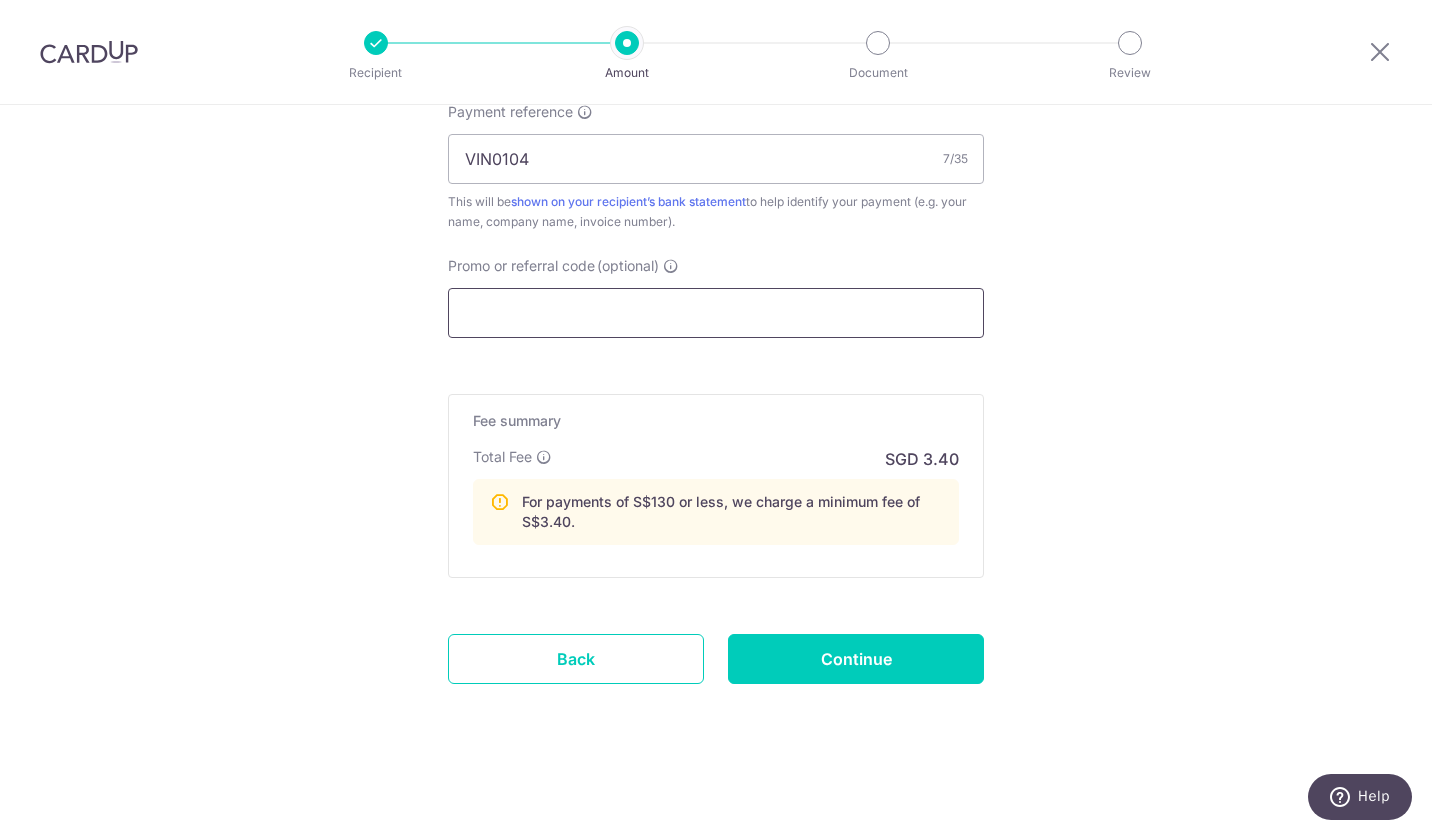click on "Promo or referral code
(optional)" at bounding box center (716, 313) 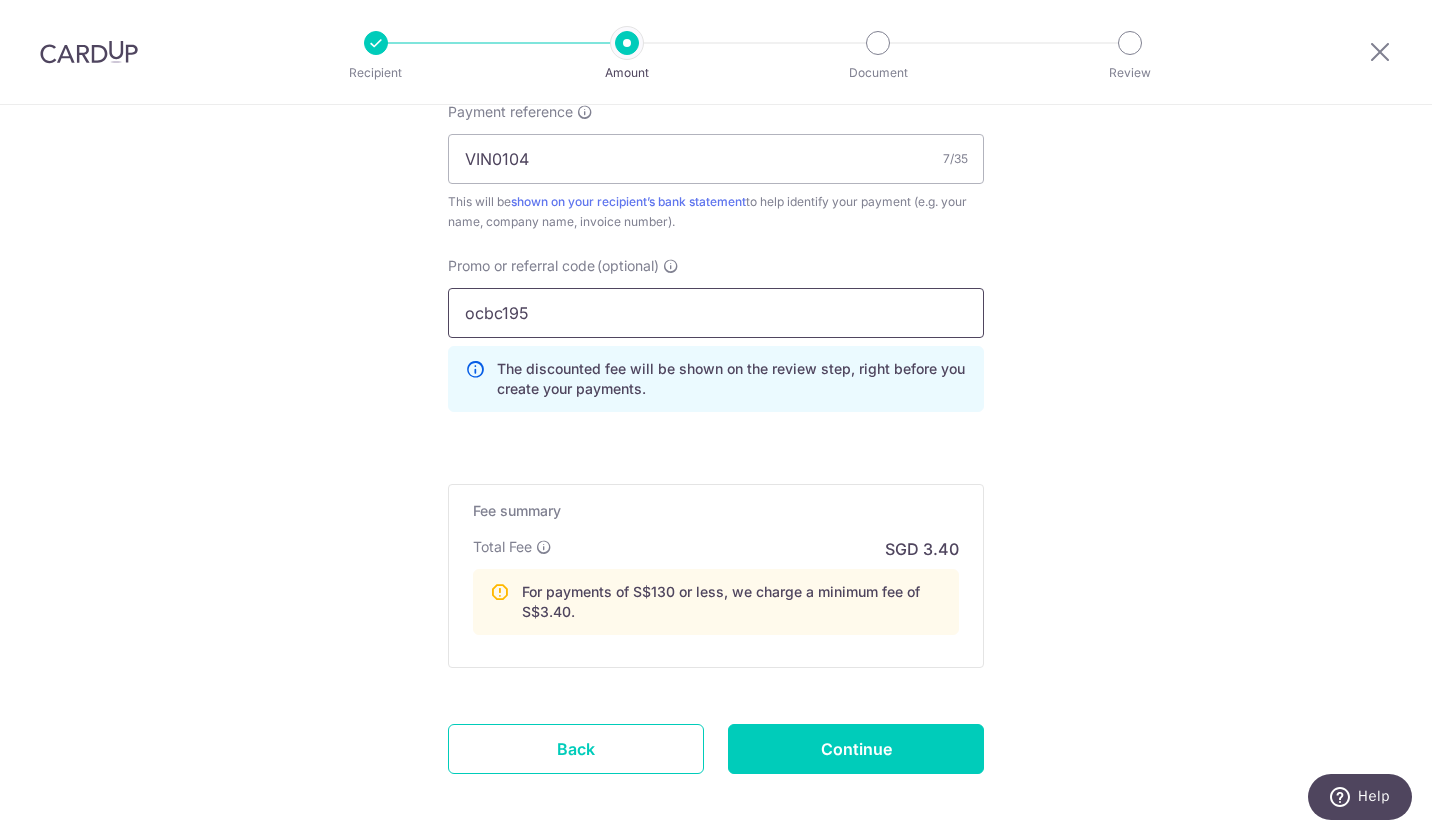 type on "ocbc195" 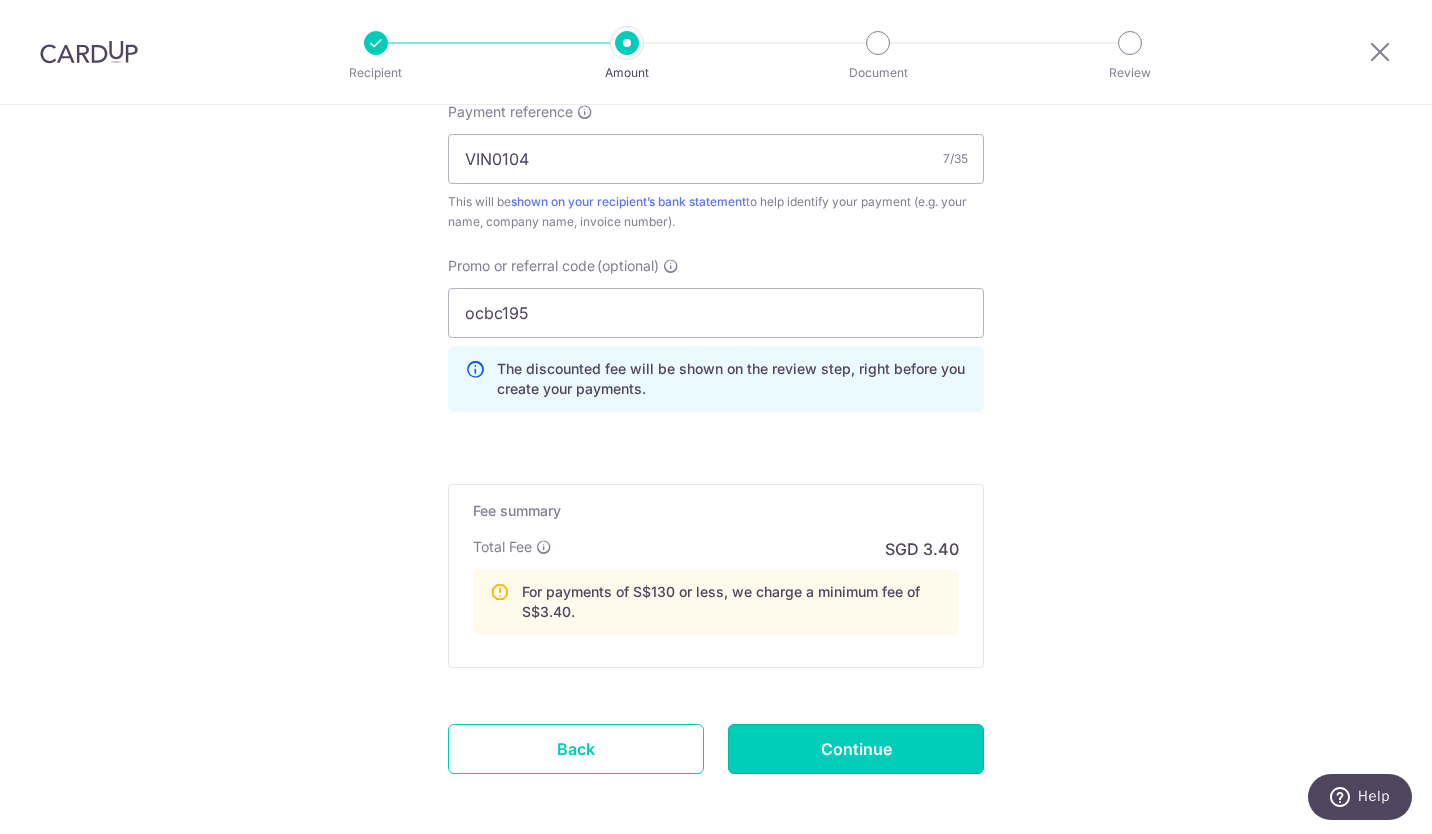 click on "Continue" at bounding box center [856, 749] 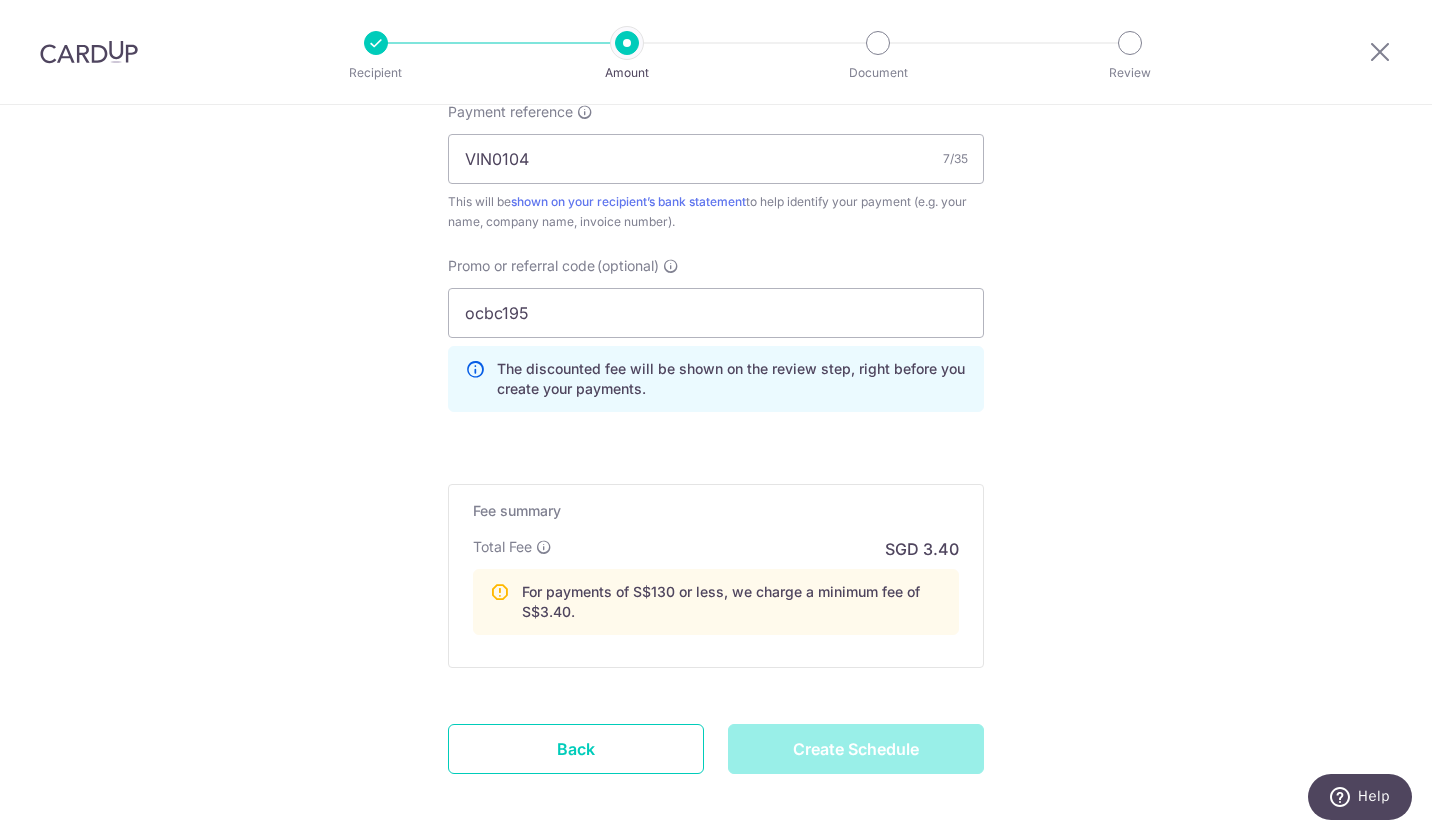 type on "Create Schedule" 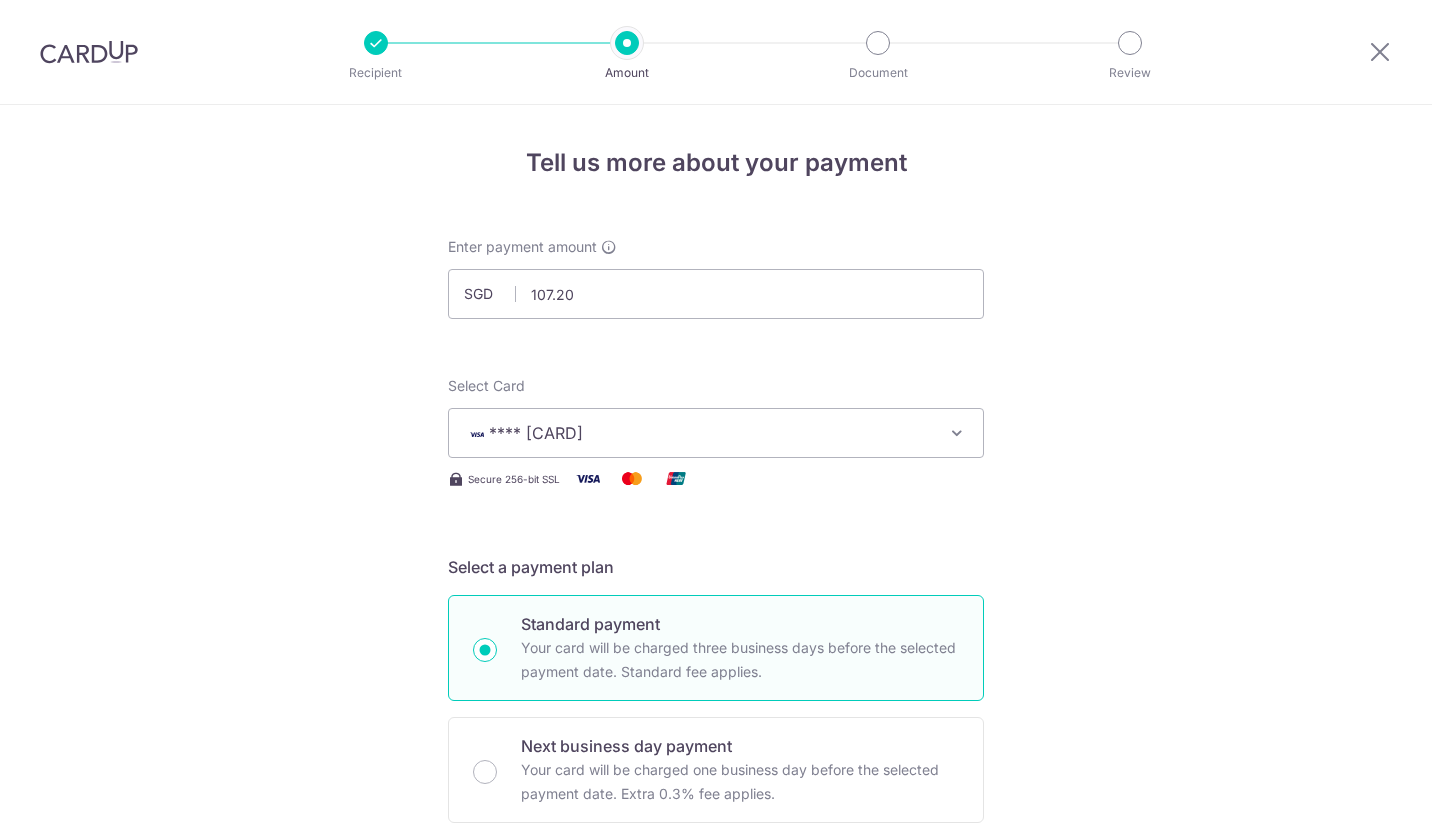 scroll, scrollTop: 0, scrollLeft: 0, axis: both 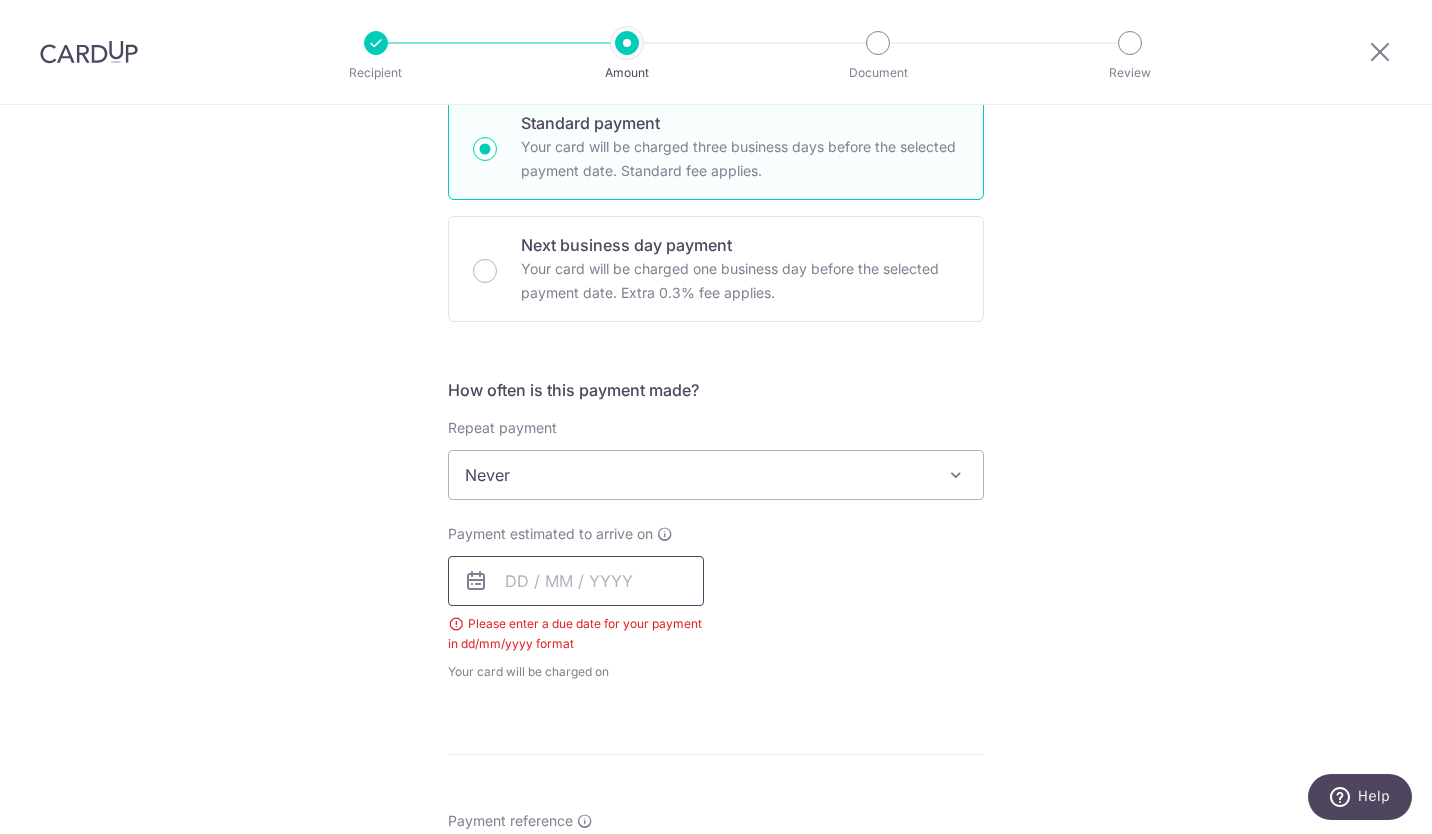 click at bounding box center [576, 581] 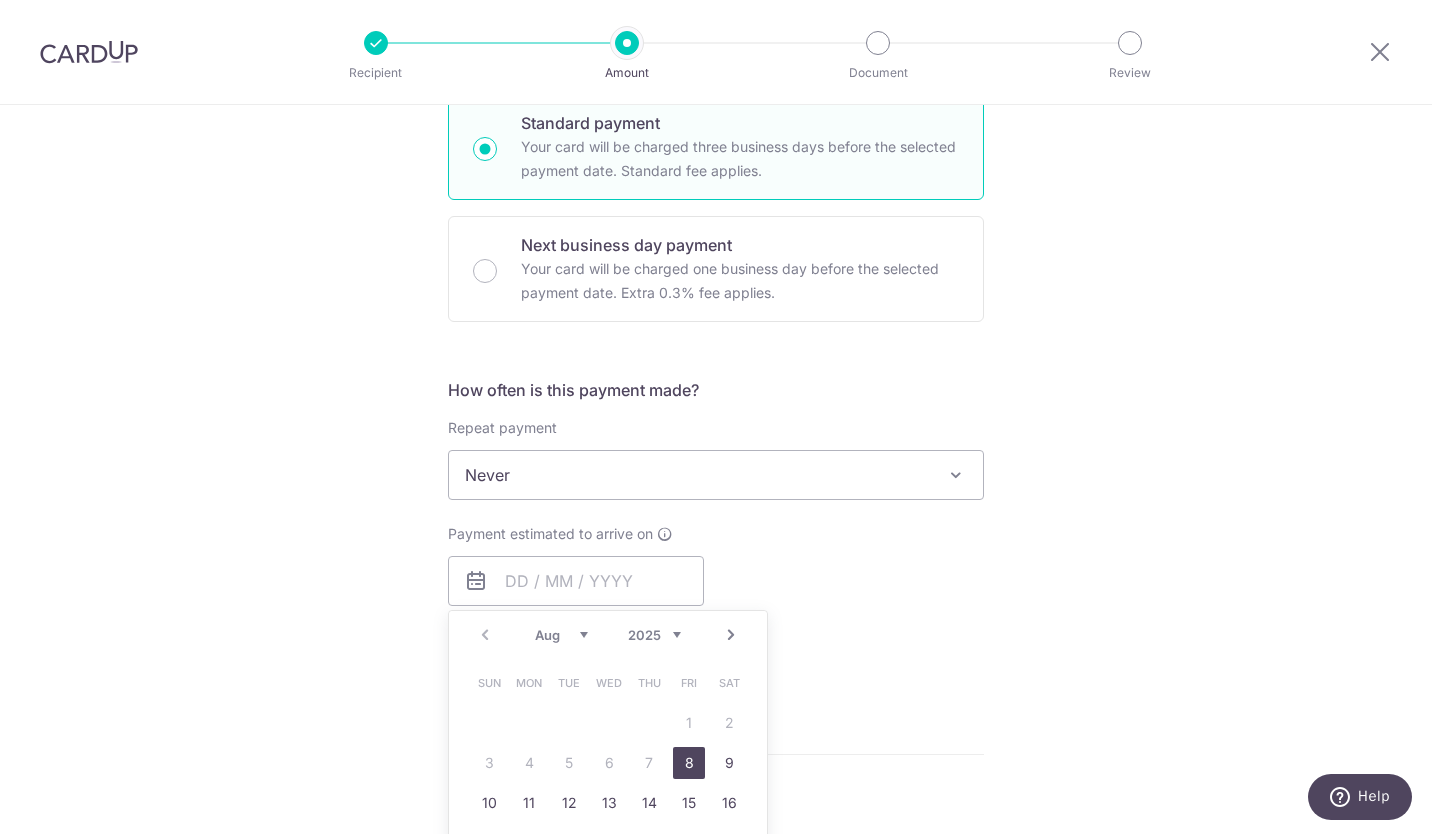 click on "8" at bounding box center (689, 763) 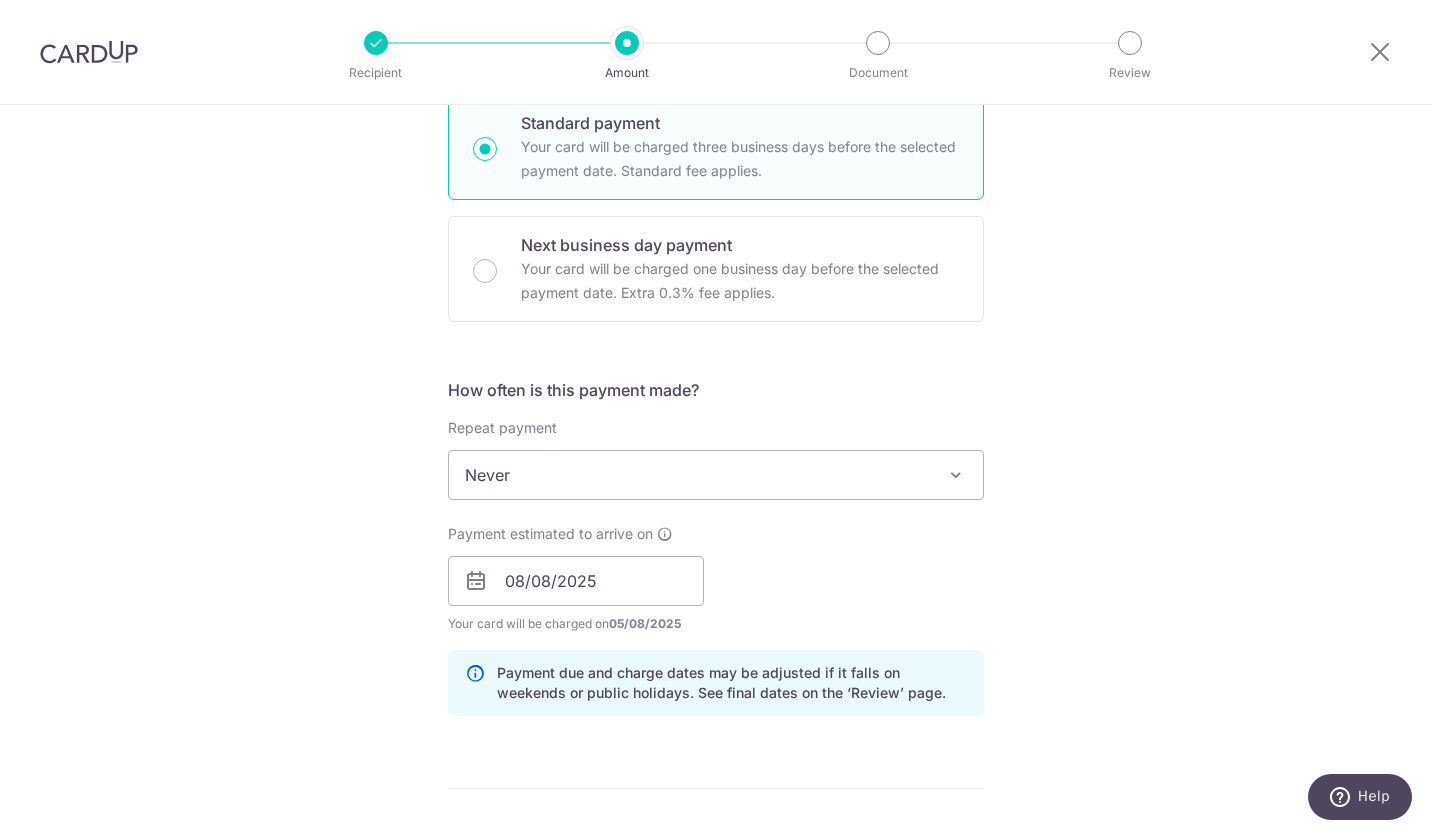 scroll, scrollTop: 1334, scrollLeft: 0, axis: vertical 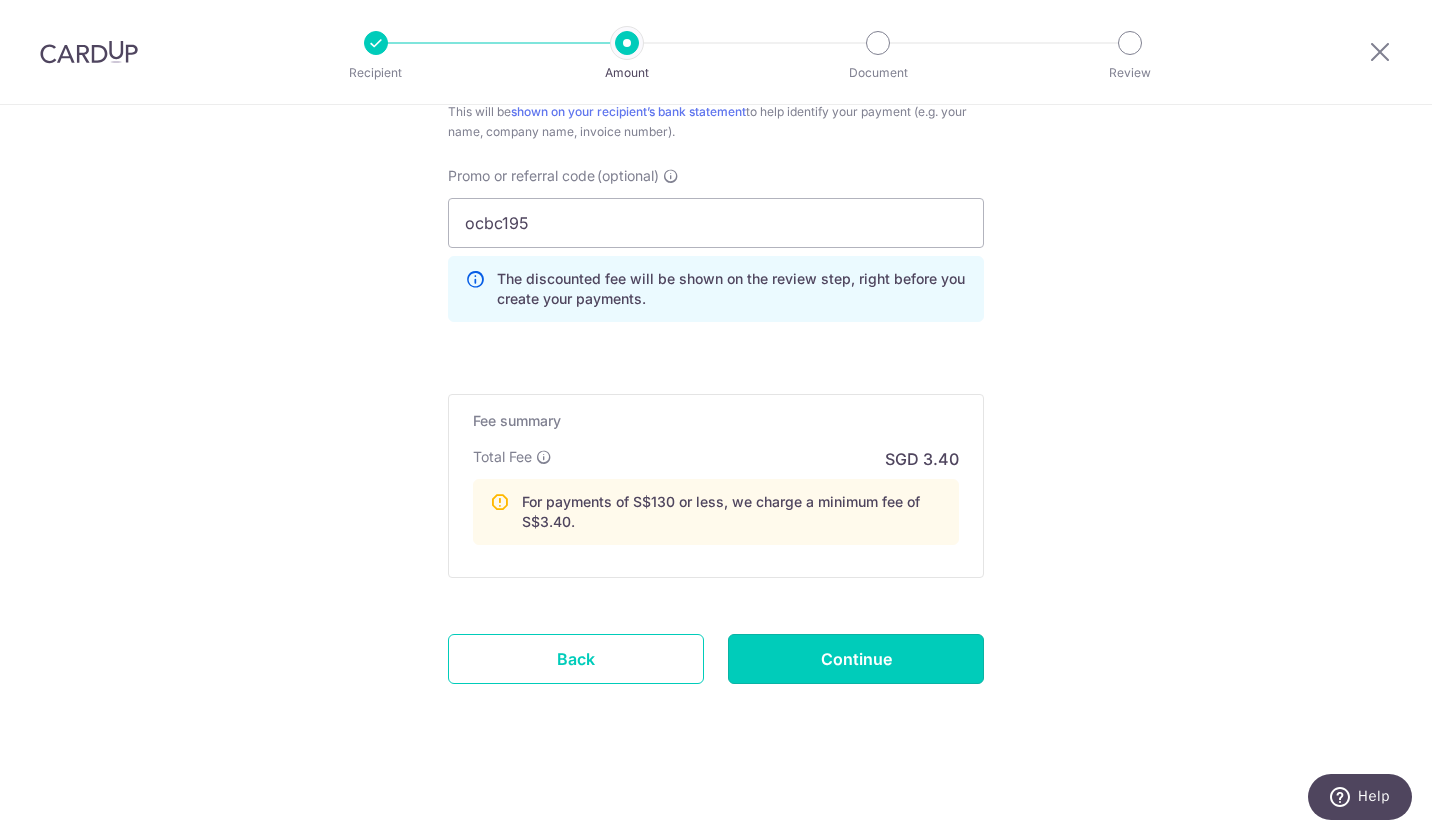 click on "Continue" at bounding box center (856, 659) 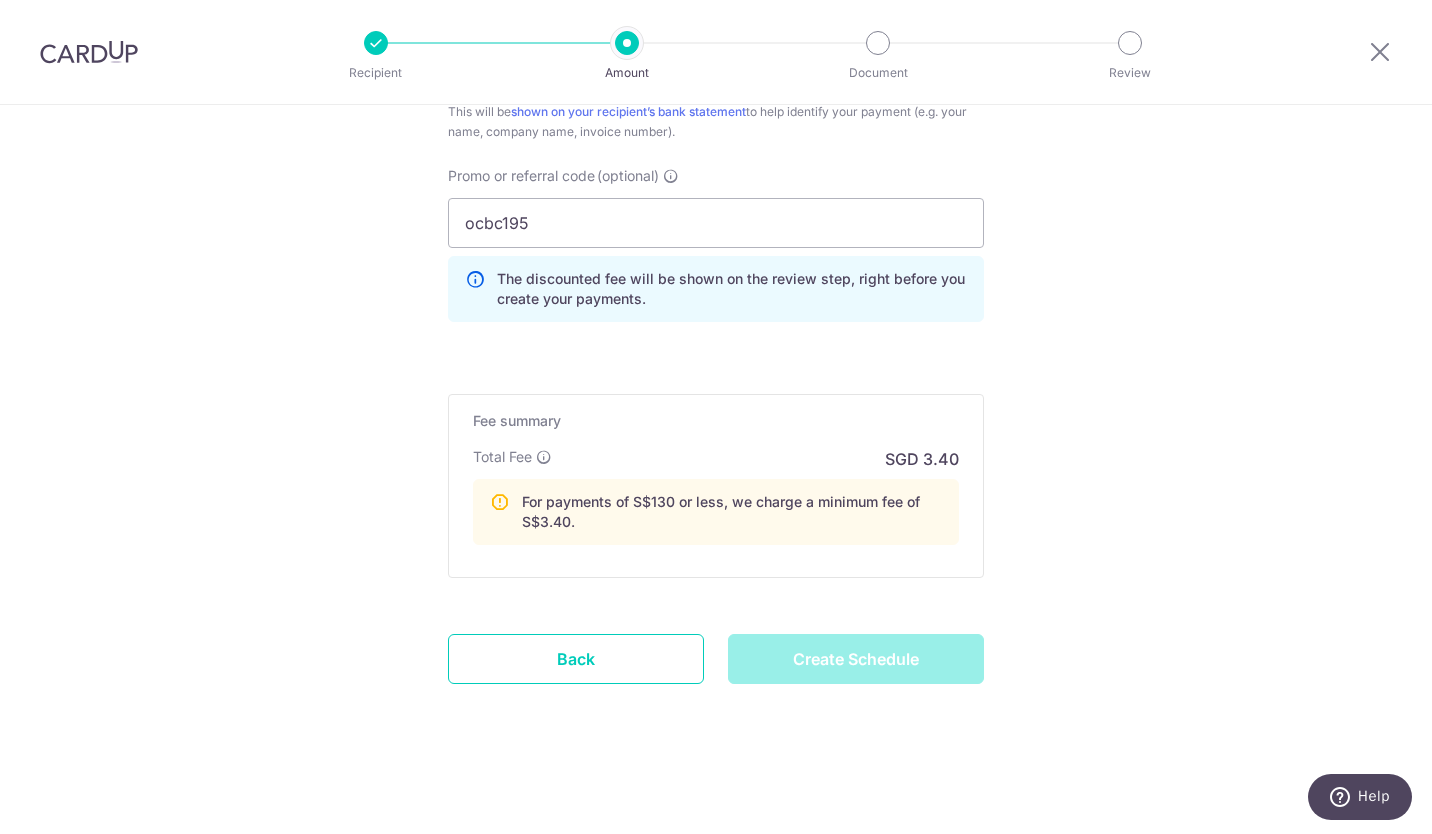 type on "Create Schedule" 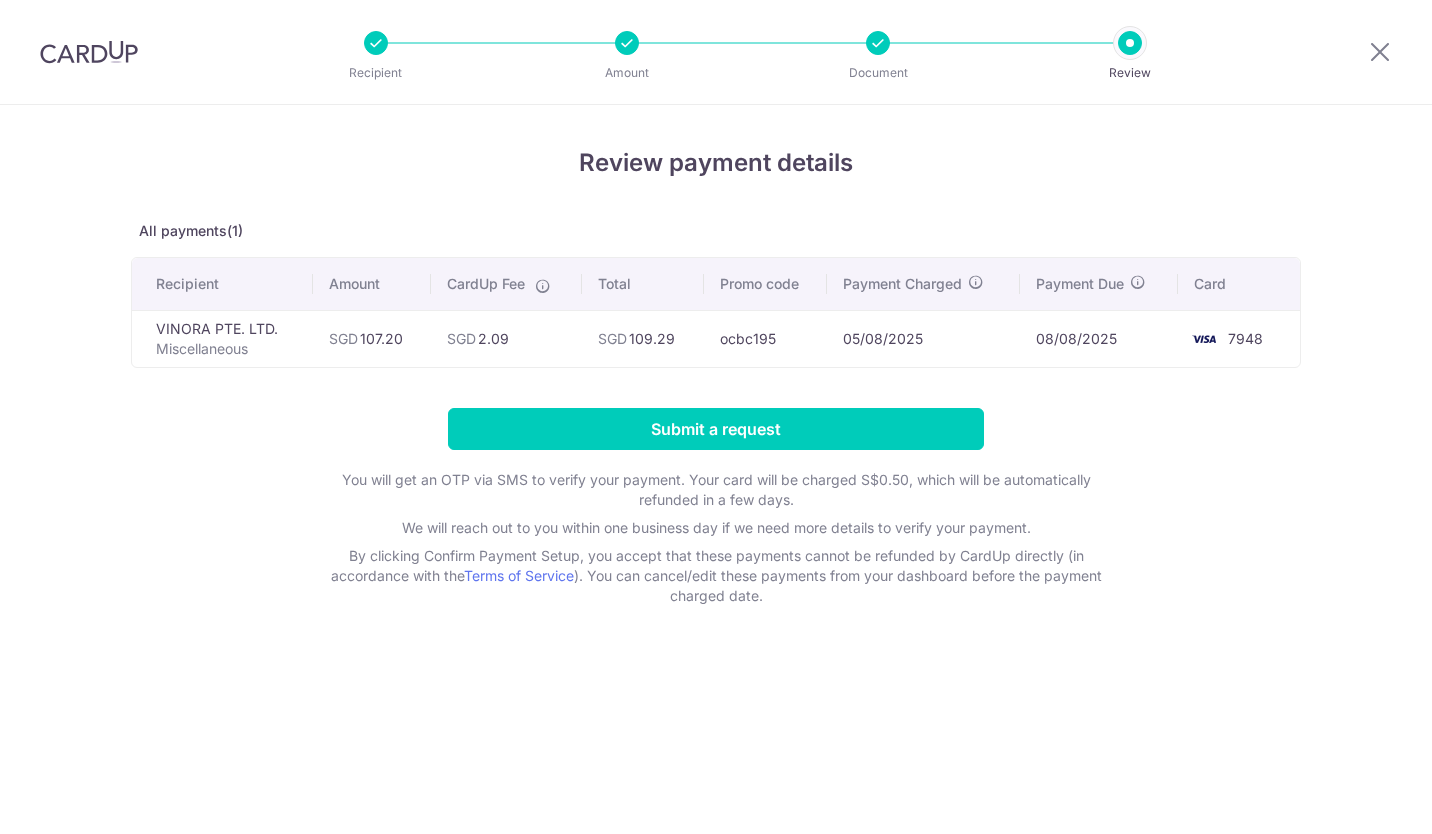 scroll, scrollTop: 0, scrollLeft: 0, axis: both 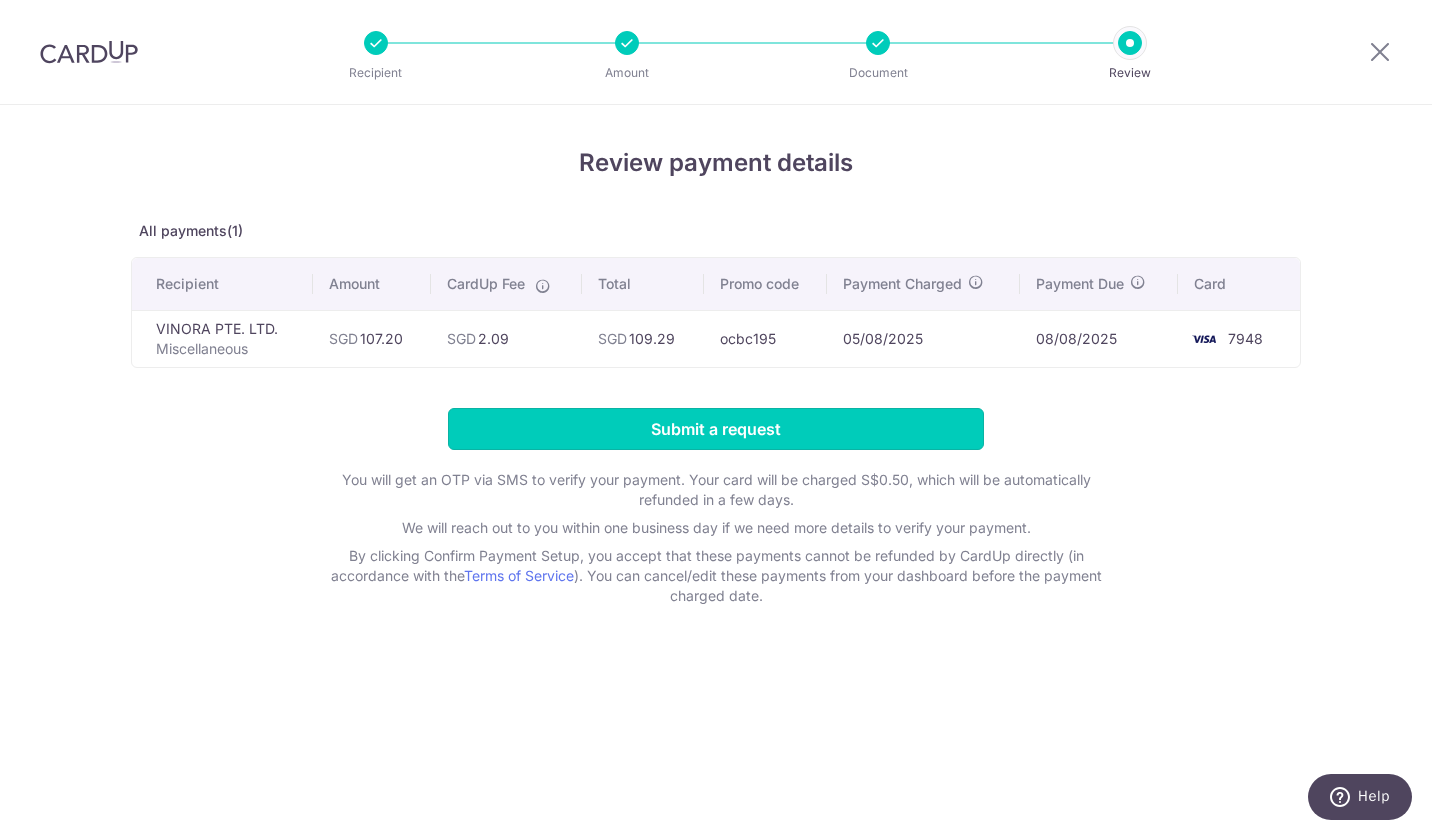 click on "Submit a request" at bounding box center (716, 429) 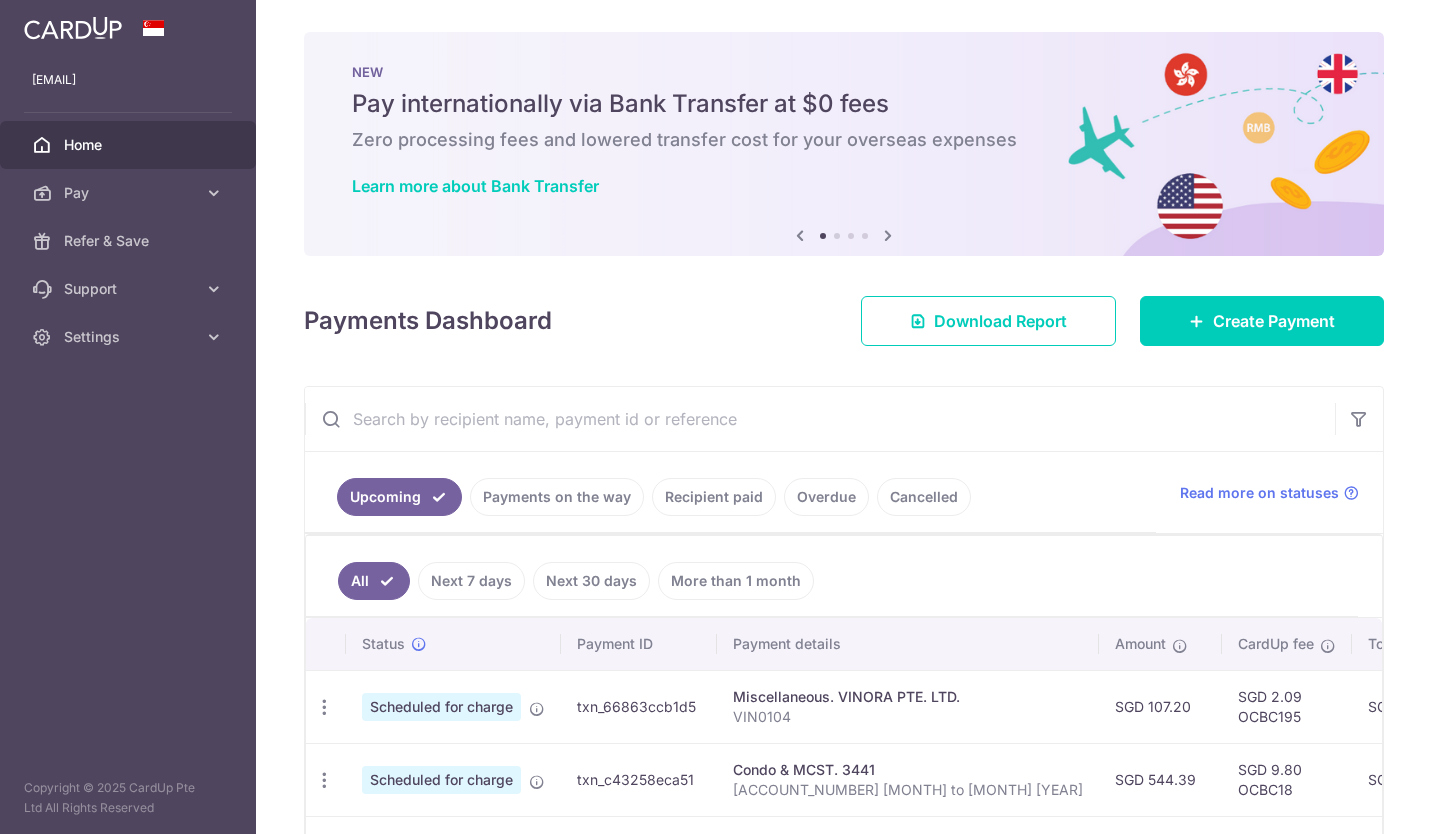 scroll, scrollTop: 0, scrollLeft: 0, axis: both 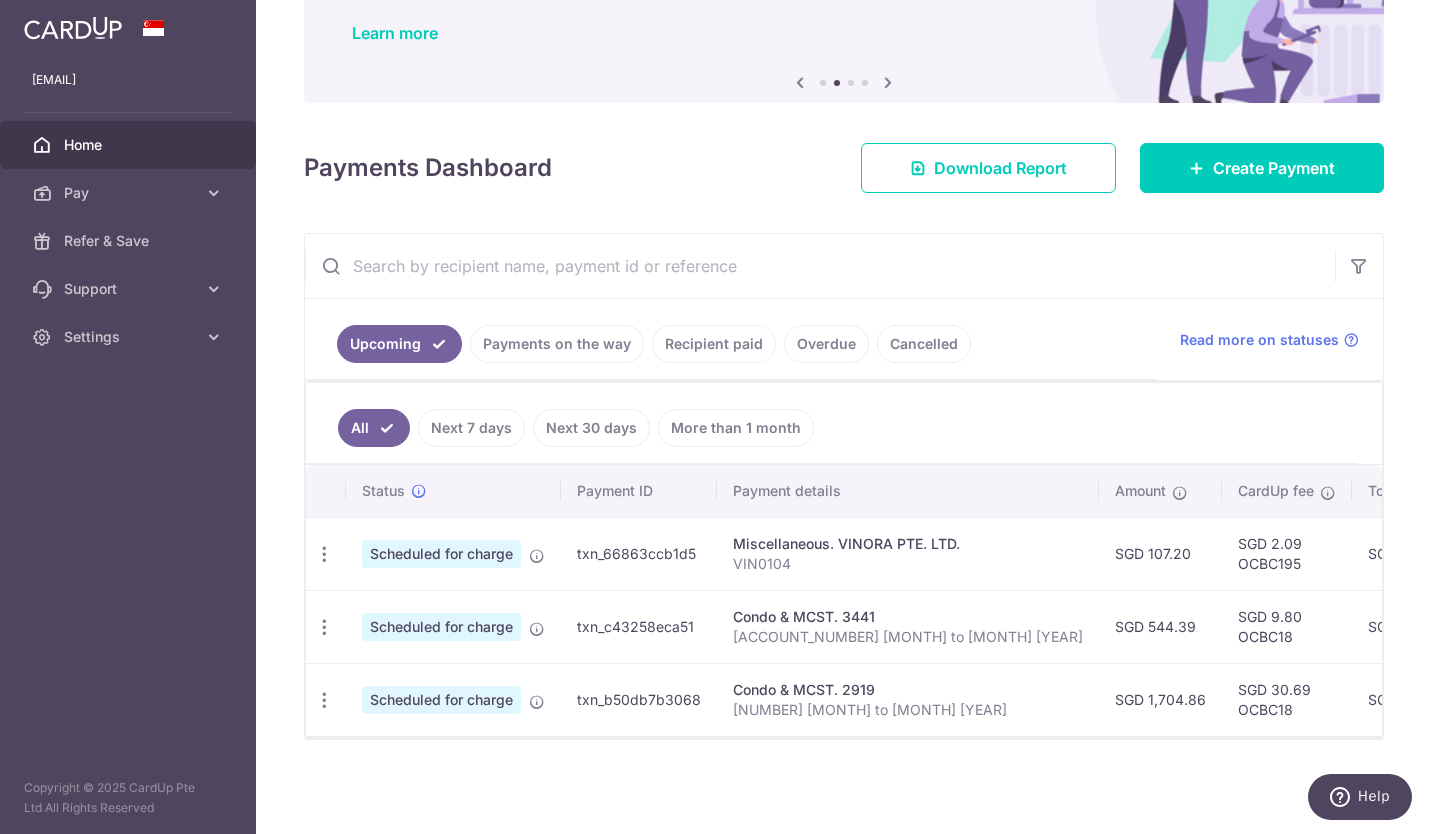 click on "[NUMBER]
[NUMBER] [MONTH] to [MONTH] [YEAR]" at bounding box center [908, 699] 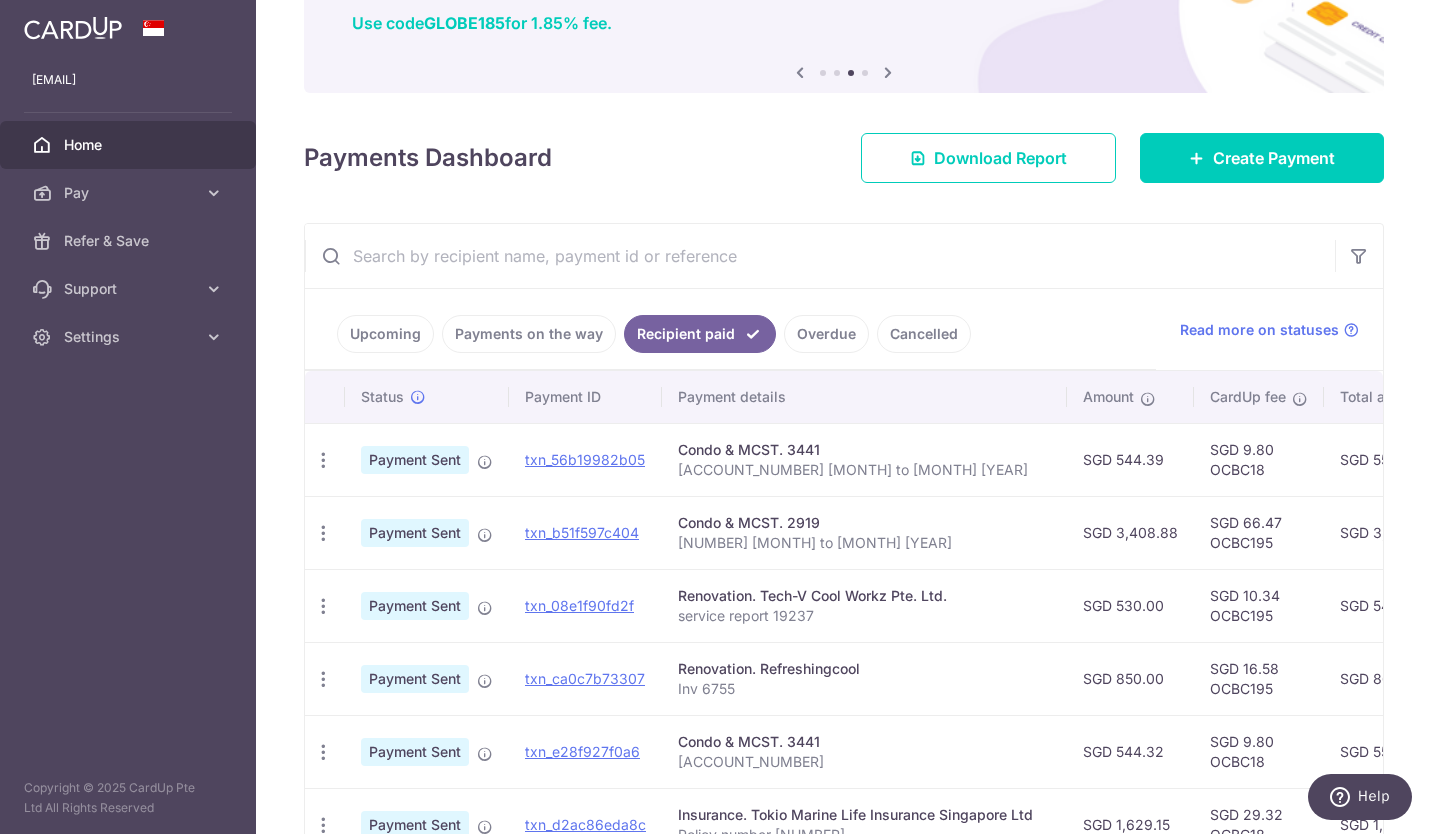scroll, scrollTop: 637, scrollLeft: 0, axis: vertical 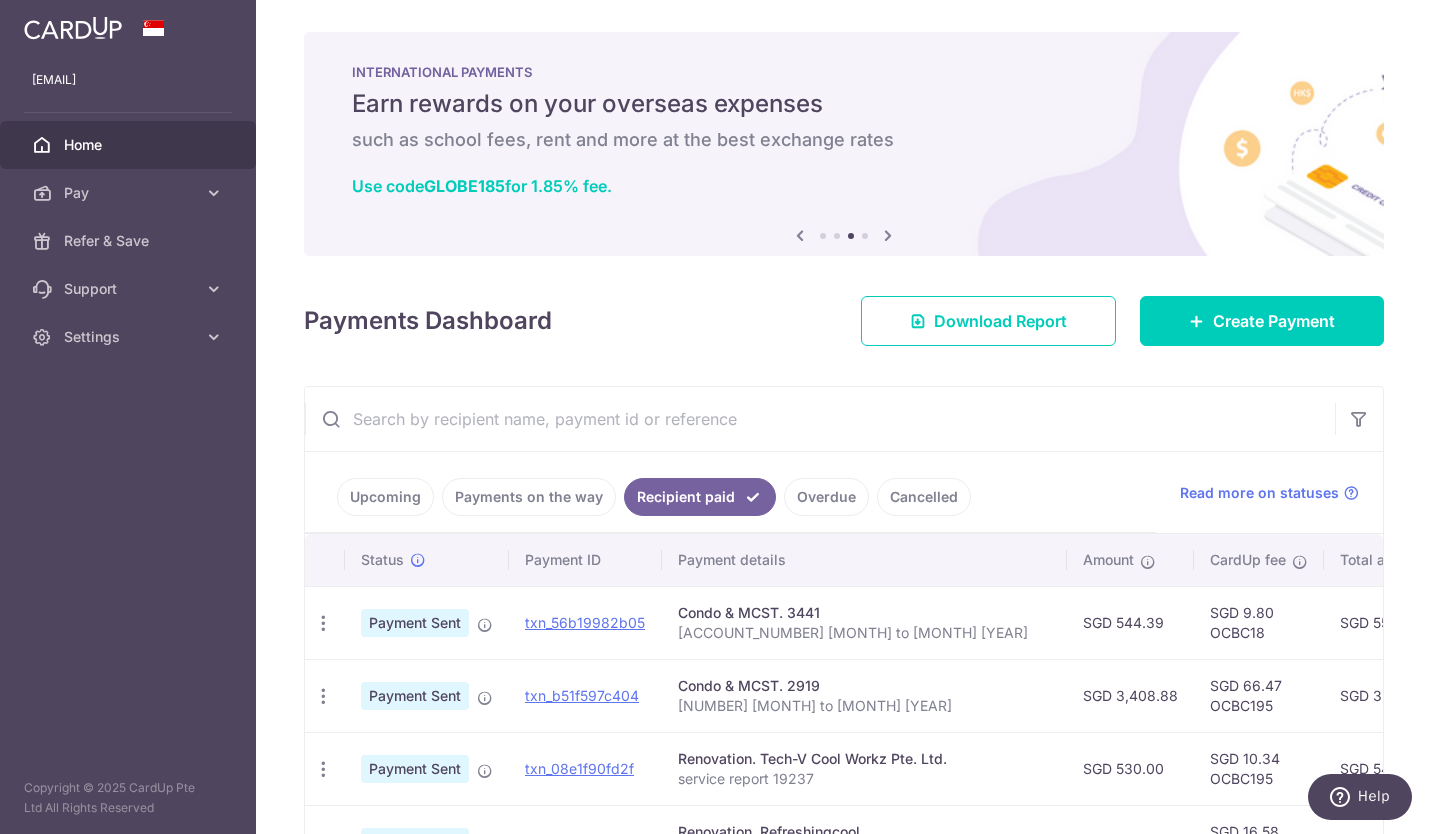 click on "Upcoming" at bounding box center (385, 497) 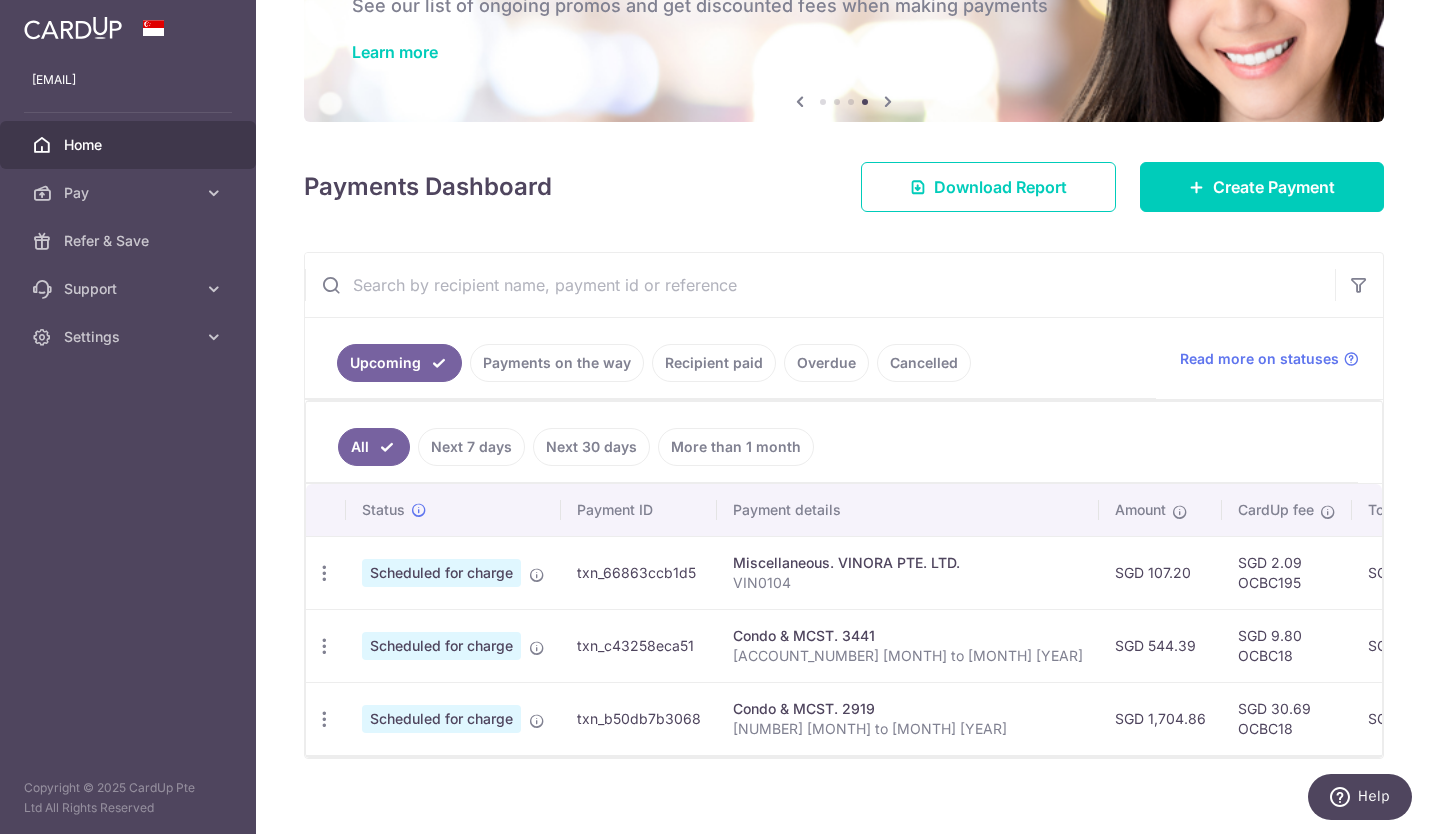 scroll, scrollTop: 163, scrollLeft: 0, axis: vertical 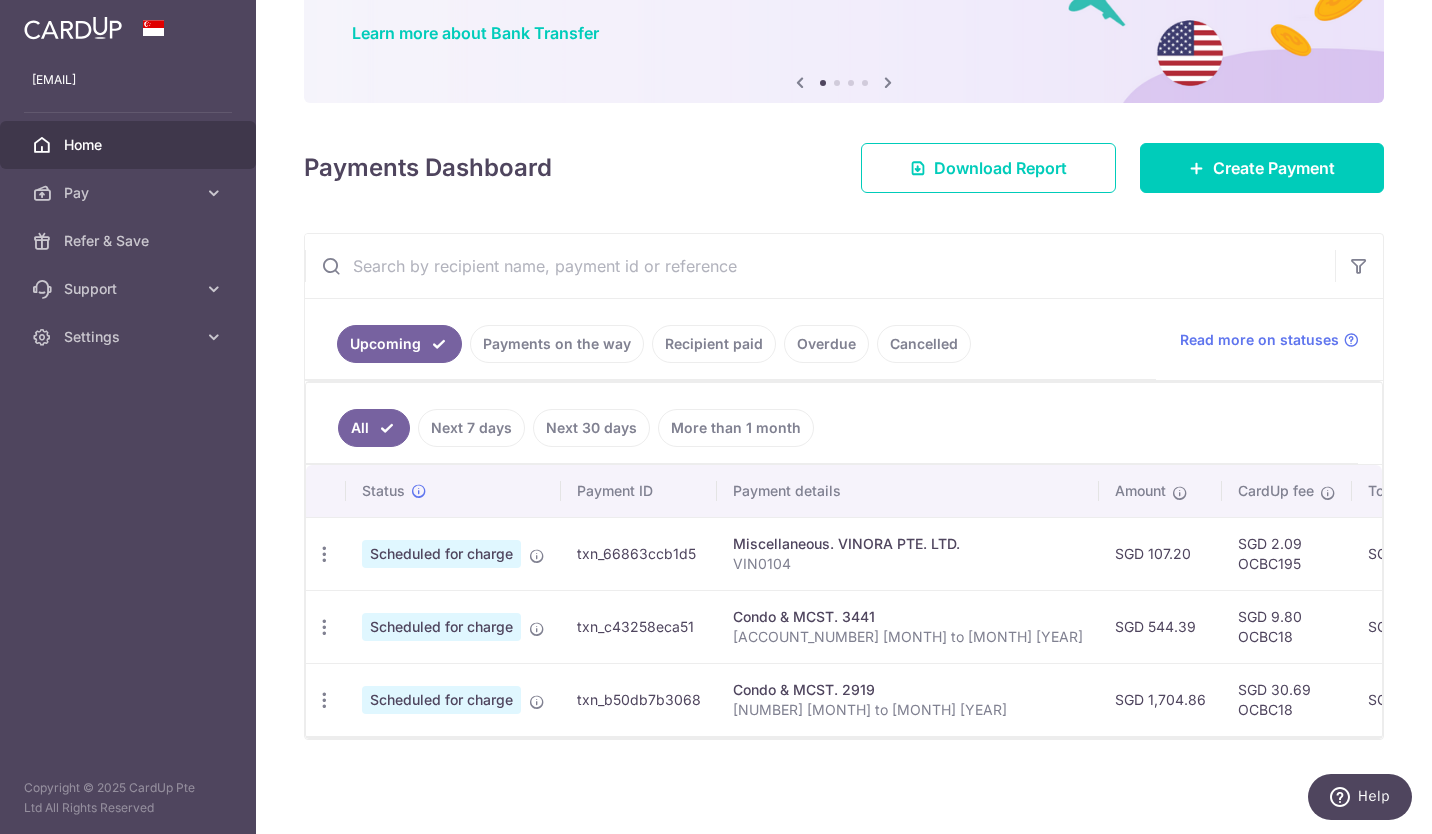 click on "Recipient paid" at bounding box center [714, 344] 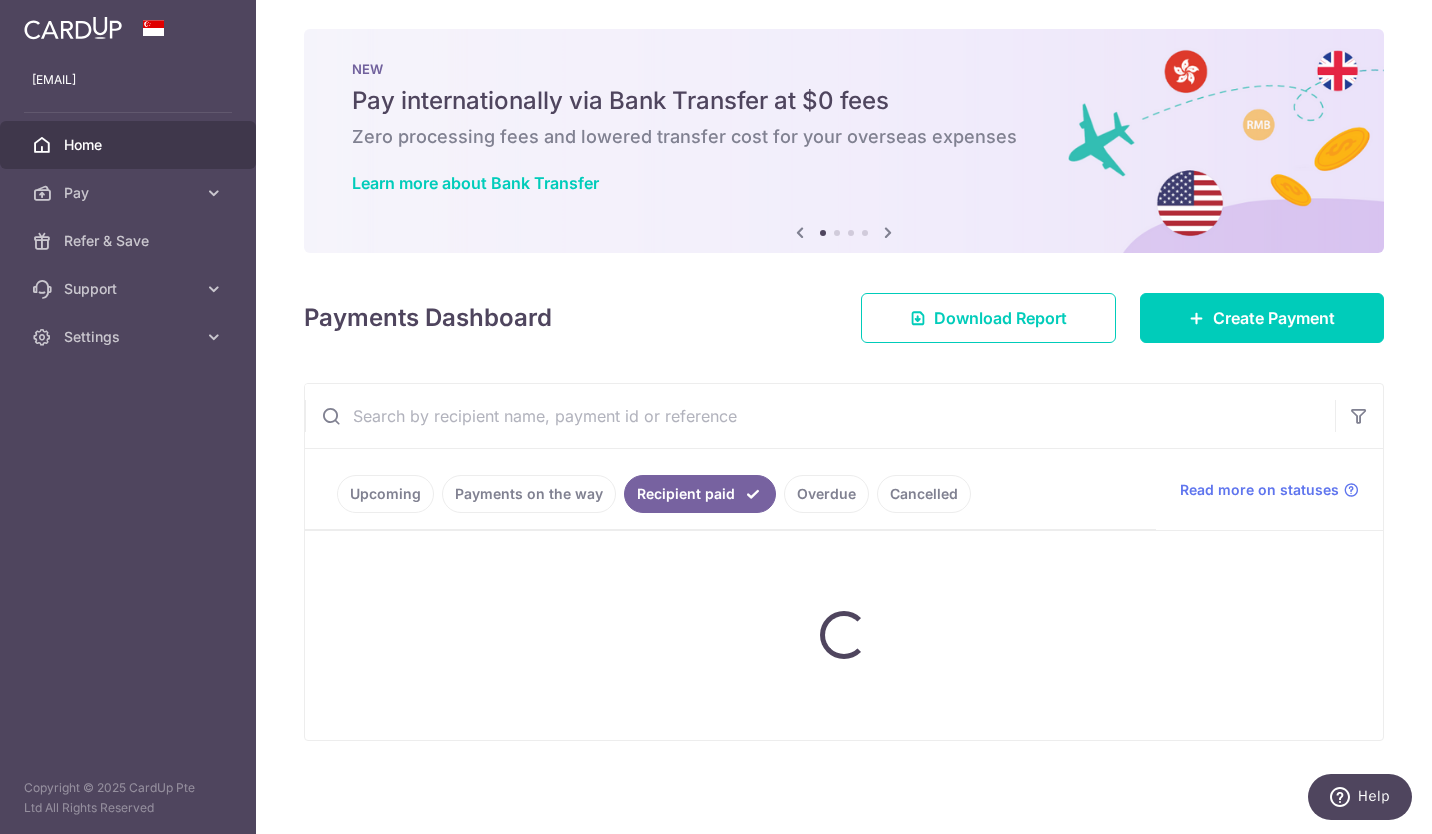 scroll, scrollTop: 163, scrollLeft: 0, axis: vertical 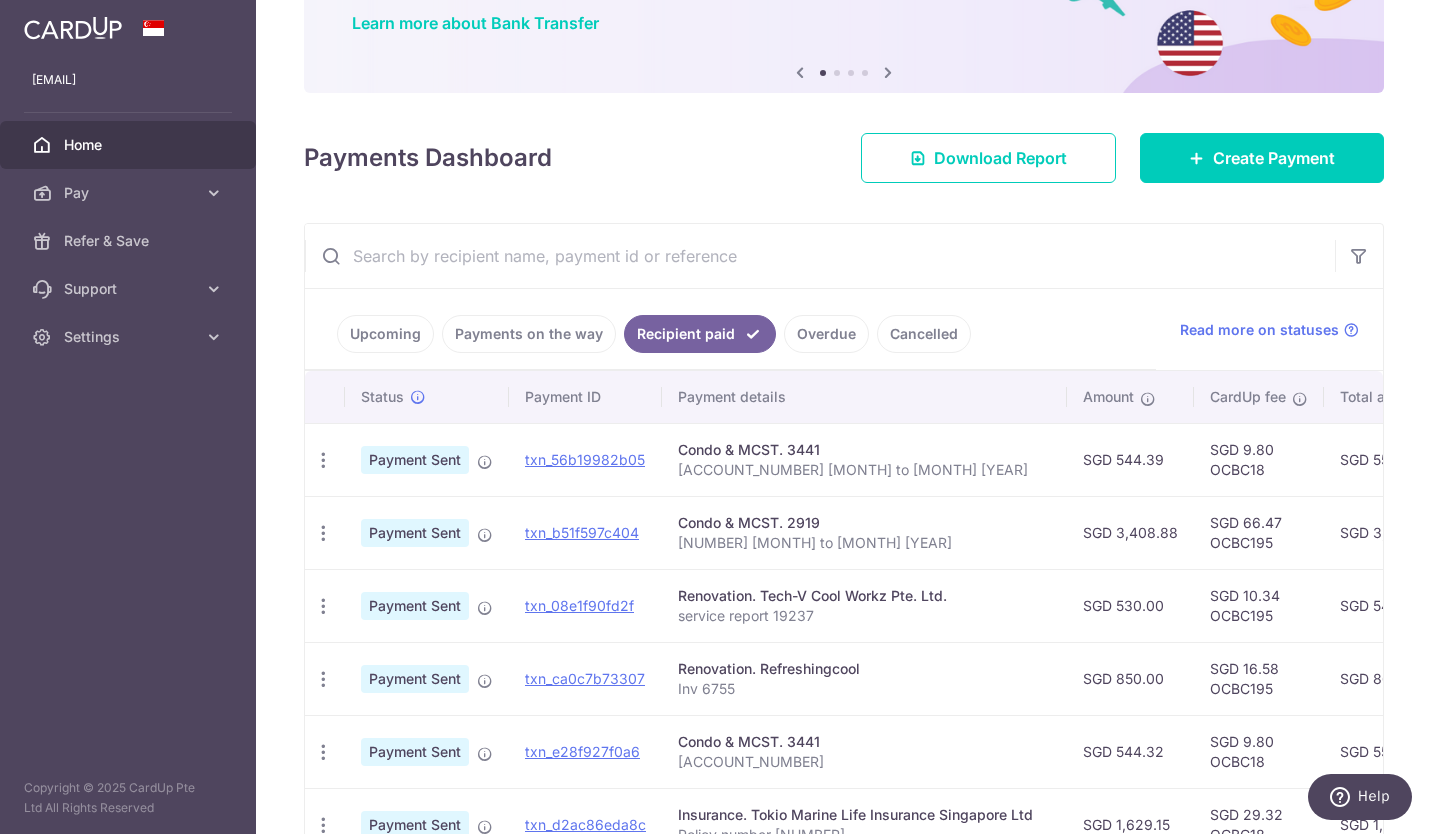 click on "Condo & MCST. 2919" at bounding box center [864, 523] 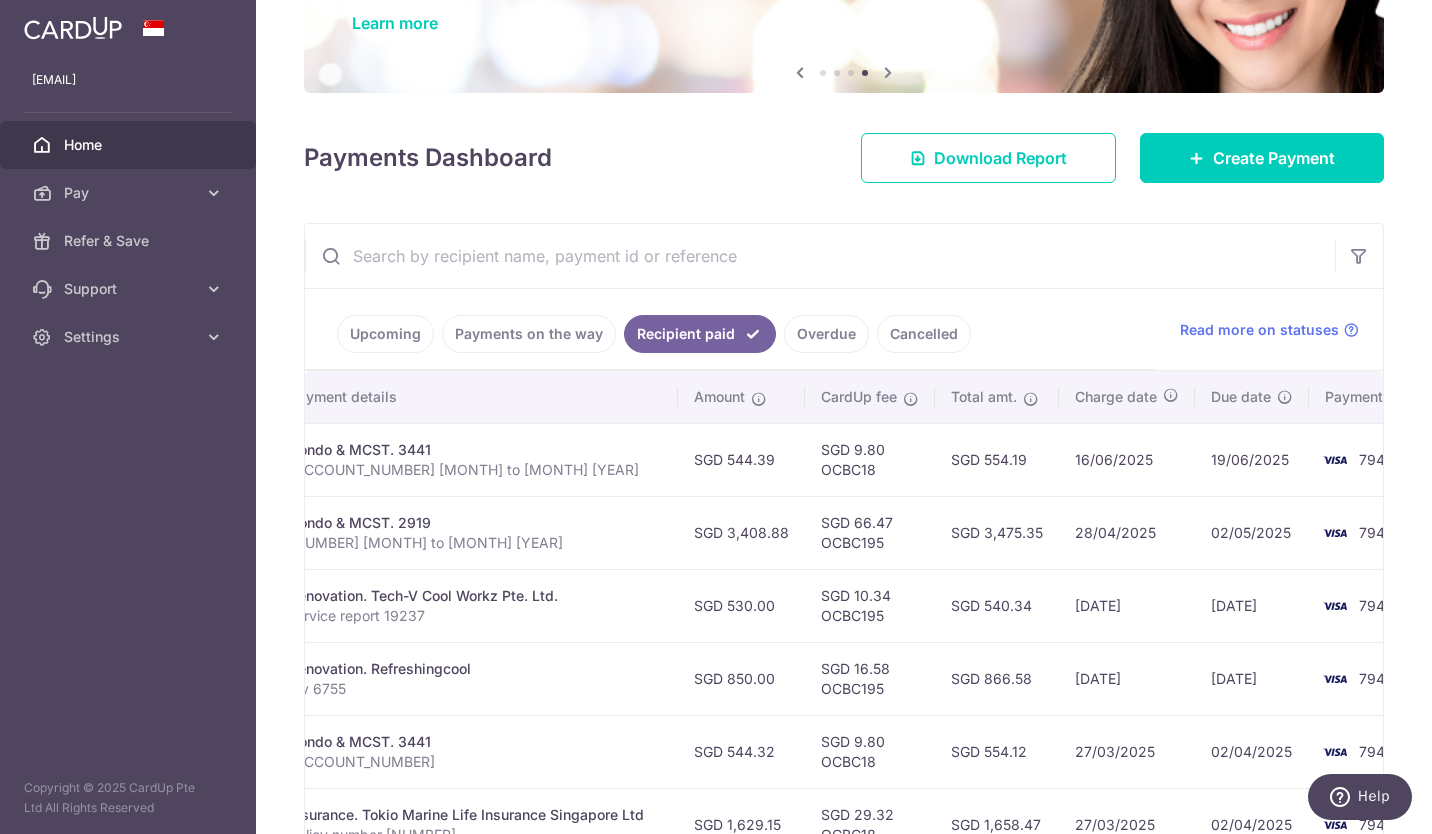 scroll, scrollTop: 0, scrollLeft: 349, axis: horizontal 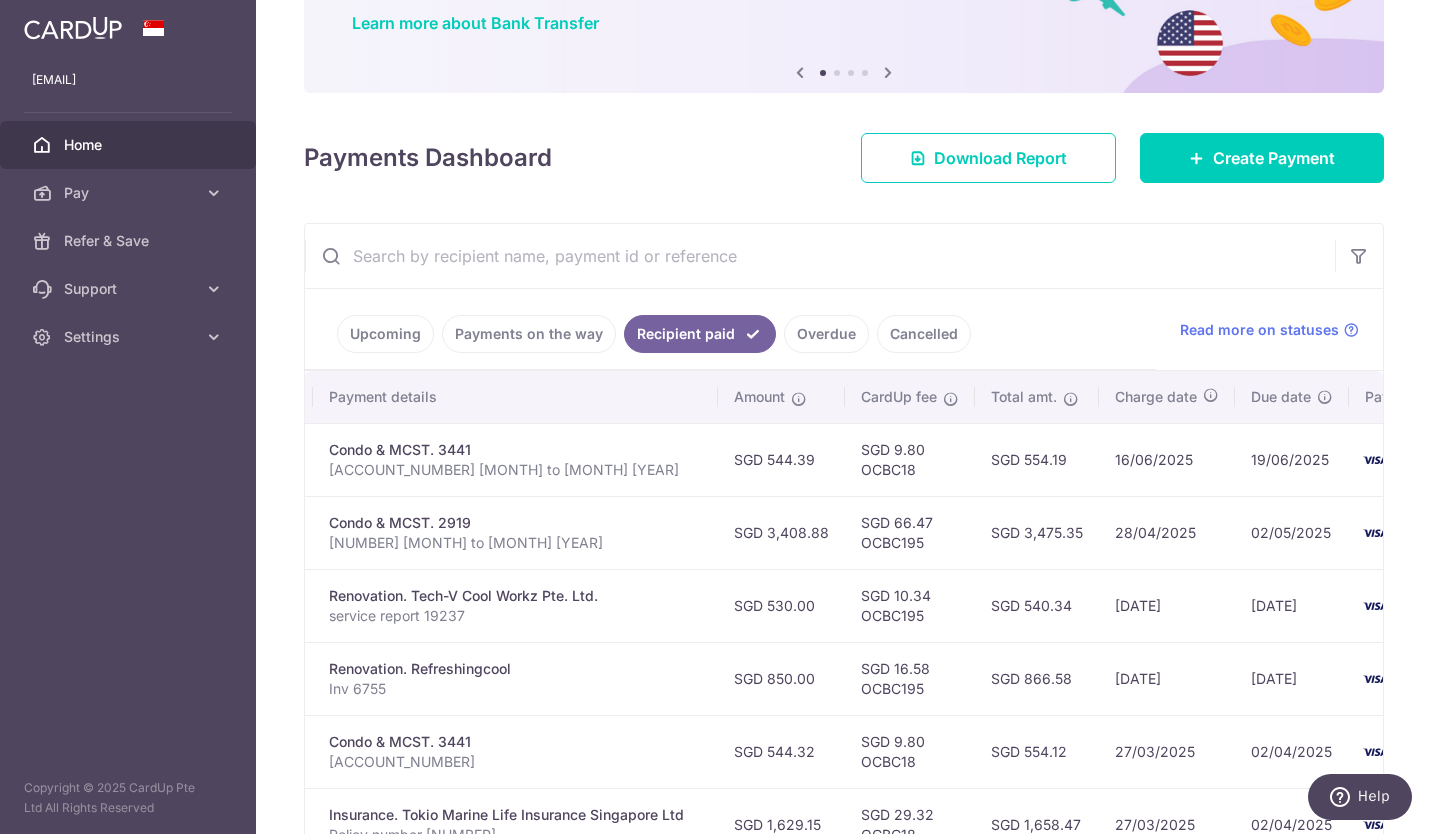 click on "Upcoming" at bounding box center (385, 334) 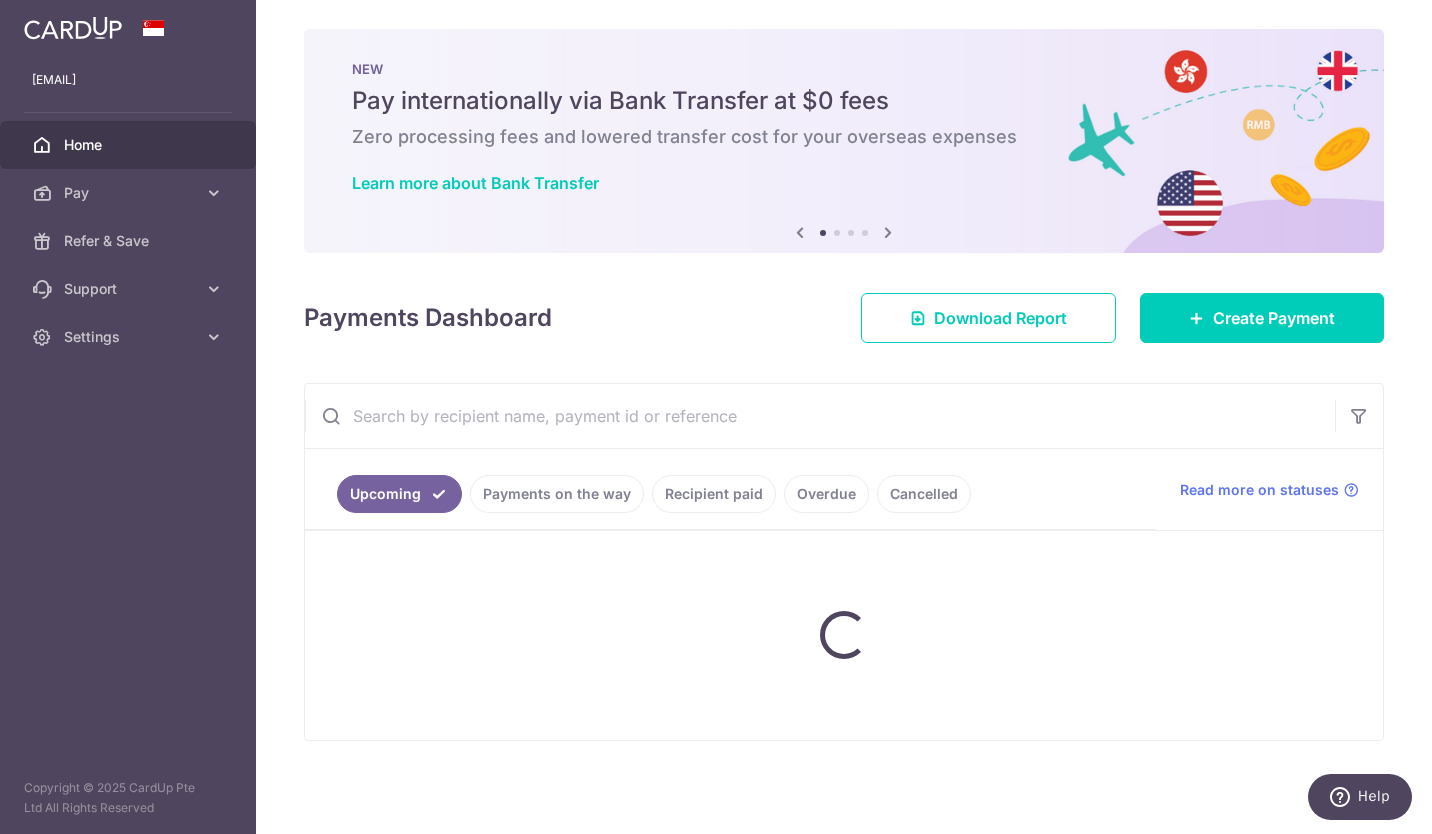 scroll, scrollTop: 163, scrollLeft: 0, axis: vertical 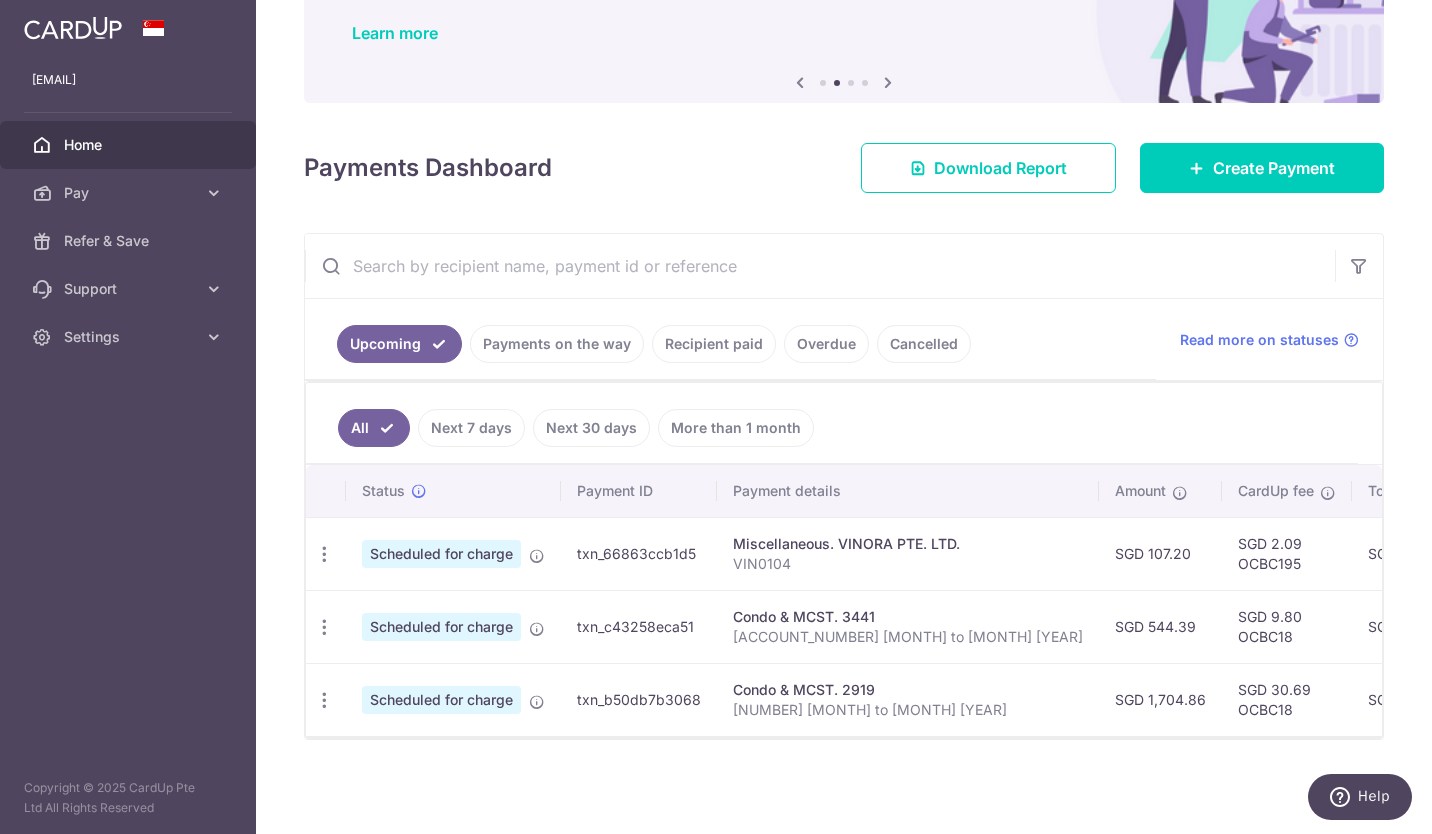 click at bounding box center (324, 554) 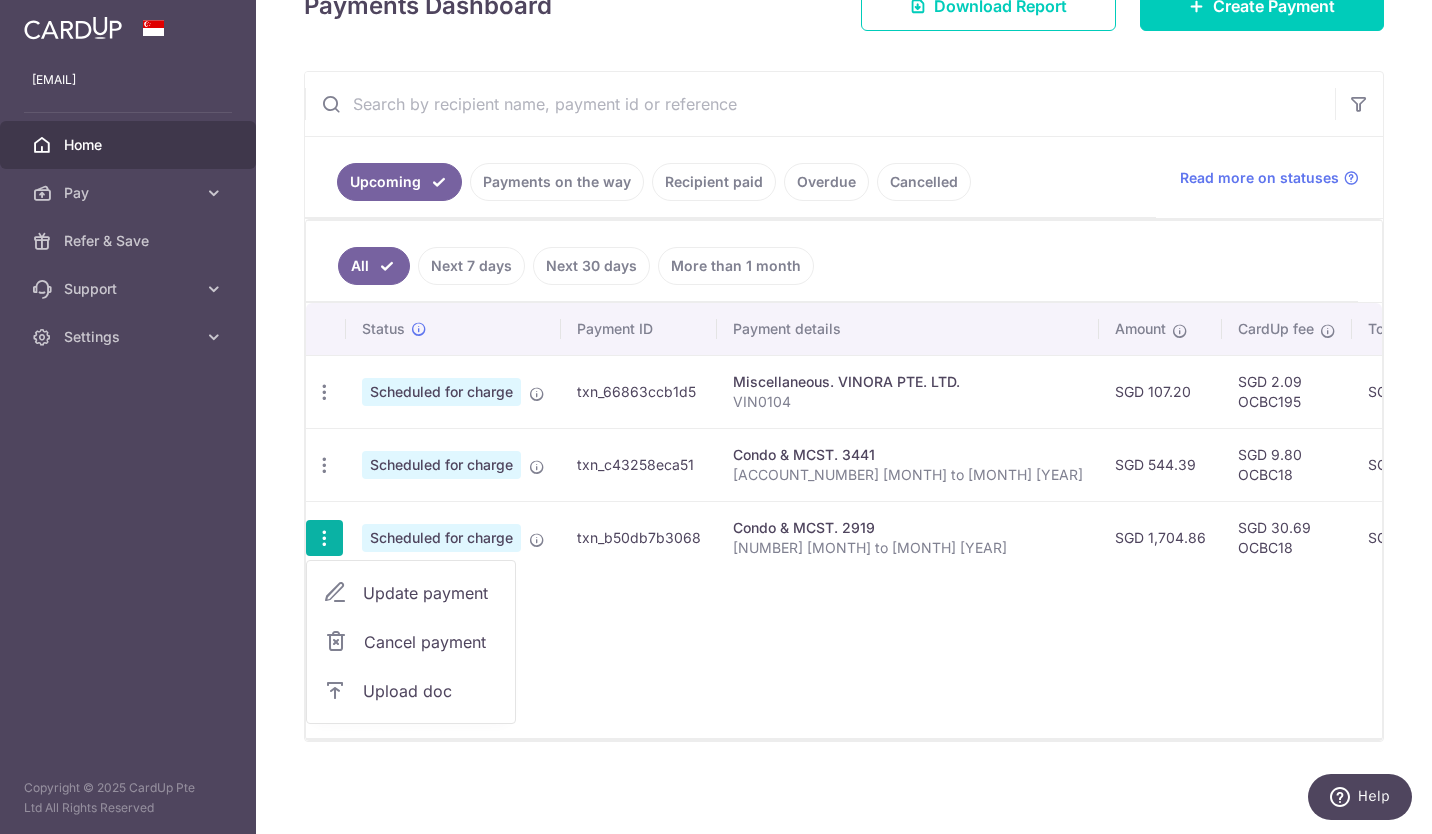 scroll, scrollTop: 327, scrollLeft: 0, axis: vertical 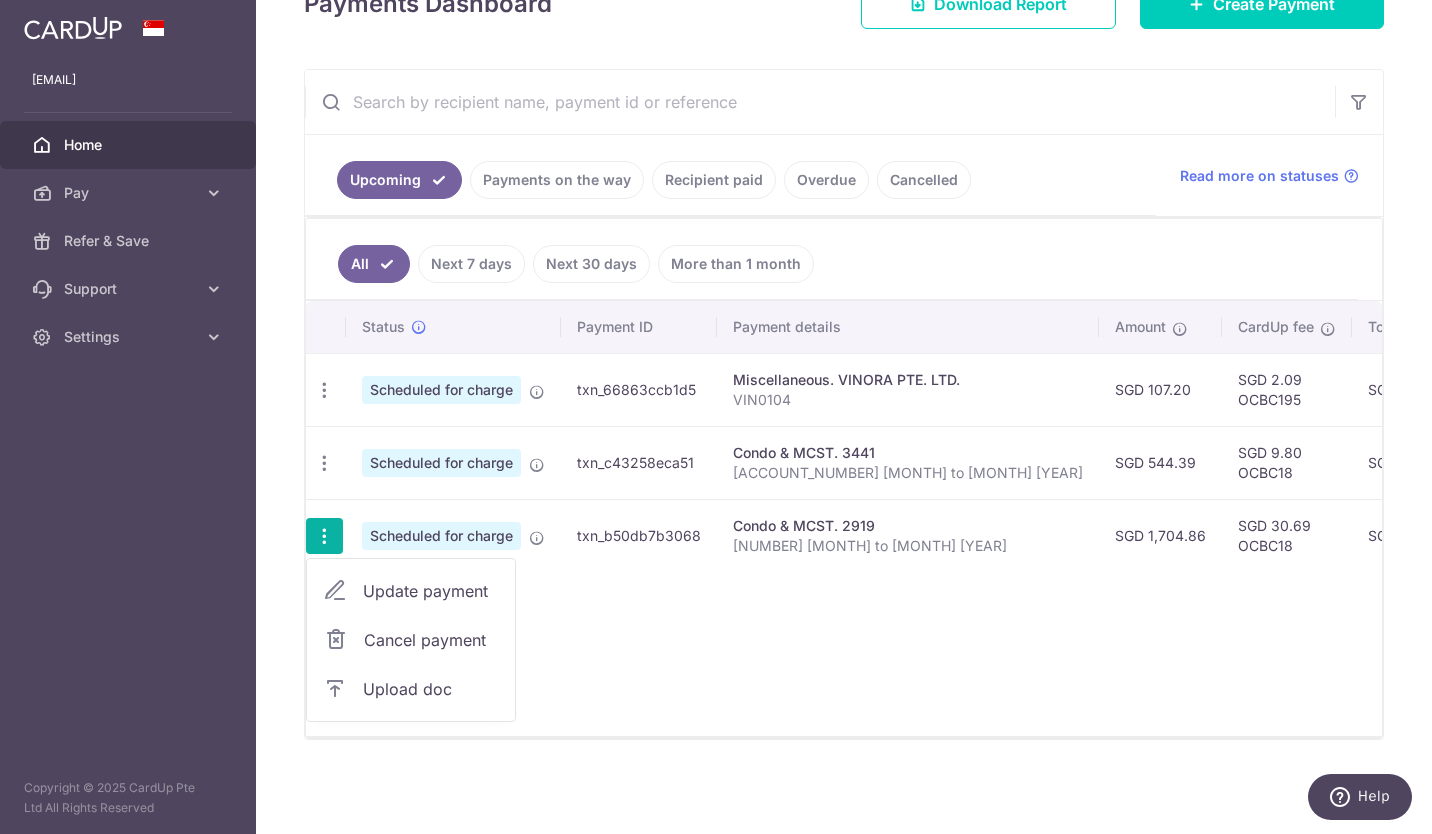 click on "Update payment" at bounding box center (431, 591) 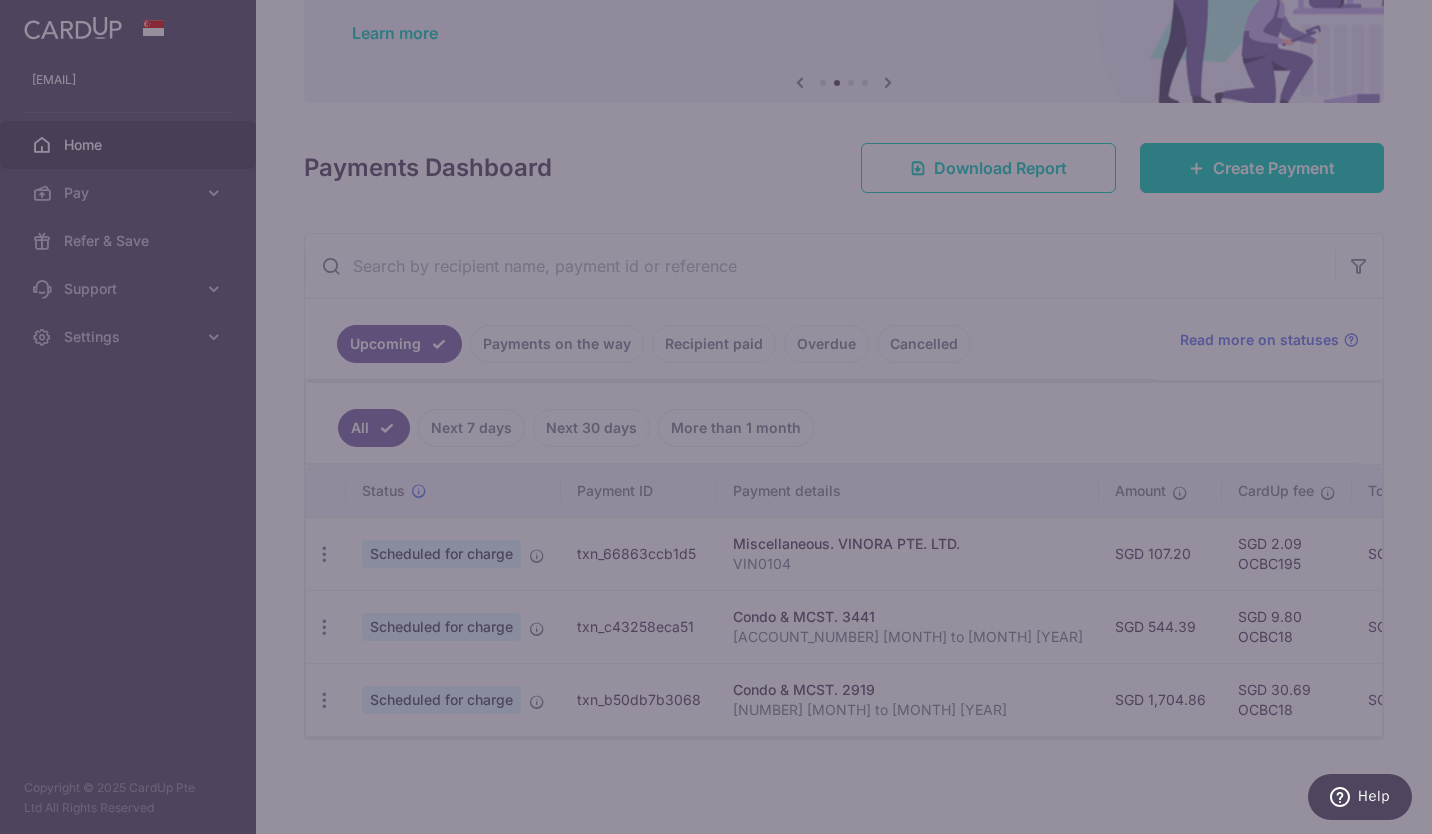 type on "OCBC18" 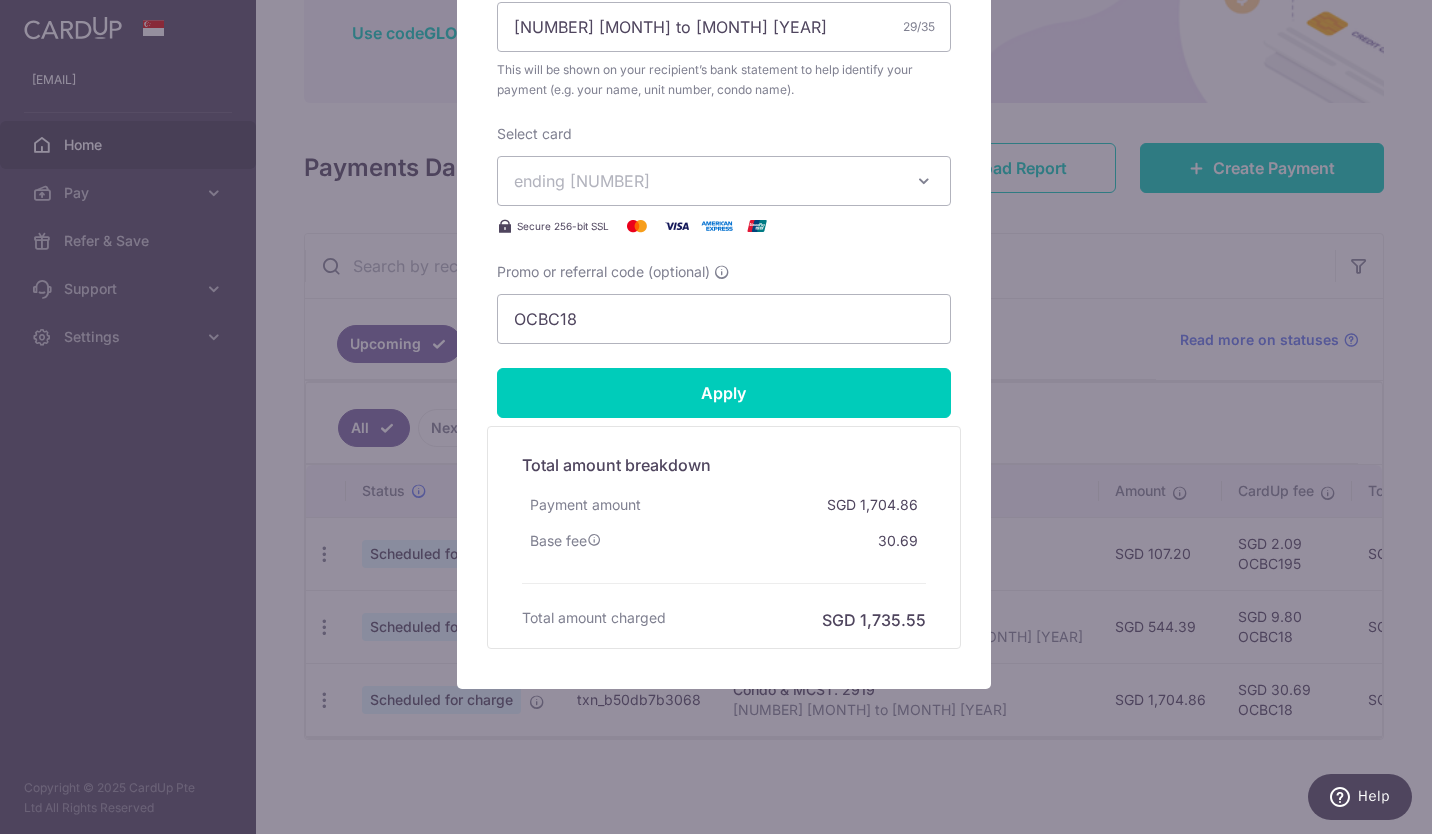 scroll, scrollTop: 0, scrollLeft: 0, axis: both 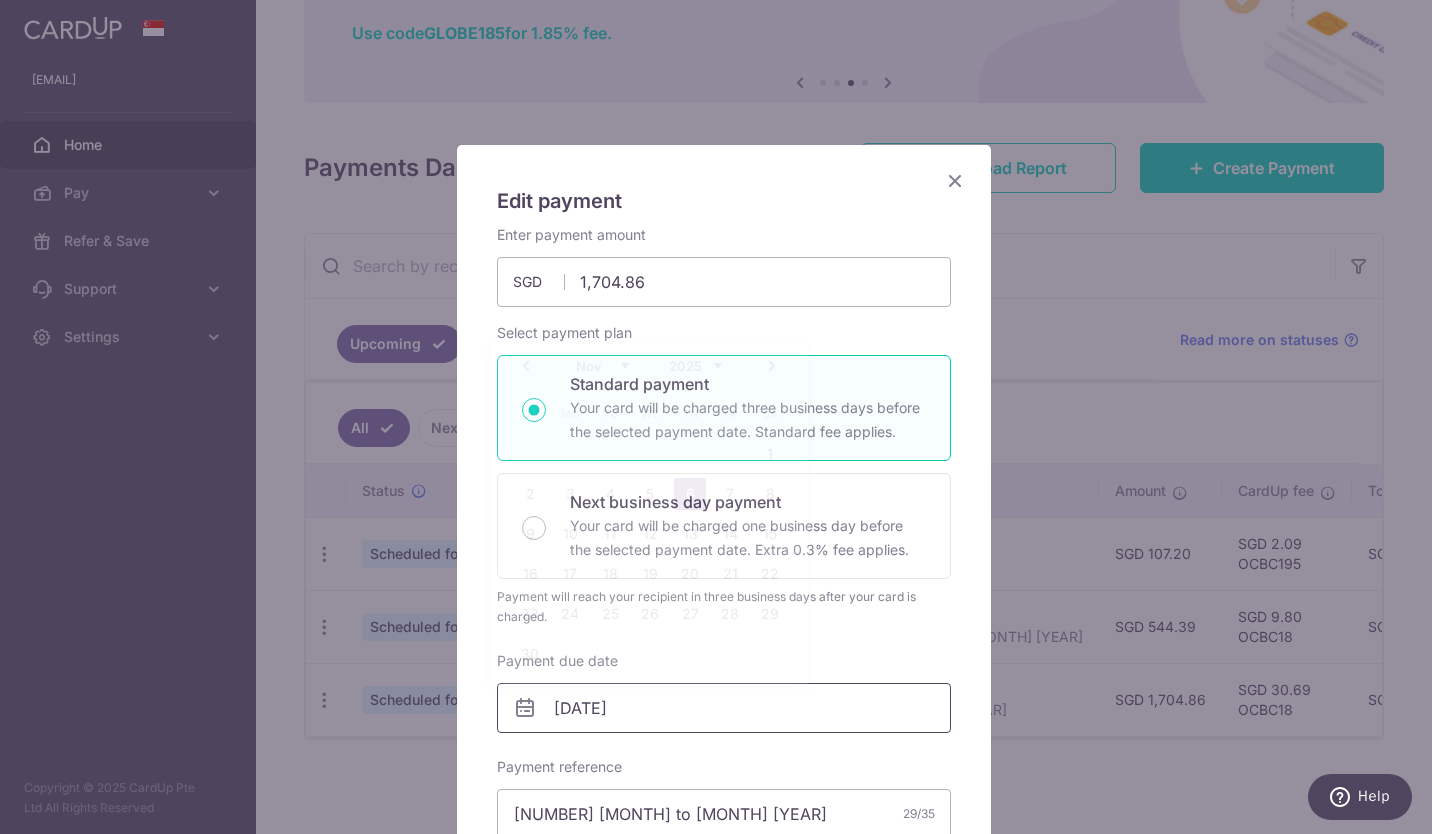 click on "[DATE]" at bounding box center [724, 708] 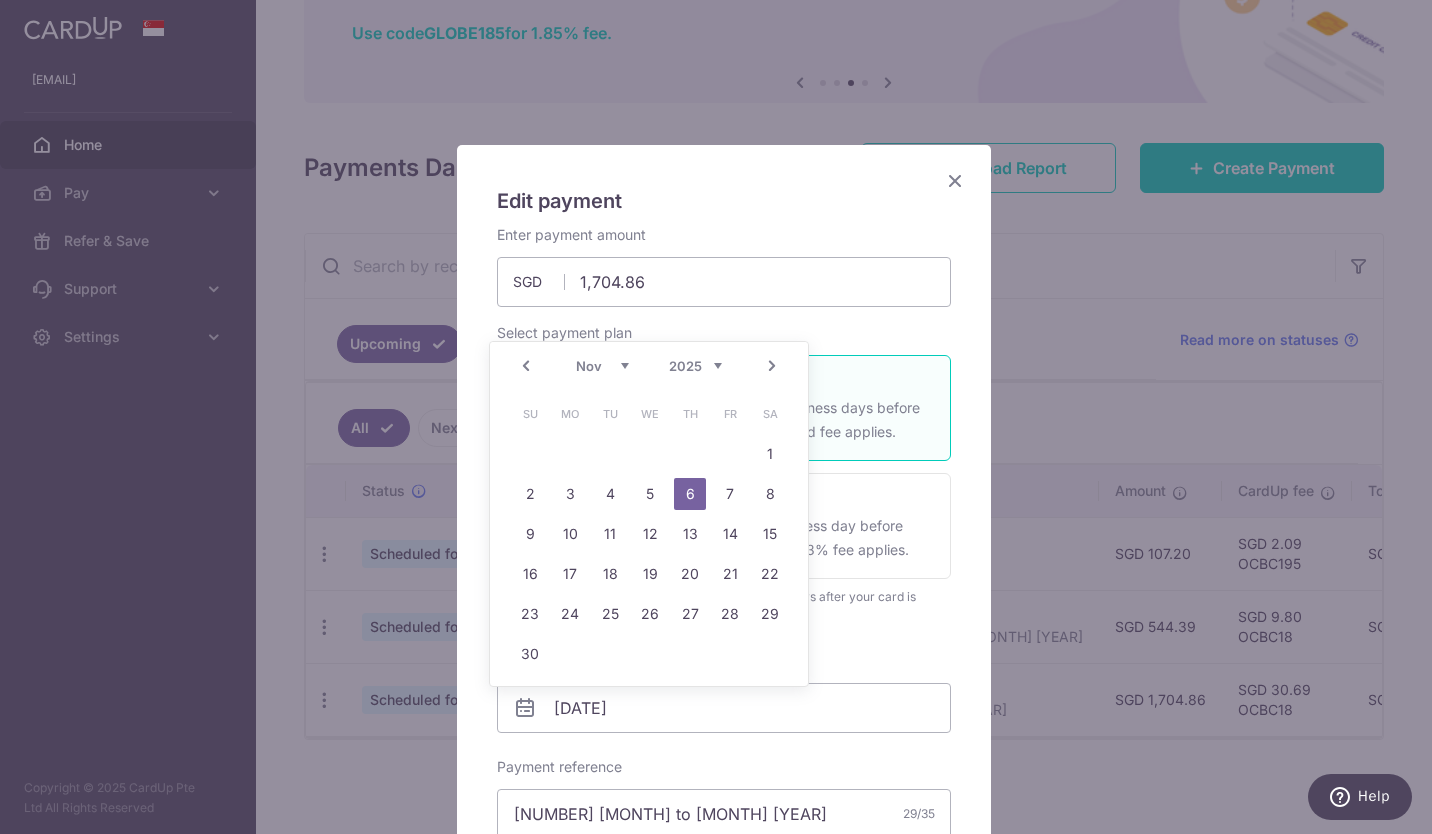 click on "Prev" at bounding box center (526, 366) 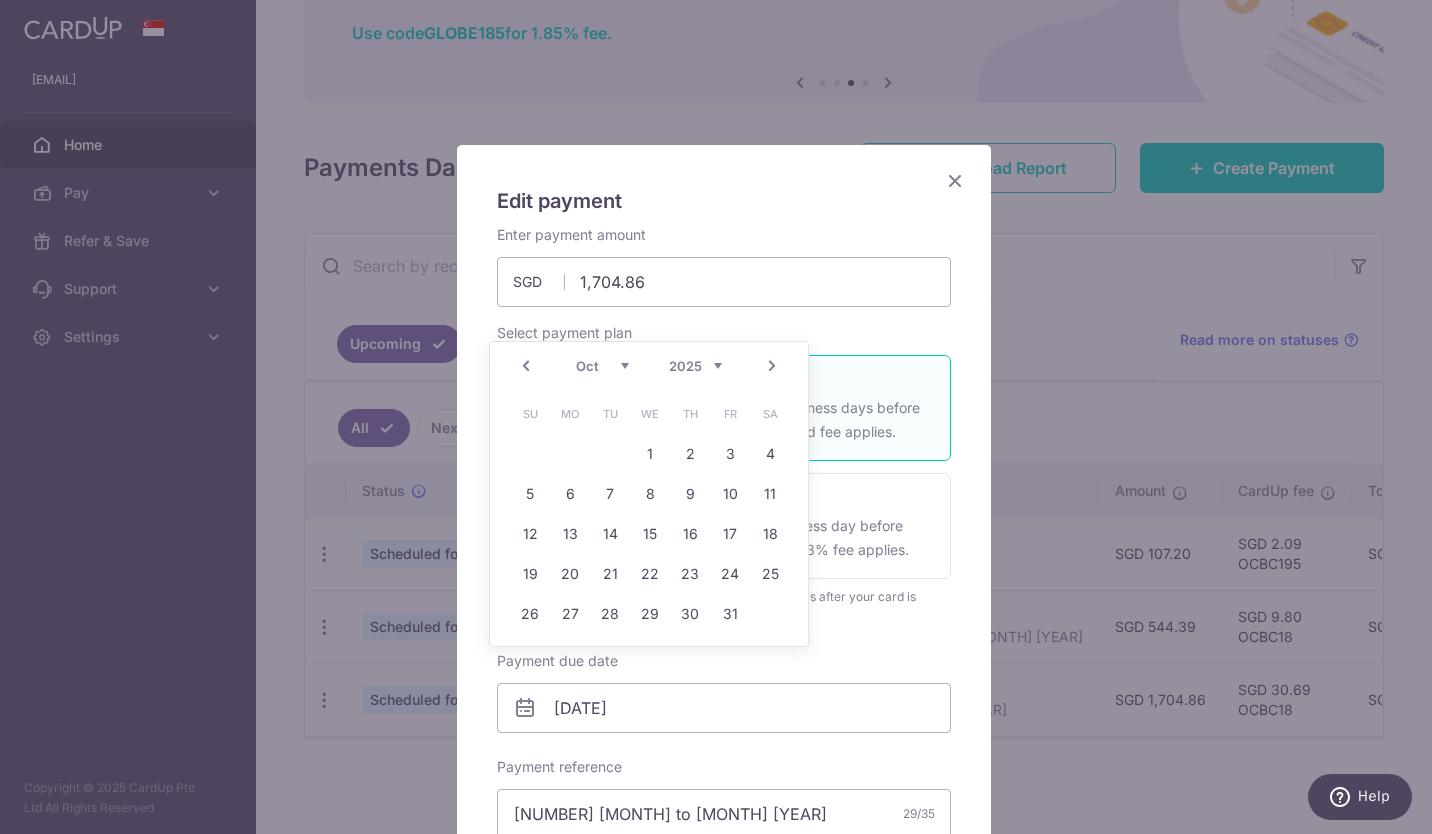 click on "Prev" at bounding box center (526, 366) 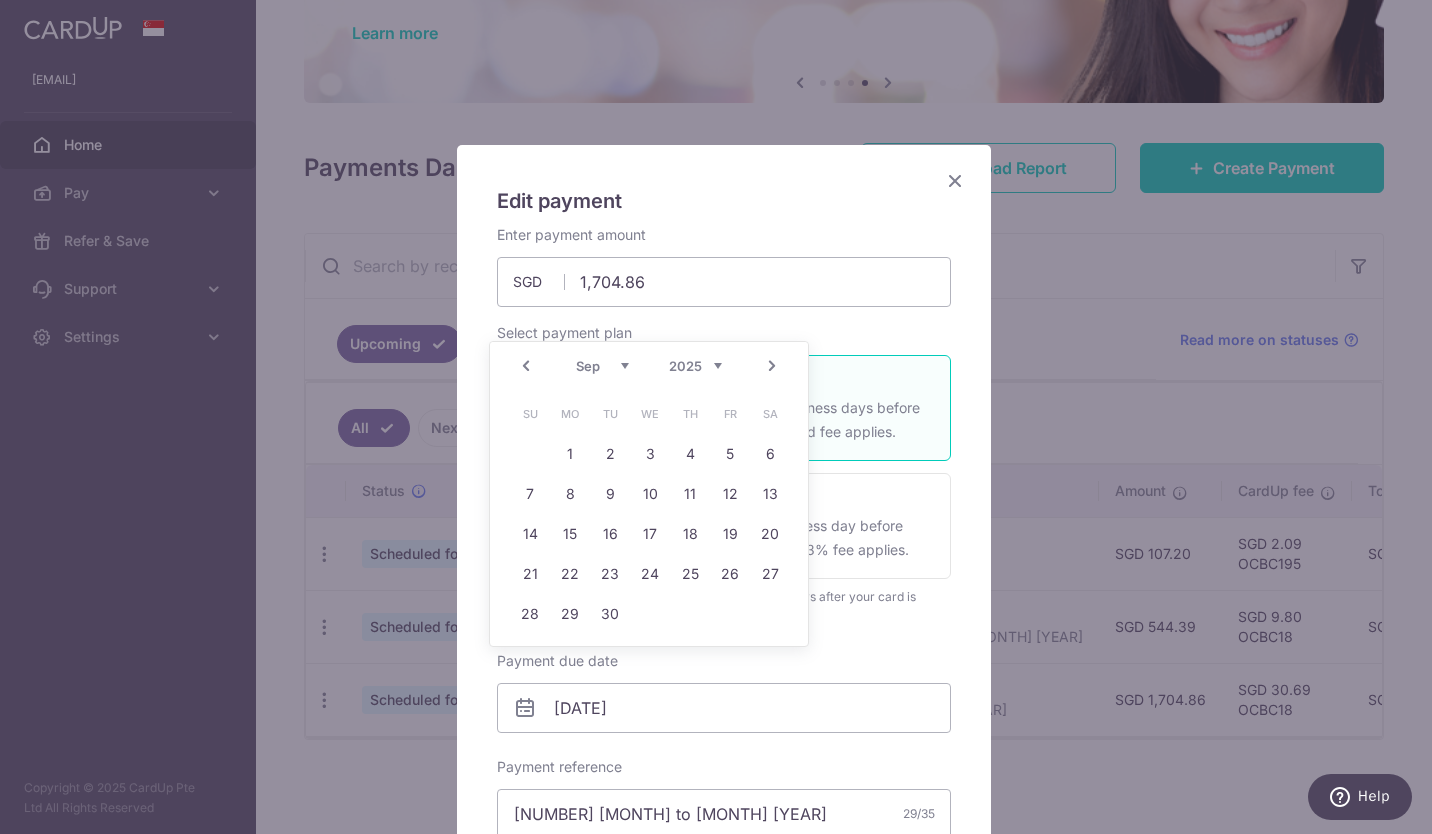 click on "Prev" at bounding box center (526, 366) 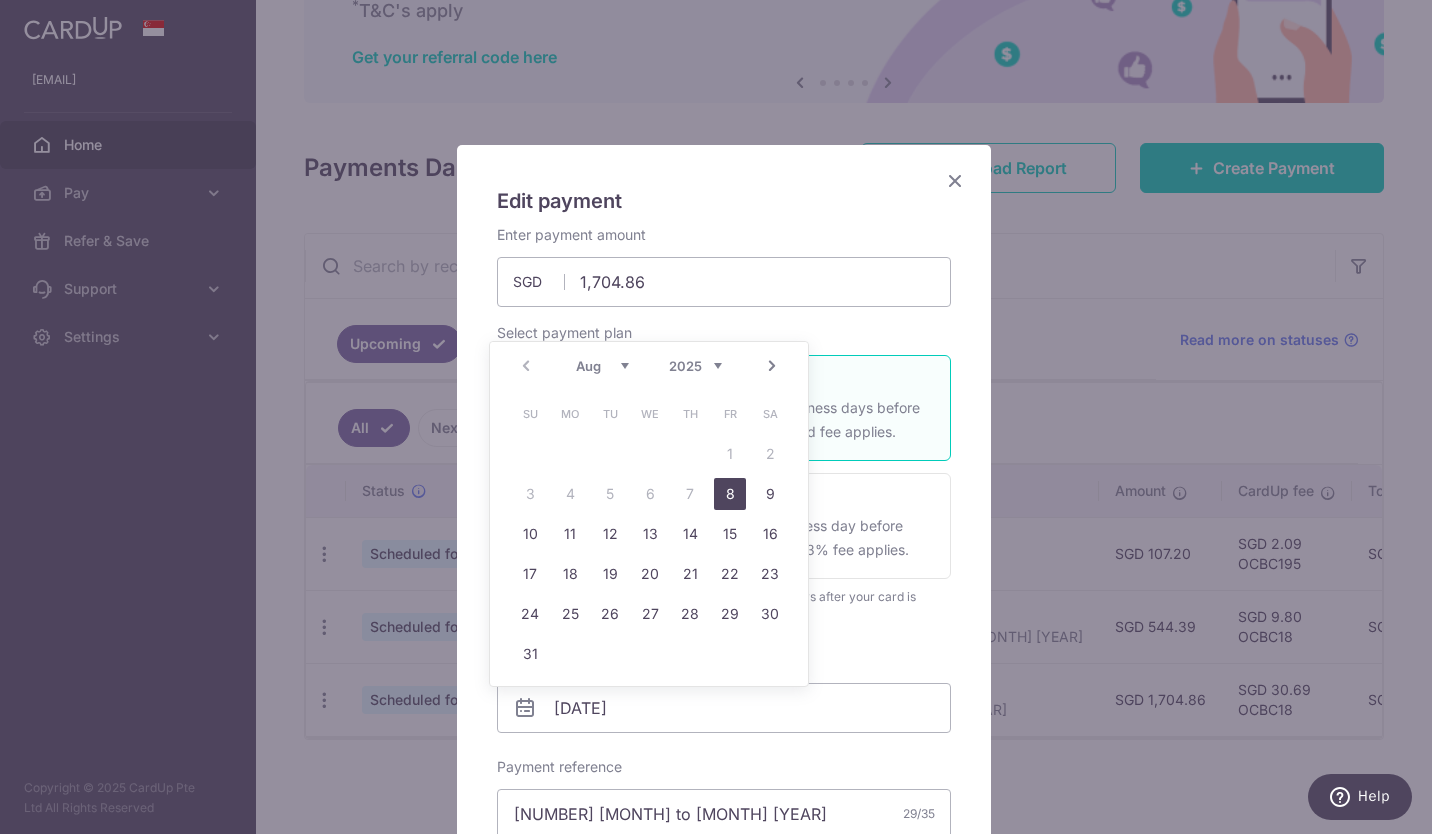 click on "8" at bounding box center [730, 494] 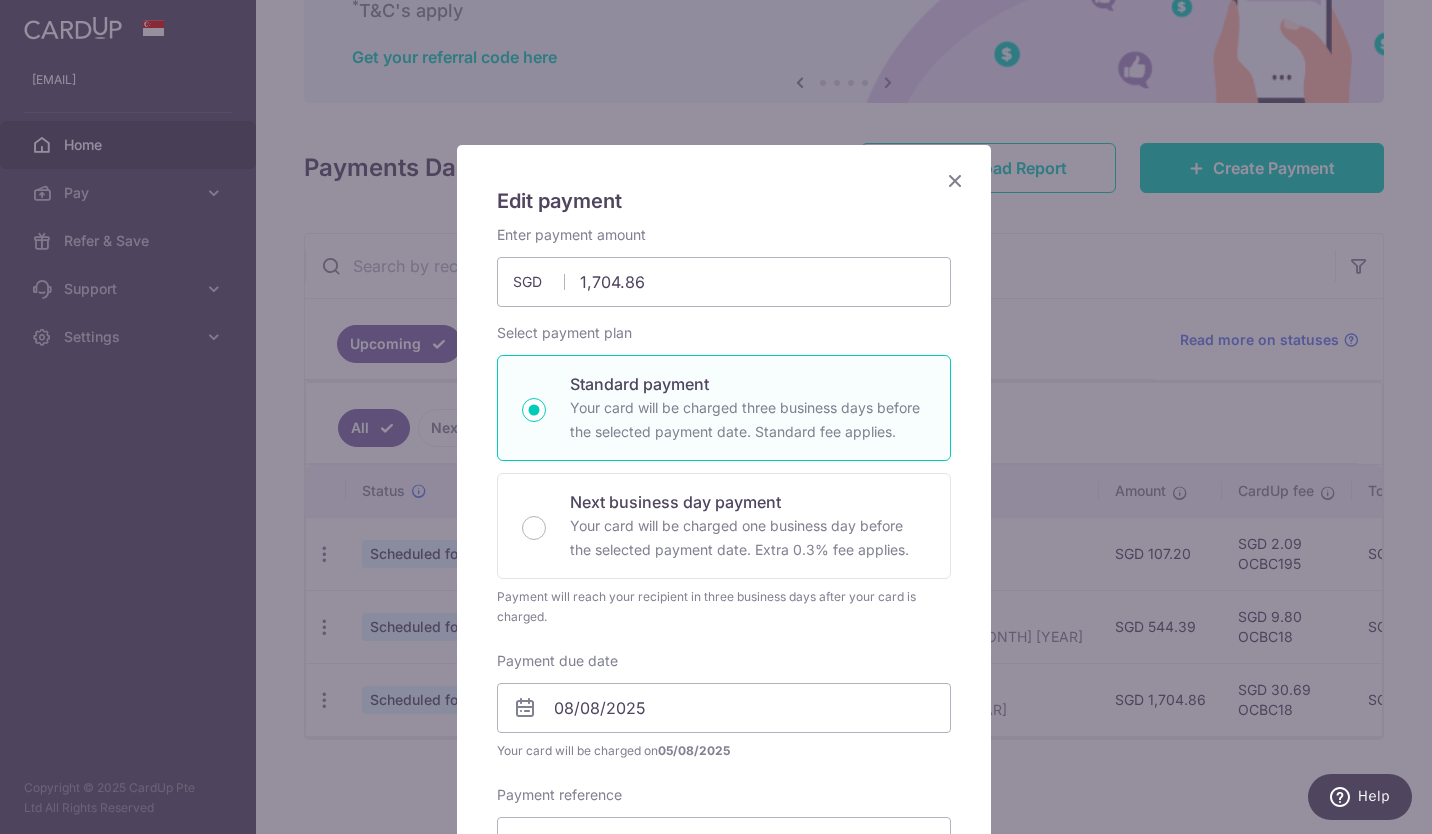 scroll, scrollTop: 800, scrollLeft: 0, axis: vertical 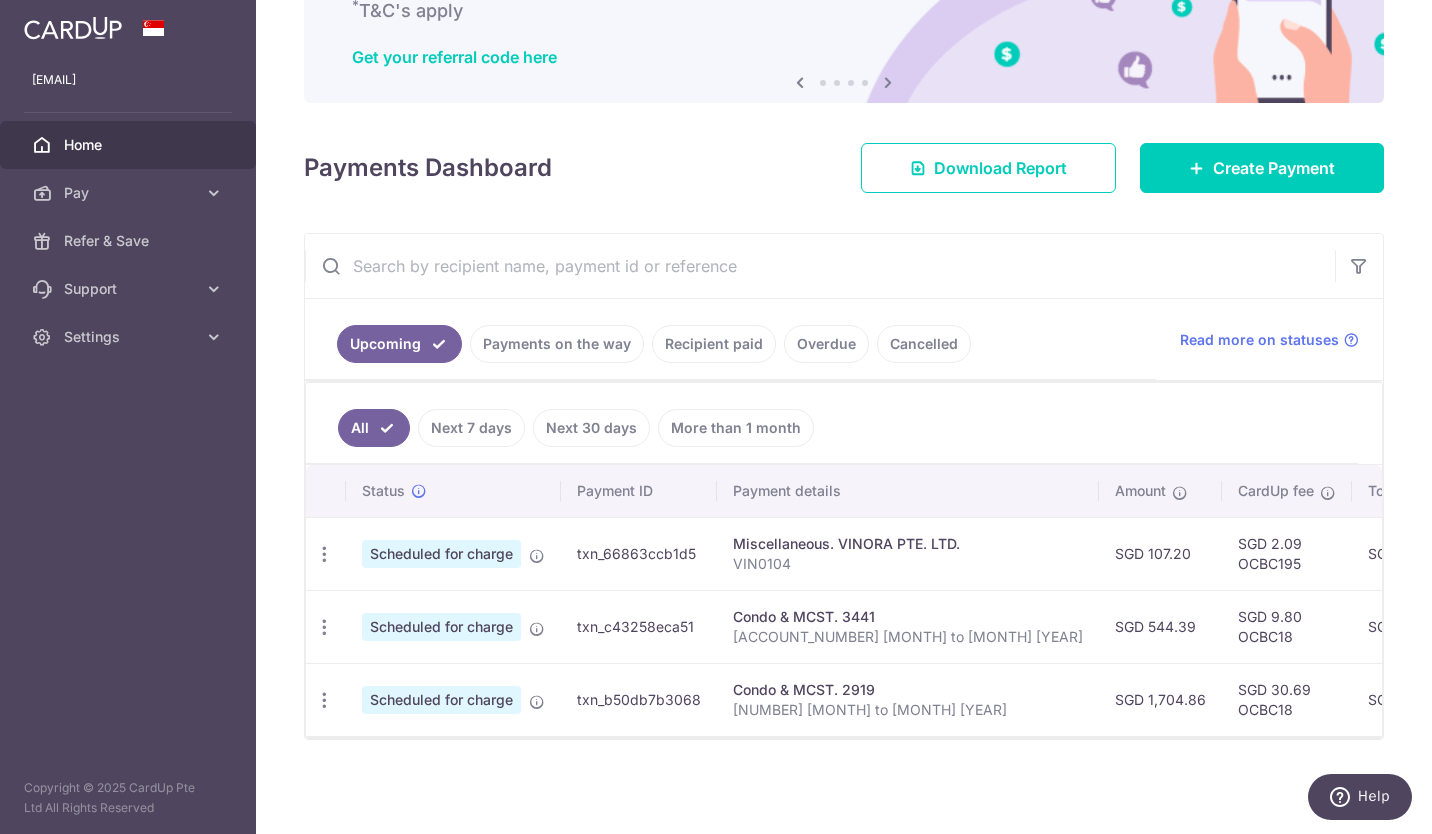 click on "Recipient paid" at bounding box center [714, 344] 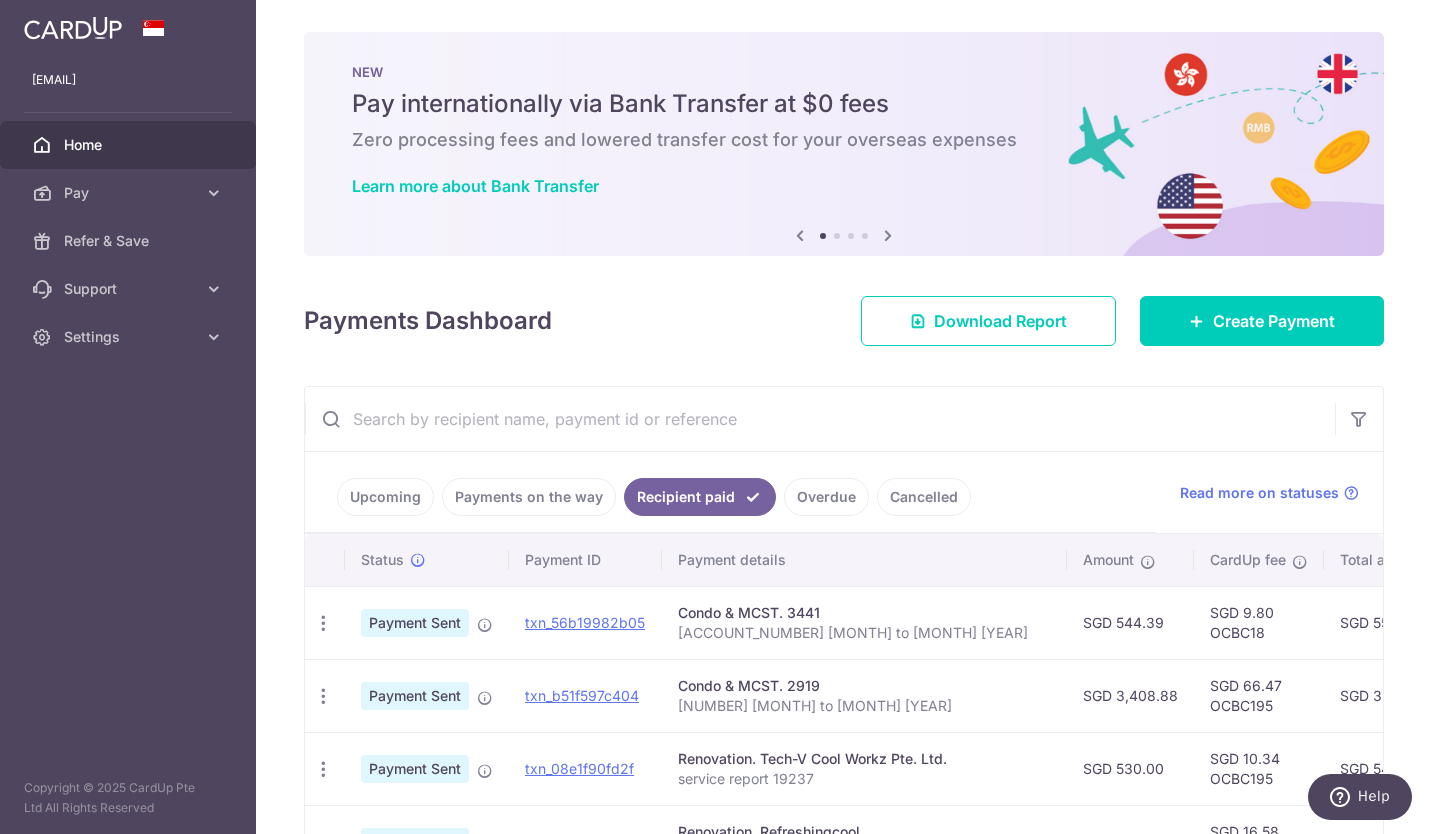 scroll, scrollTop: 637, scrollLeft: 0, axis: vertical 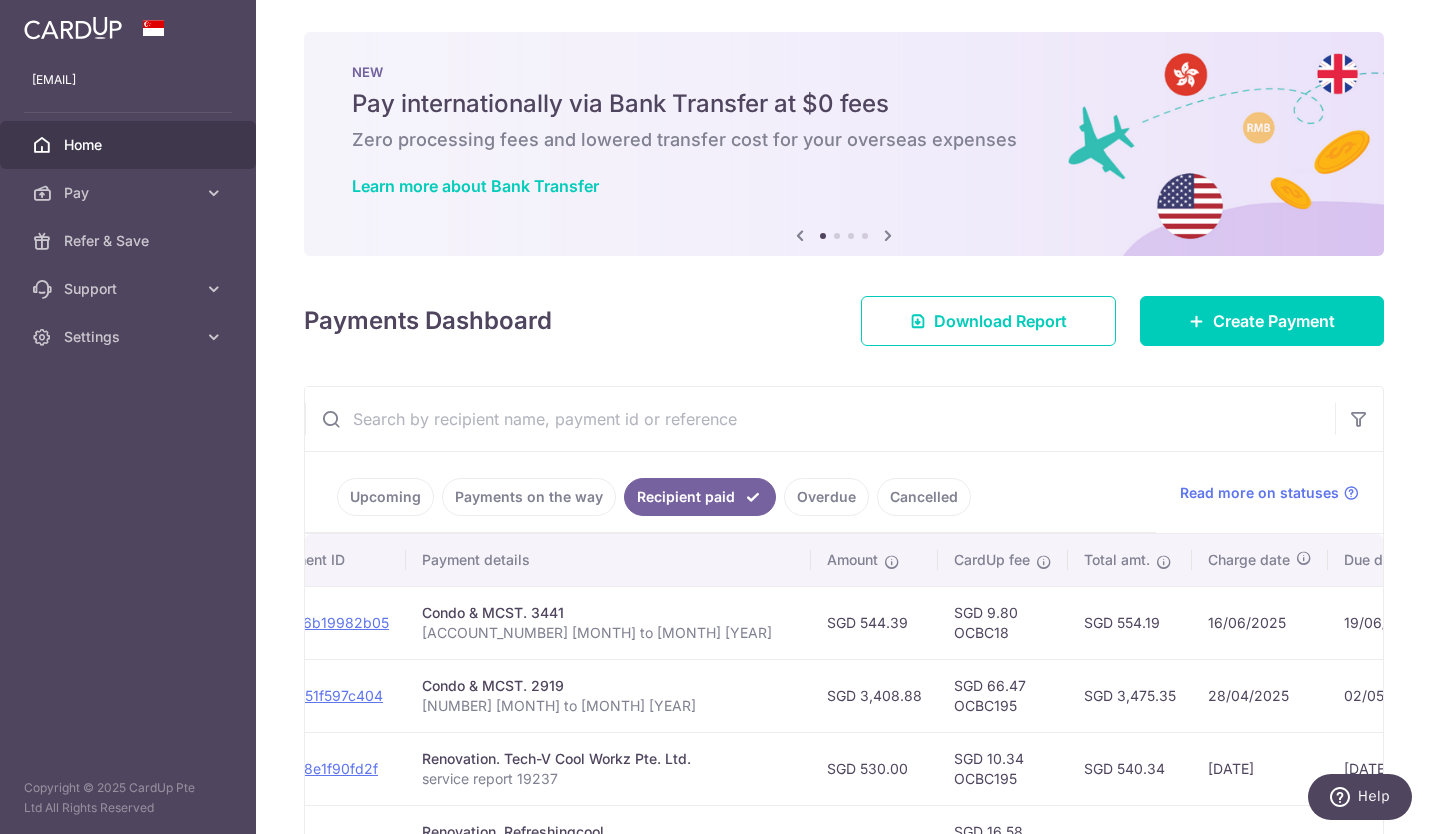 click on "Payments on the way" at bounding box center (529, 497) 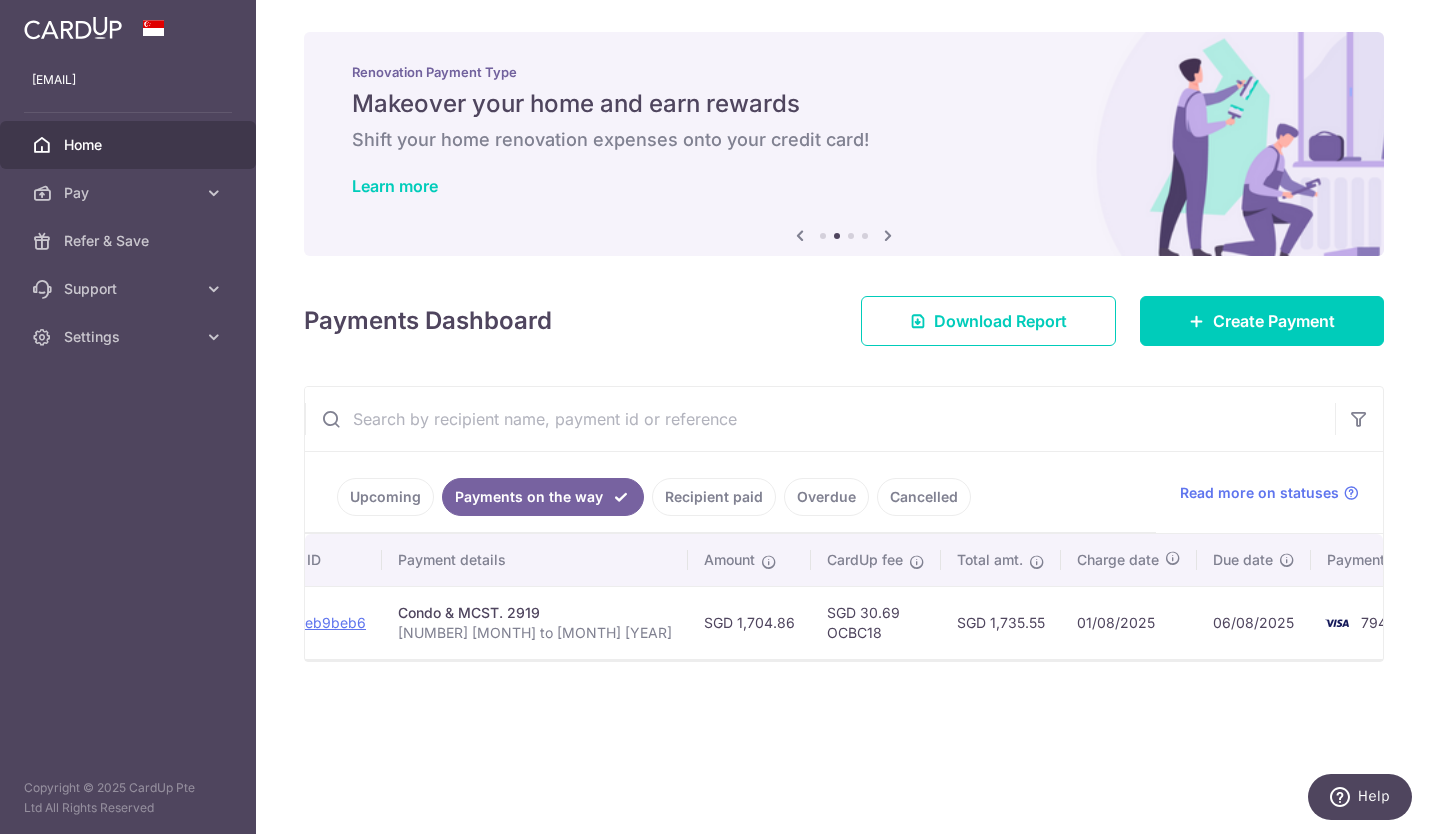 scroll, scrollTop: 0, scrollLeft: 317, axis: horizontal 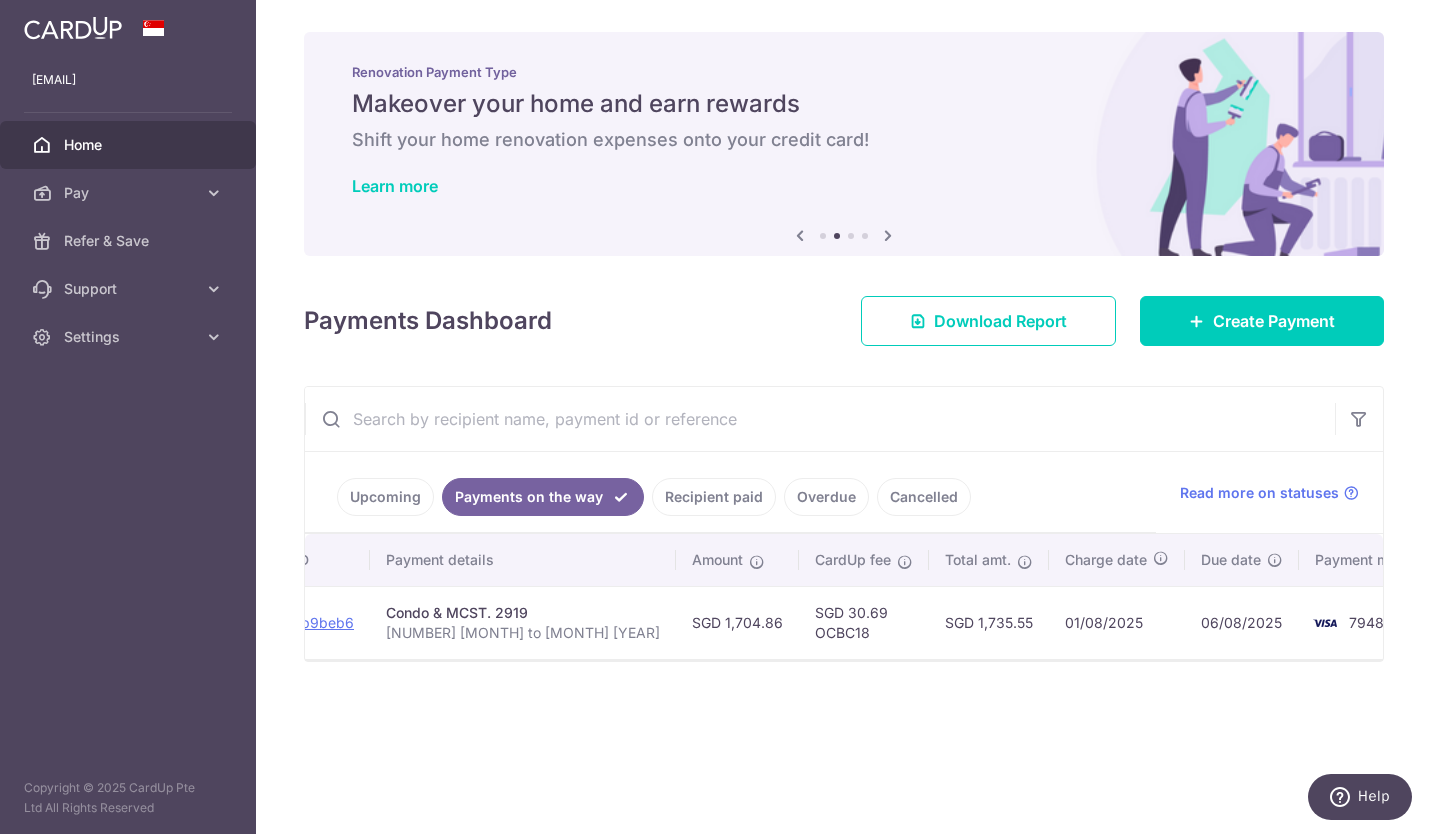 click on "Settings" at bounding box center [128, 337] 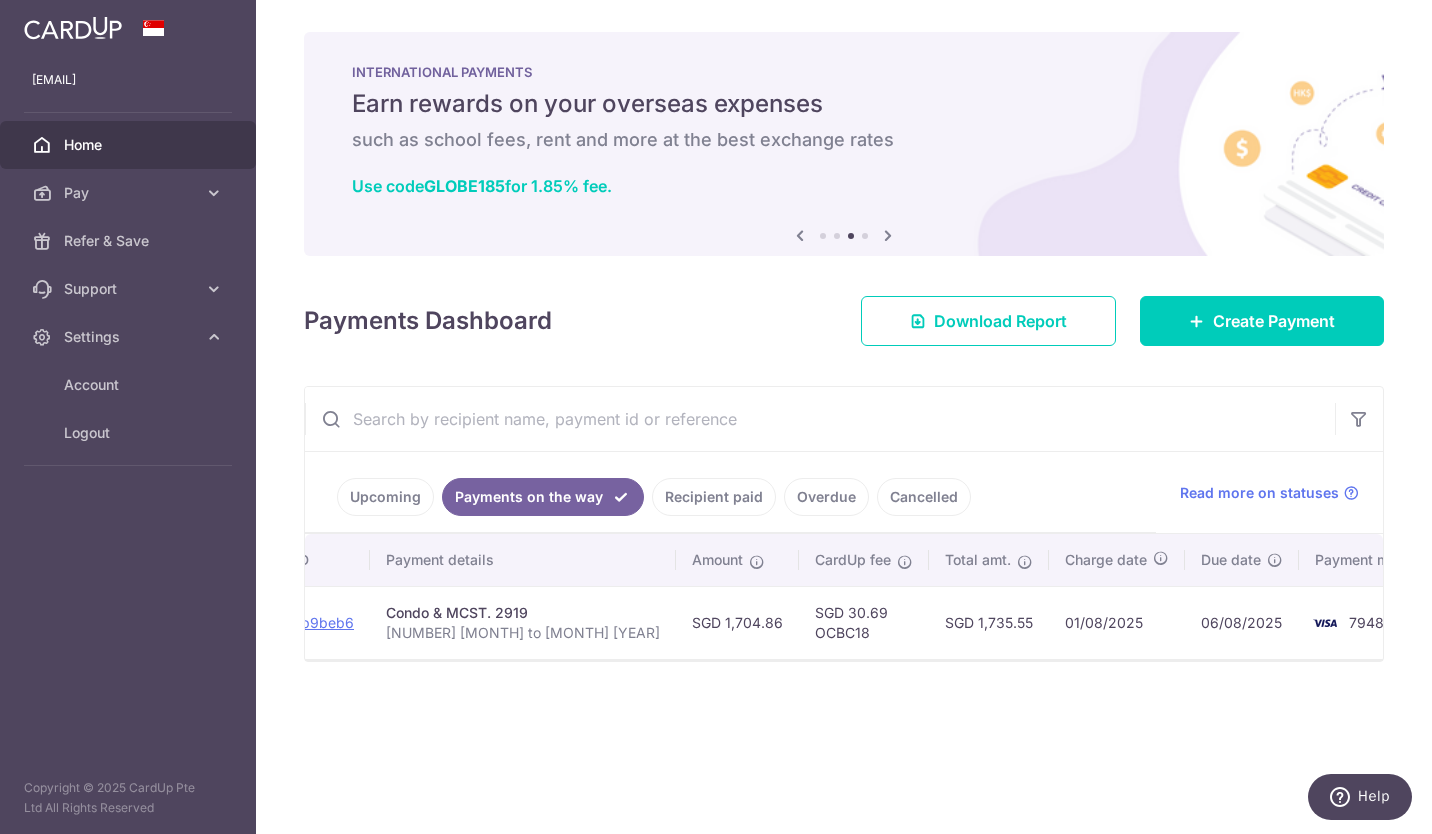click on "Upcoming" at bounding box center (385, 497) 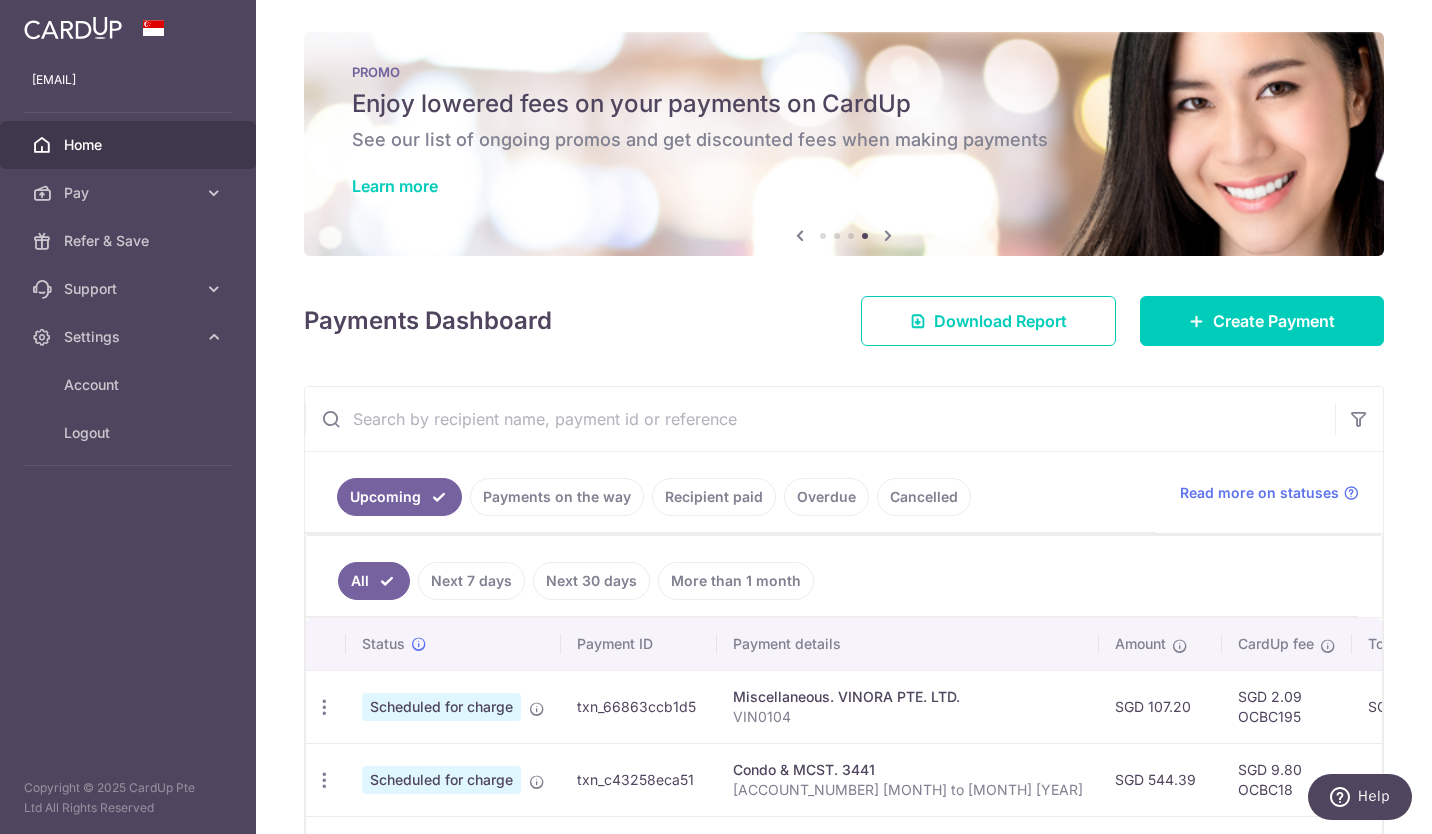 scroll, scrollTop: 163, scrollLeft: 0, axis: vertical 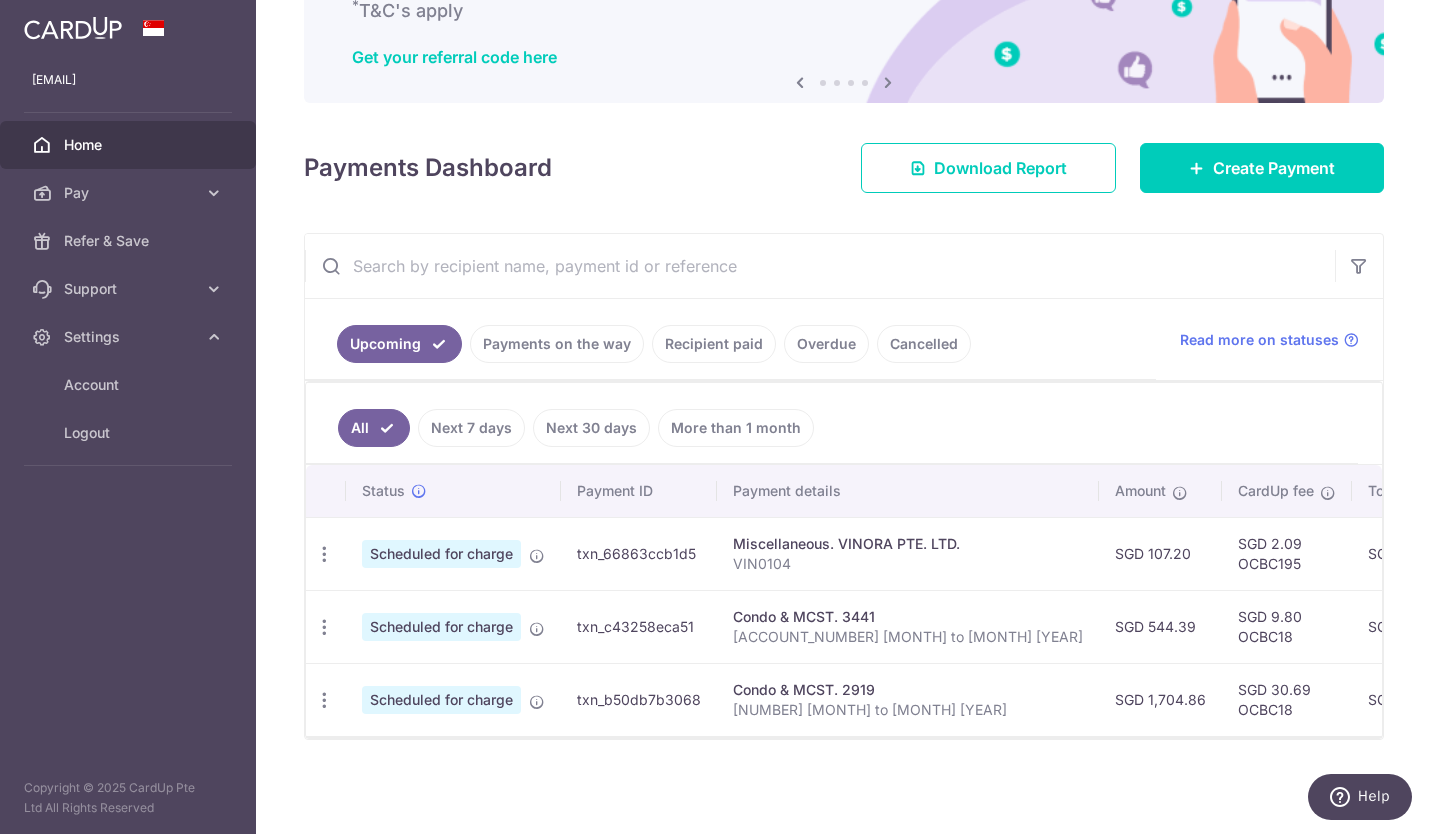 click on "Upcoming" at bounding box center [399, 344] 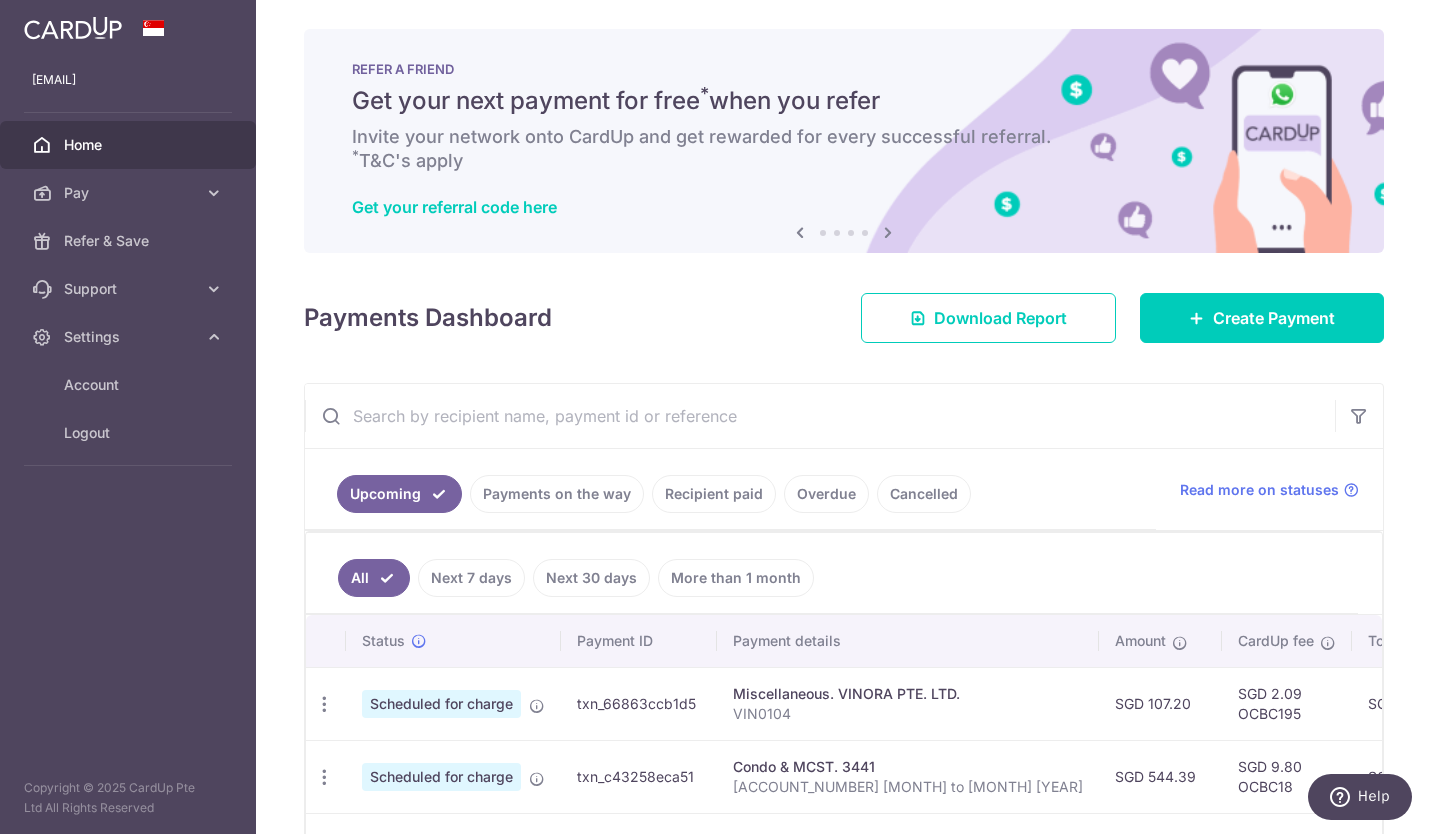scroll, scrollTop: 163, scrollLeft: 0, axis: vertical 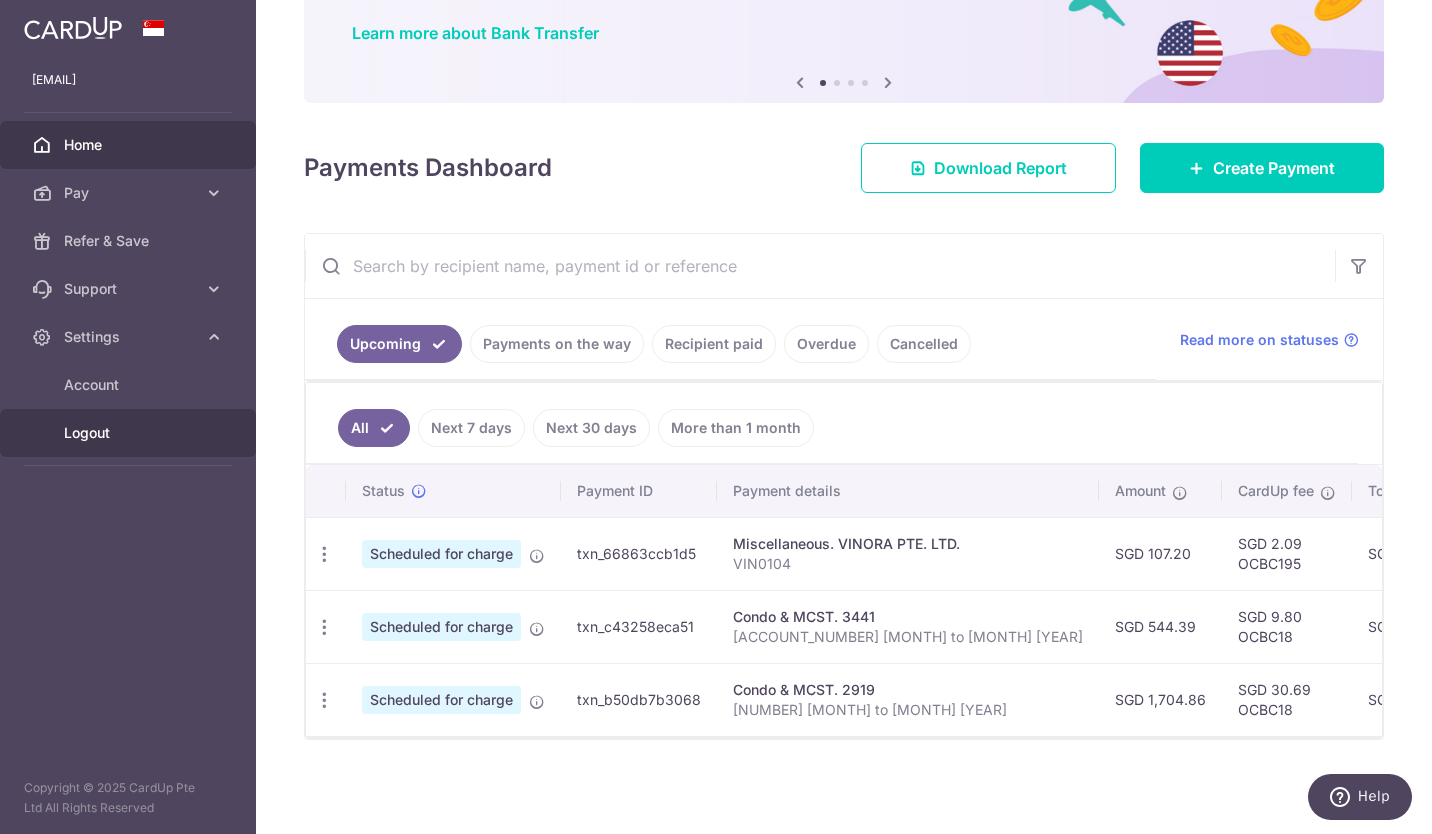 drag, startPoint x: 91, startPoint y: 427, endPoint x: 843, endPoint y: 270, distance: 768.2142 